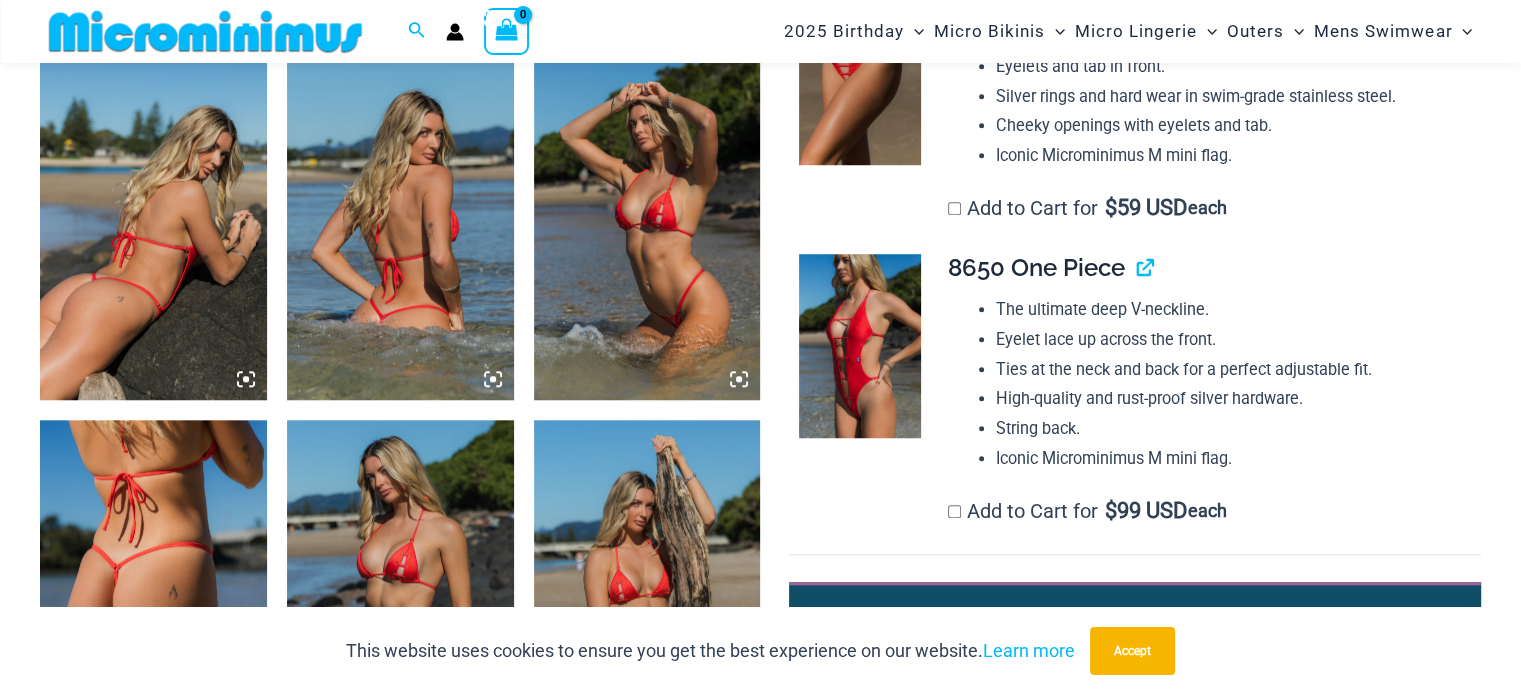 scroll, scrollTop: 1581, scrollLeft: 0, axis: vertical 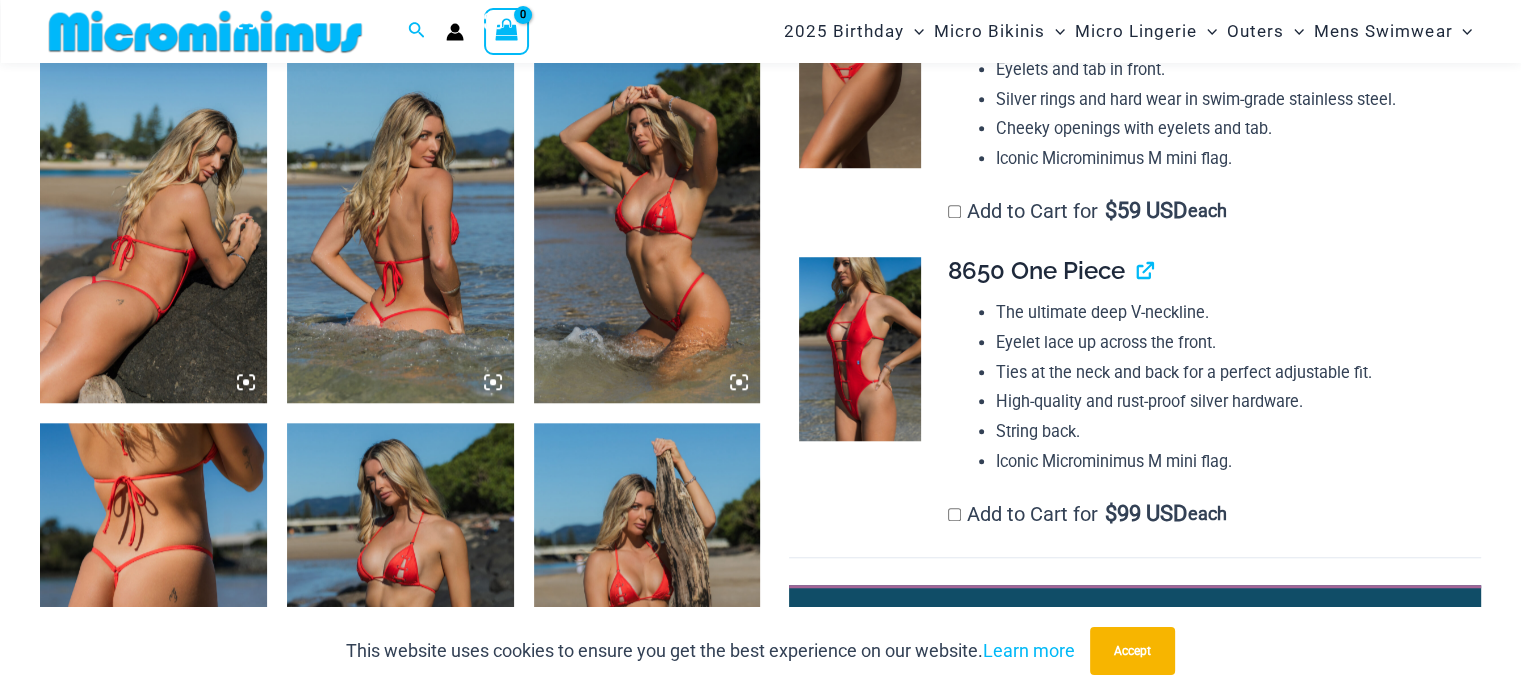 click at bounding box center (647, 232) 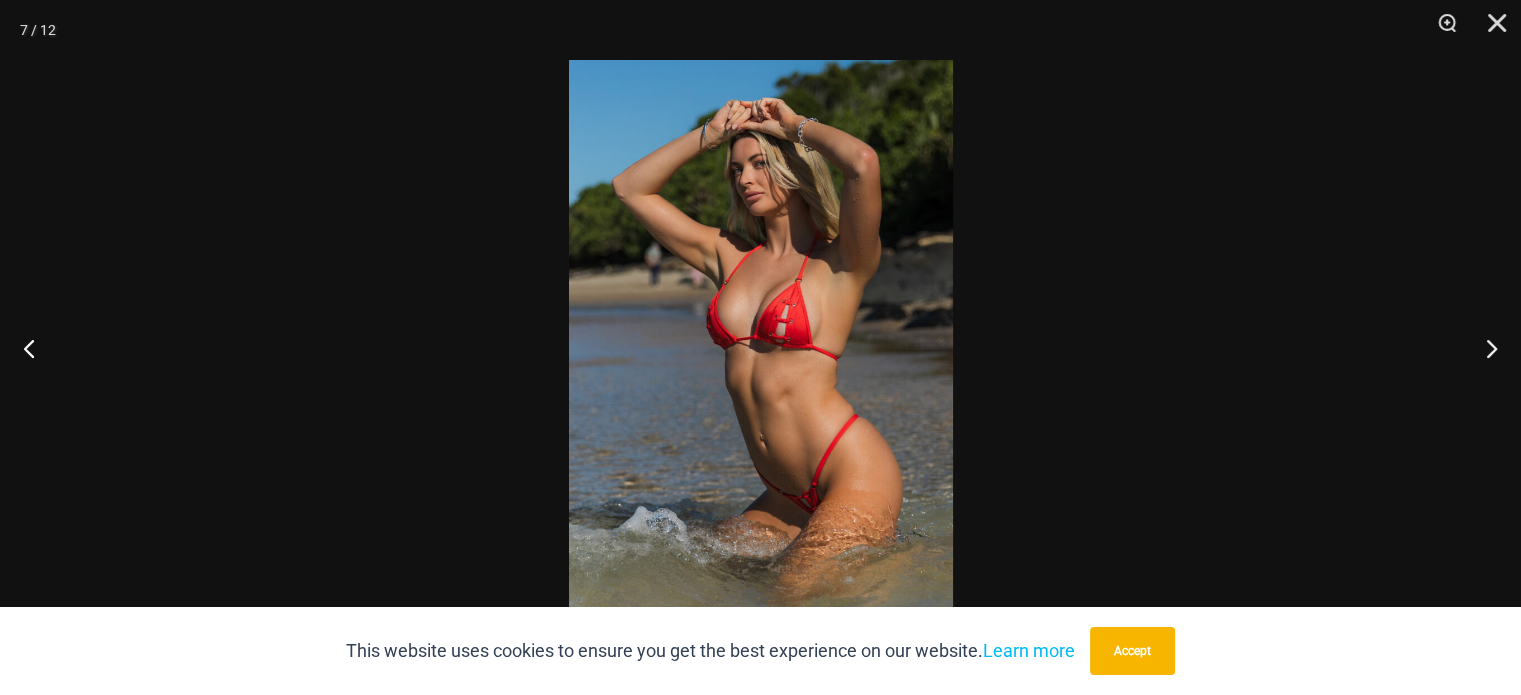 click at bounding box center (761, 347) 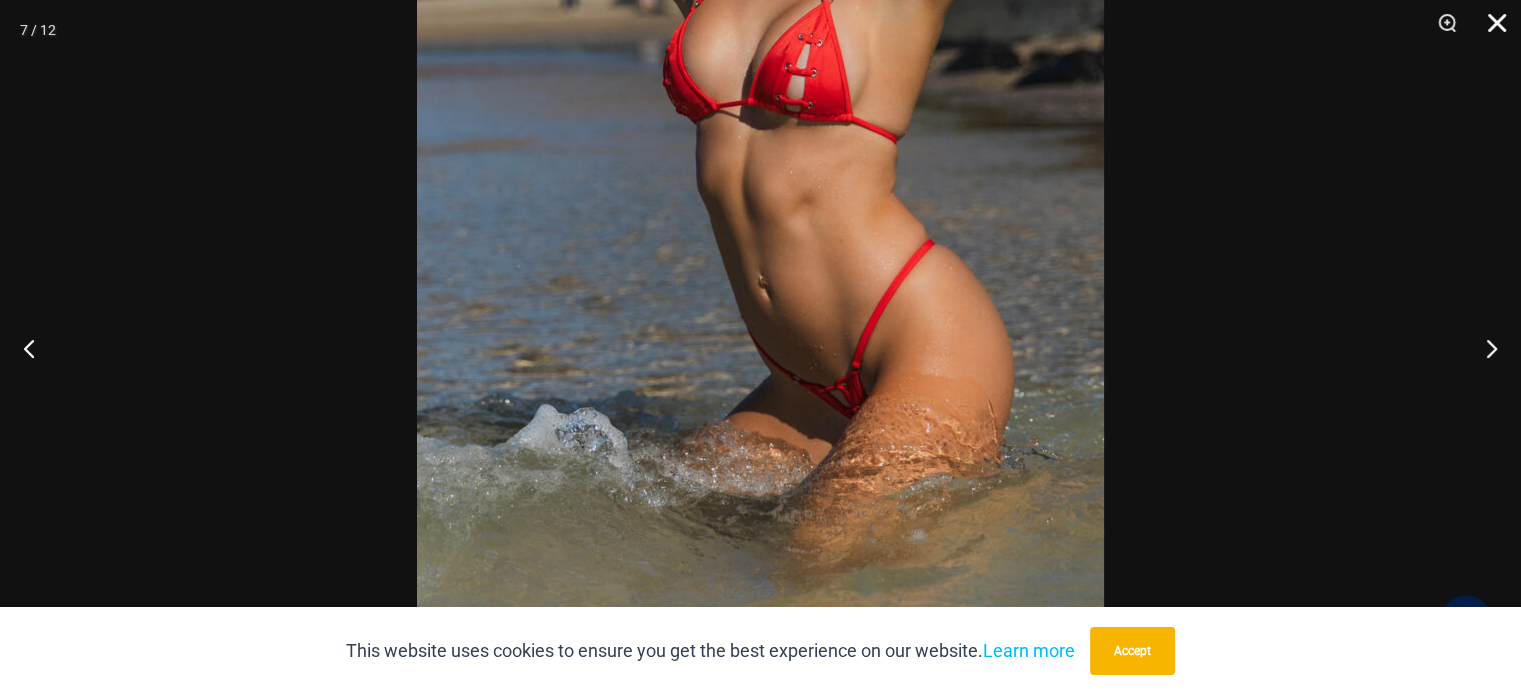 click at bounding box center (1490, 30) 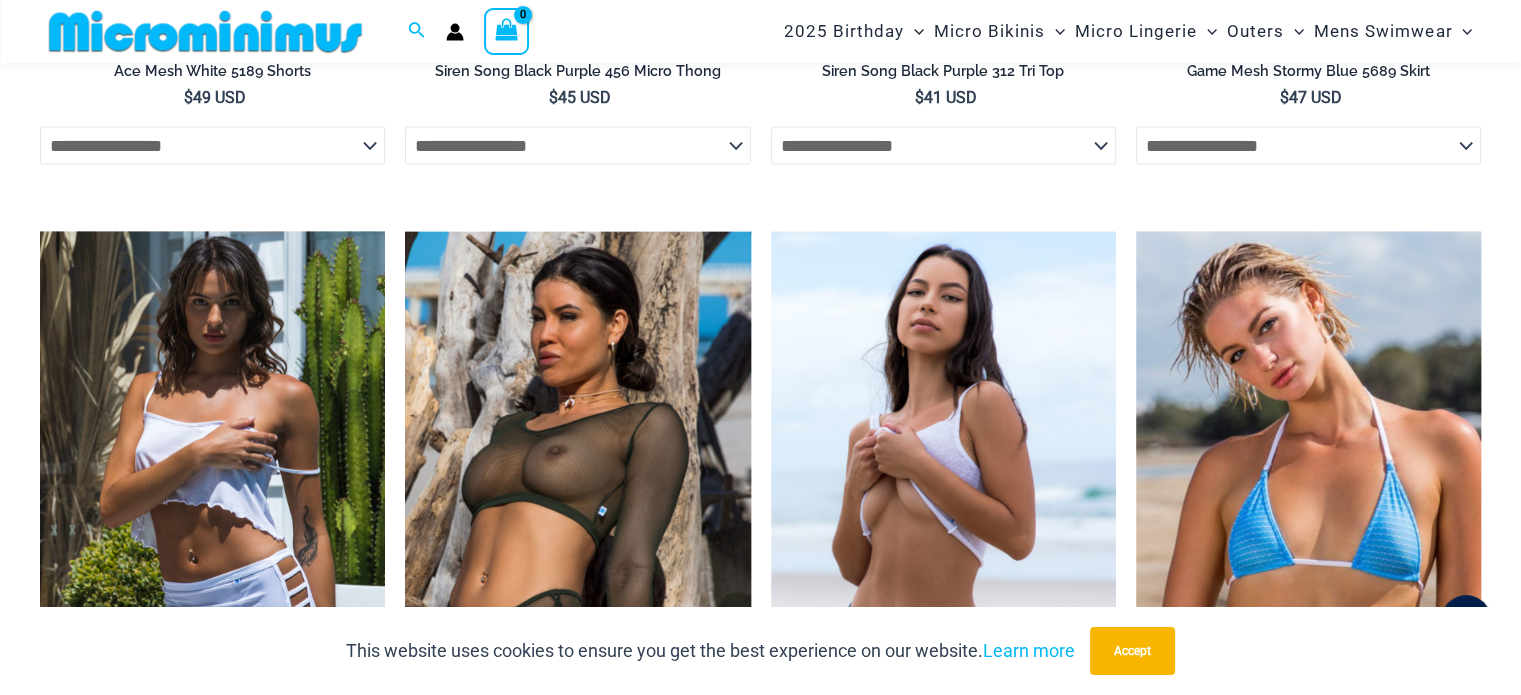 scroll, scrollTop: 4515, scrollLeft: 0, axis: vertical 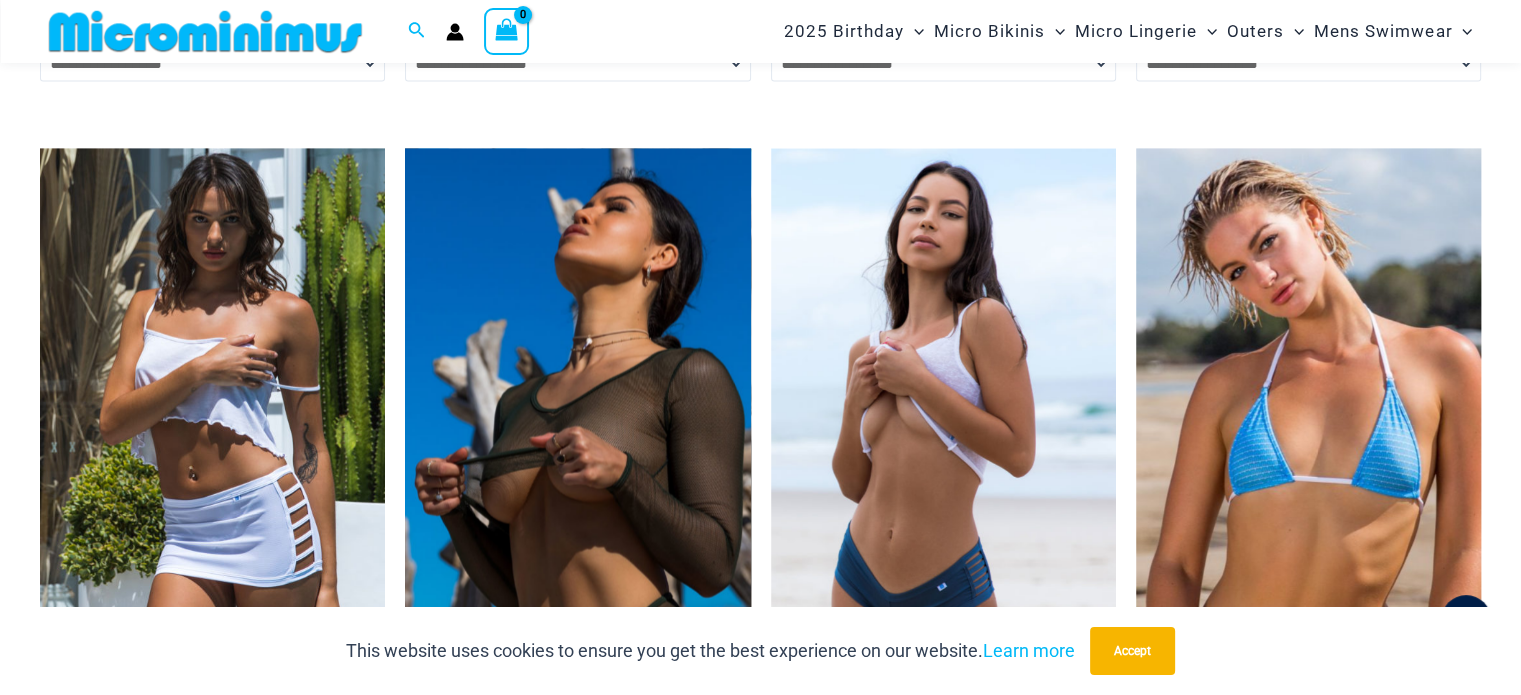 click at bounding box center [577, 408] 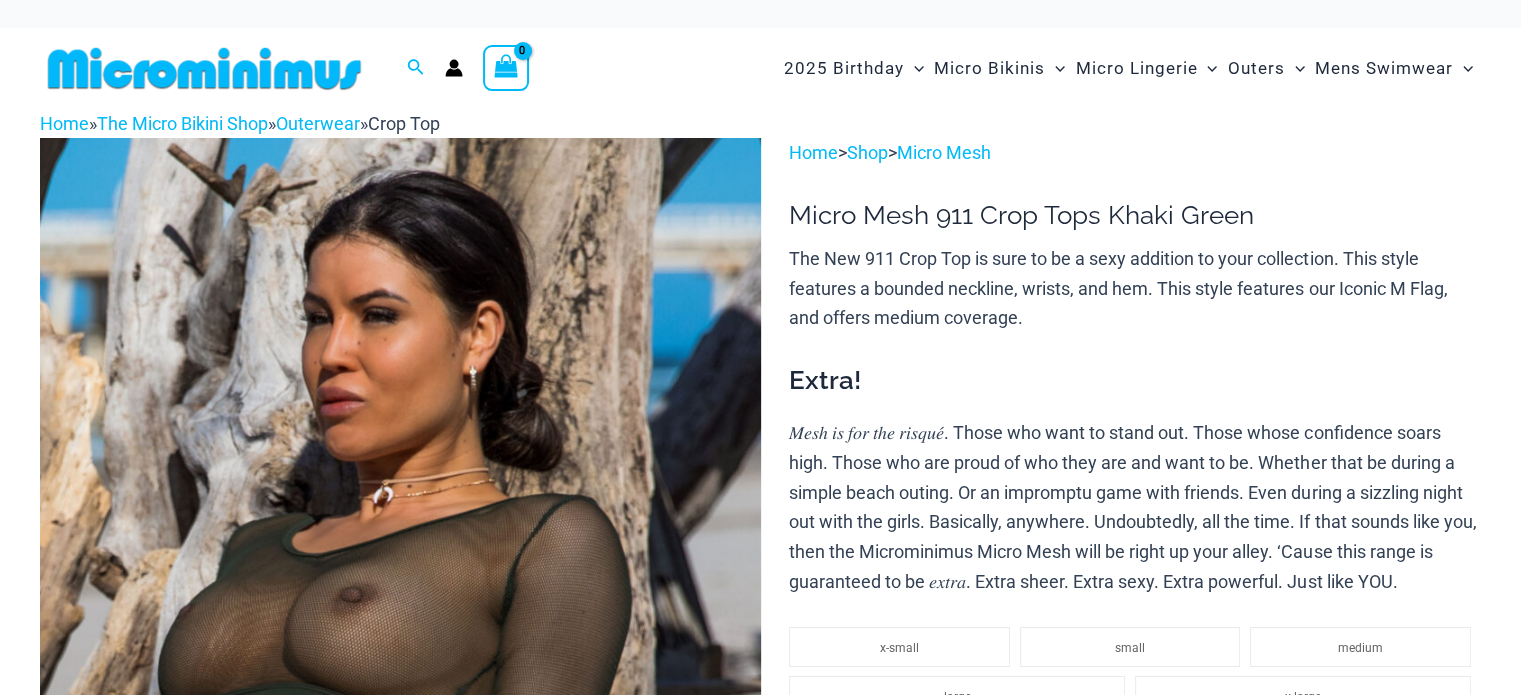 scroll, scrollTop: 266, scrollLeft: 0, axis: vertical 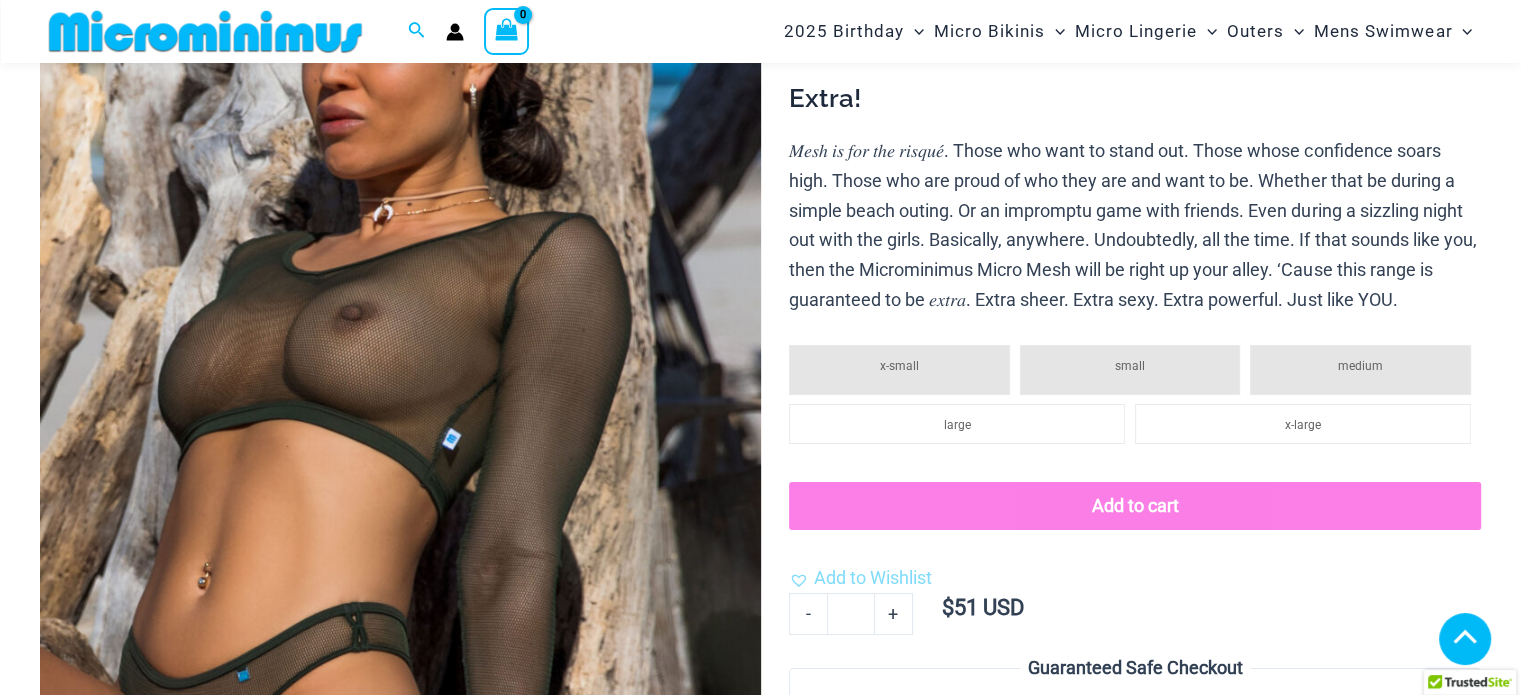 click at bounding box center (400, 396) 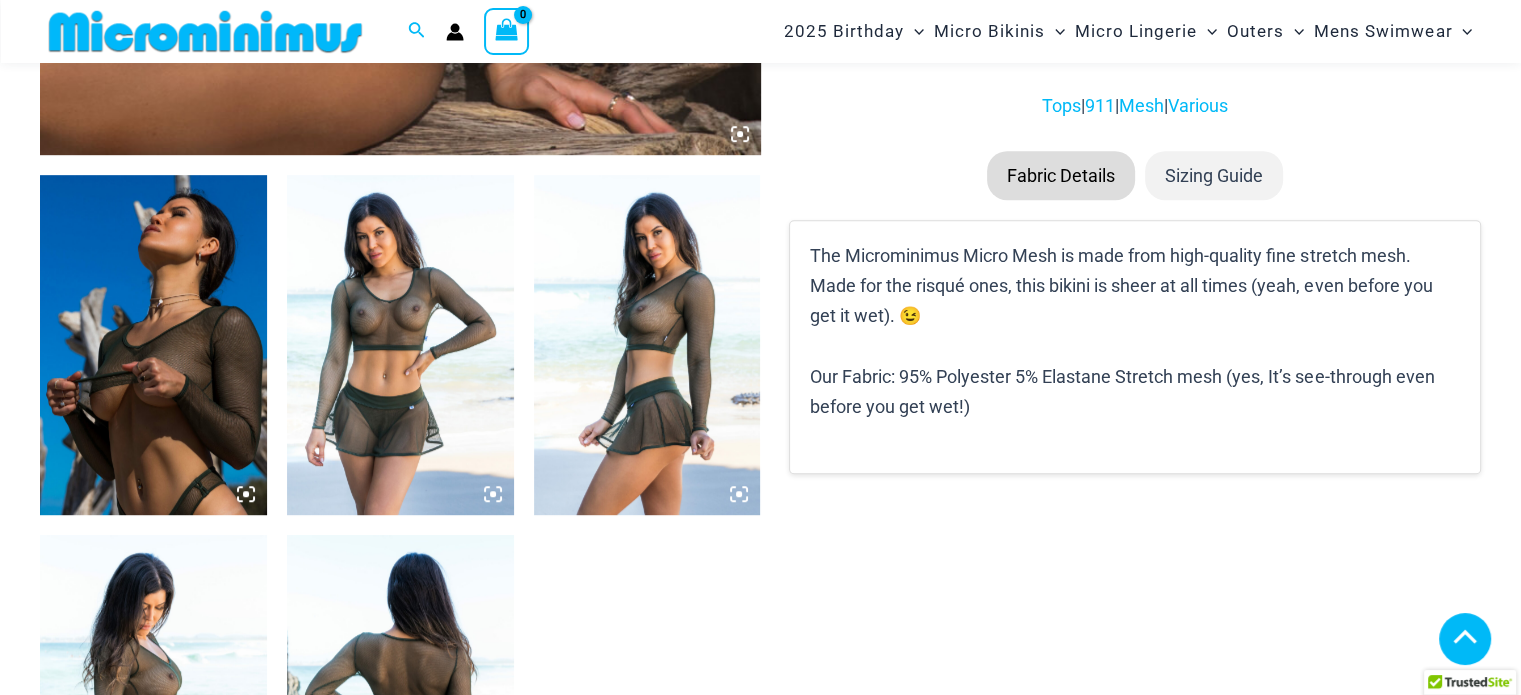 scroll, scrollTop: 915, scrollLeft: 0, axis: vertical 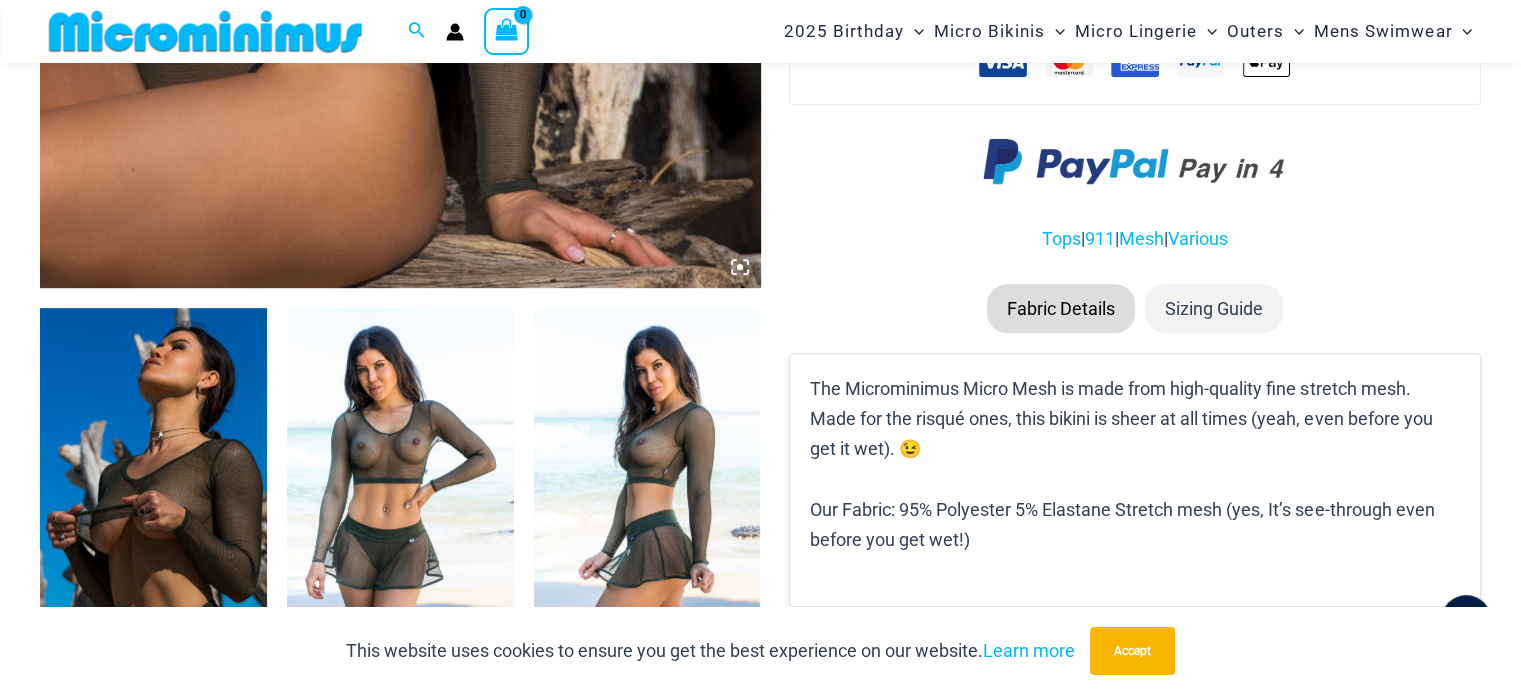 click 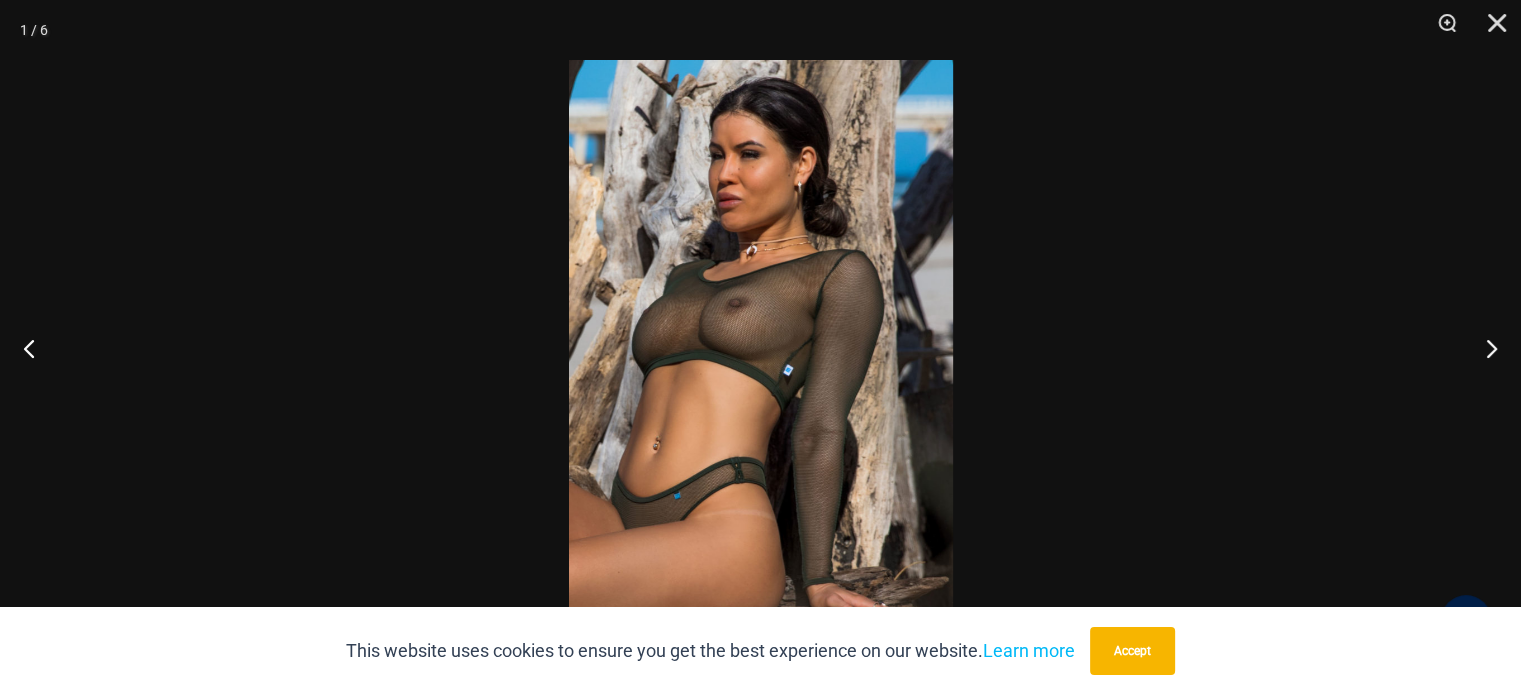 click at bounding box center [761, 347] 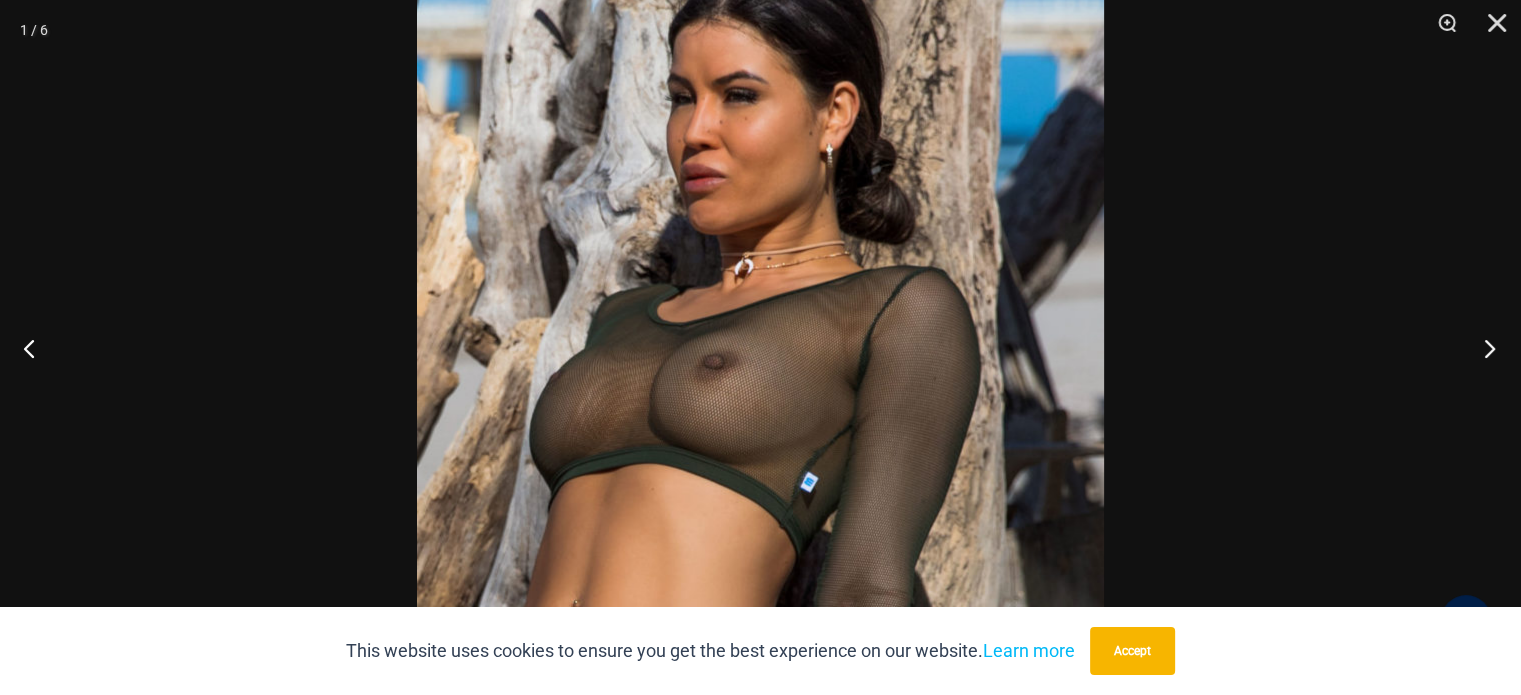 click at bounding box center (1483, 348) 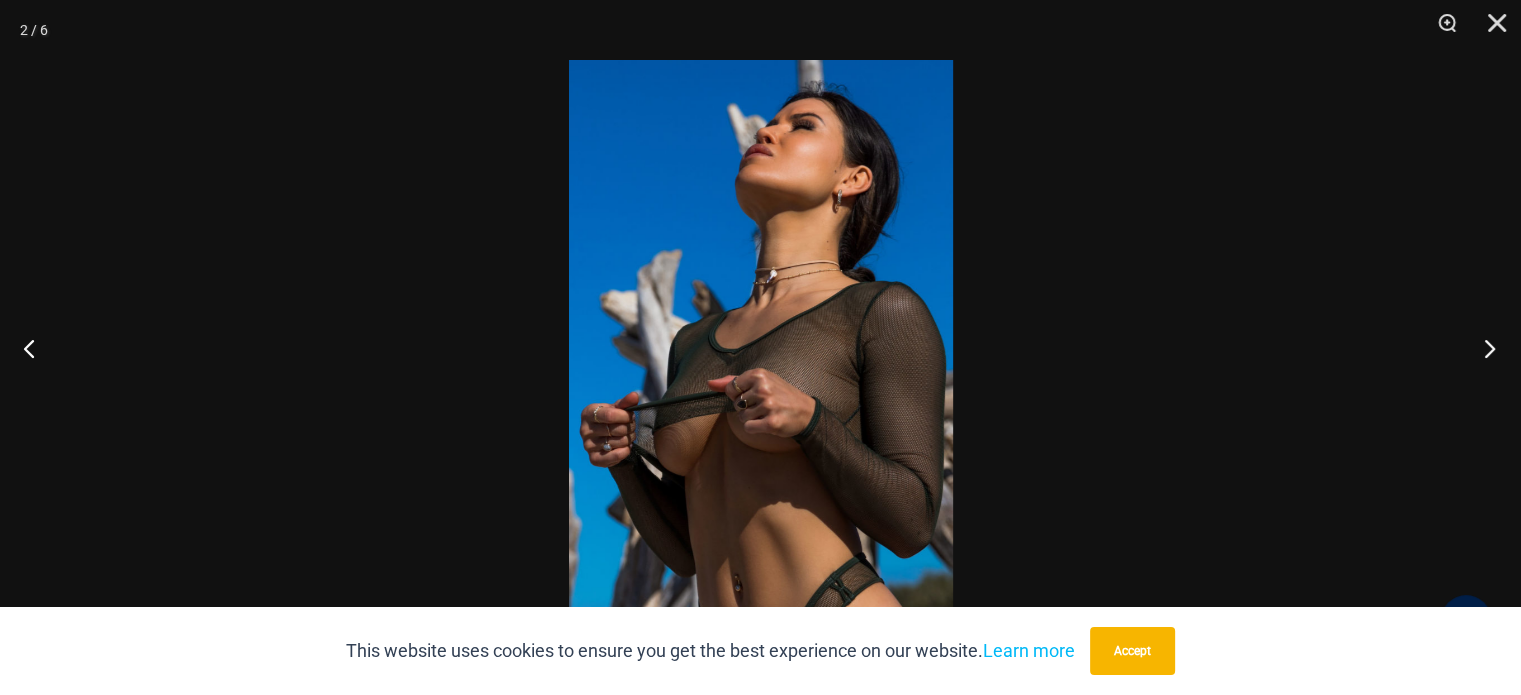 click at bounding box center [1483, 348] 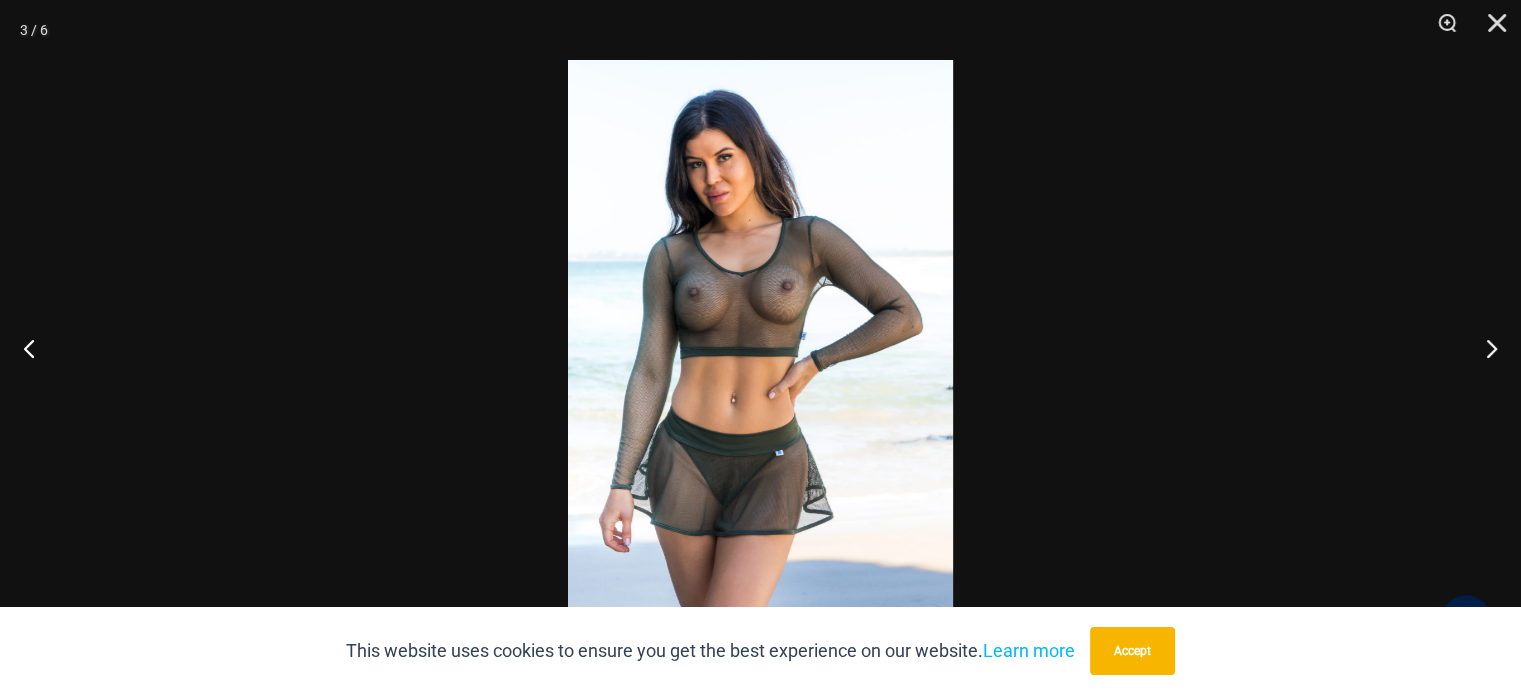 click at bounding box center (760, 347) 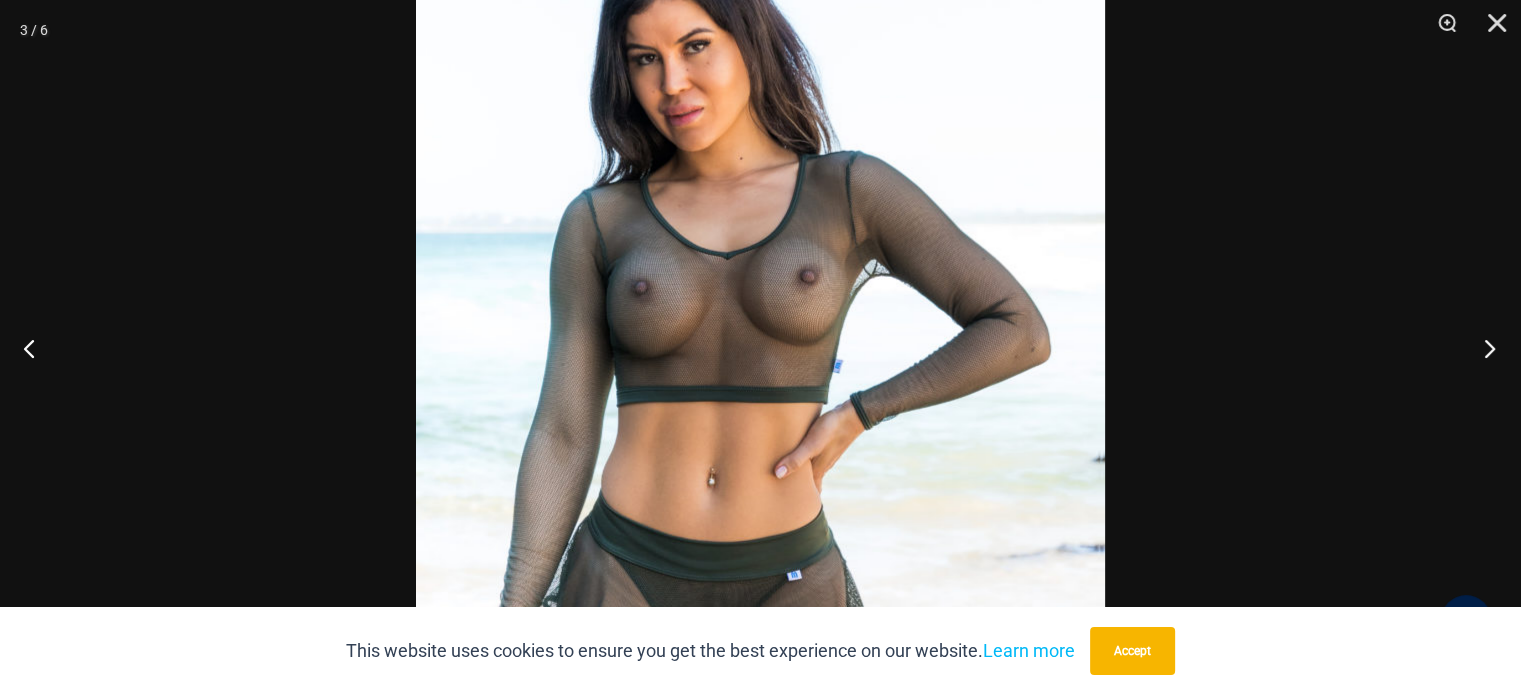 click at bounding box center (1483, 348) 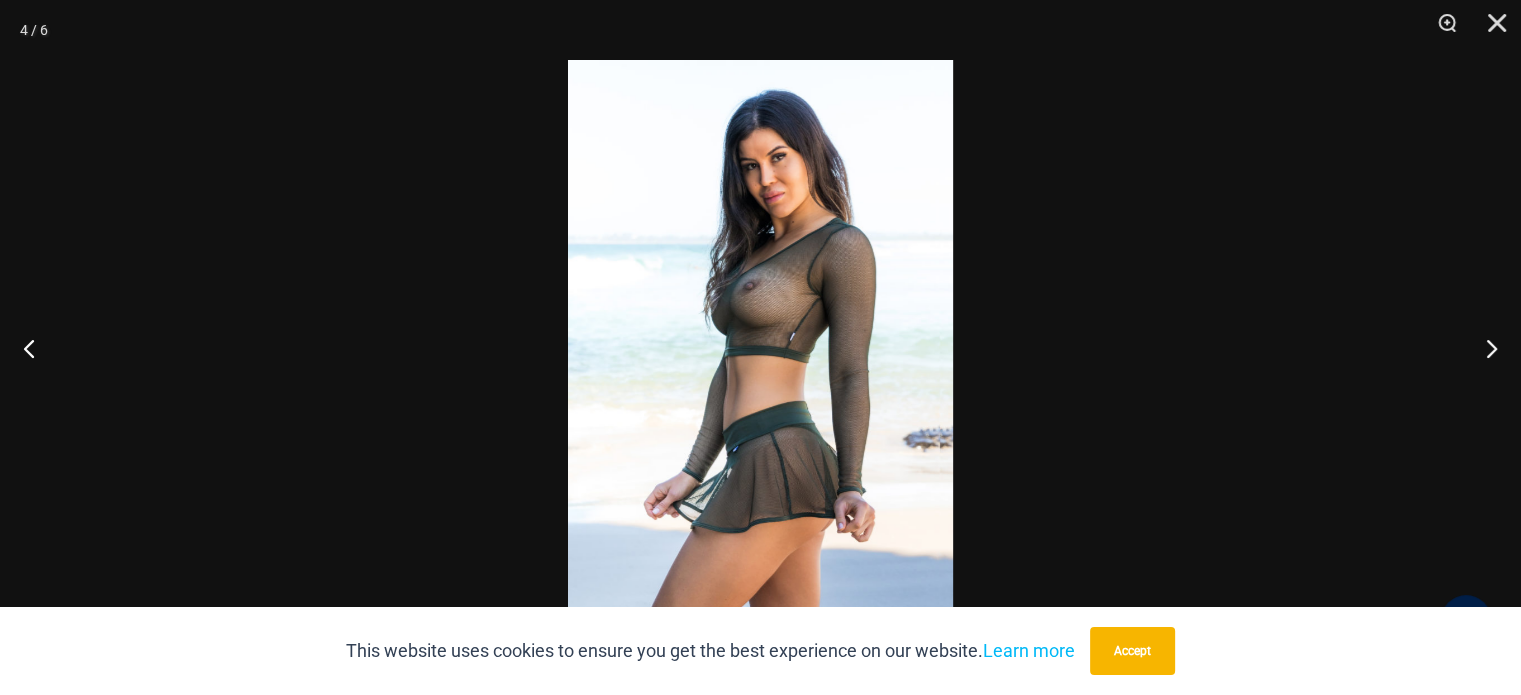 click at bounding box center (760, 347) 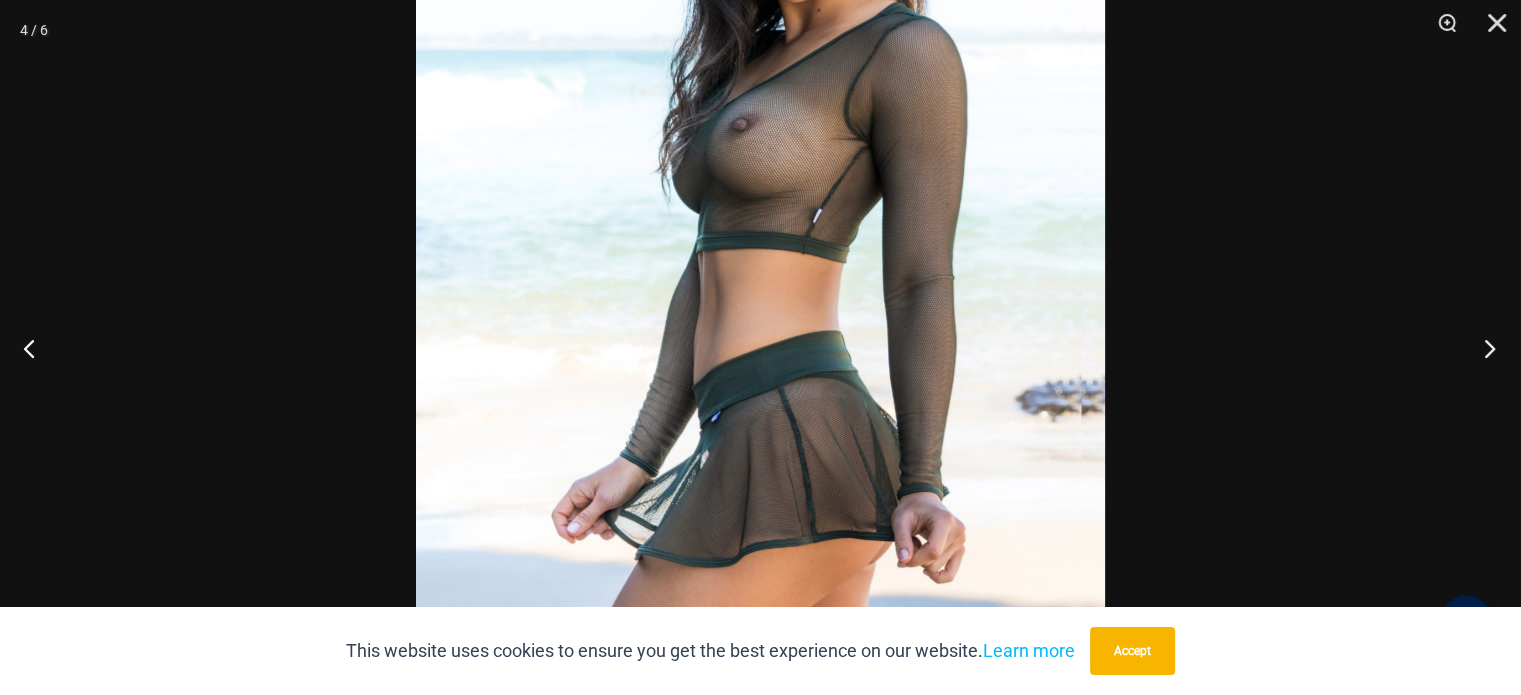 click at bounding box center (1483, 348) 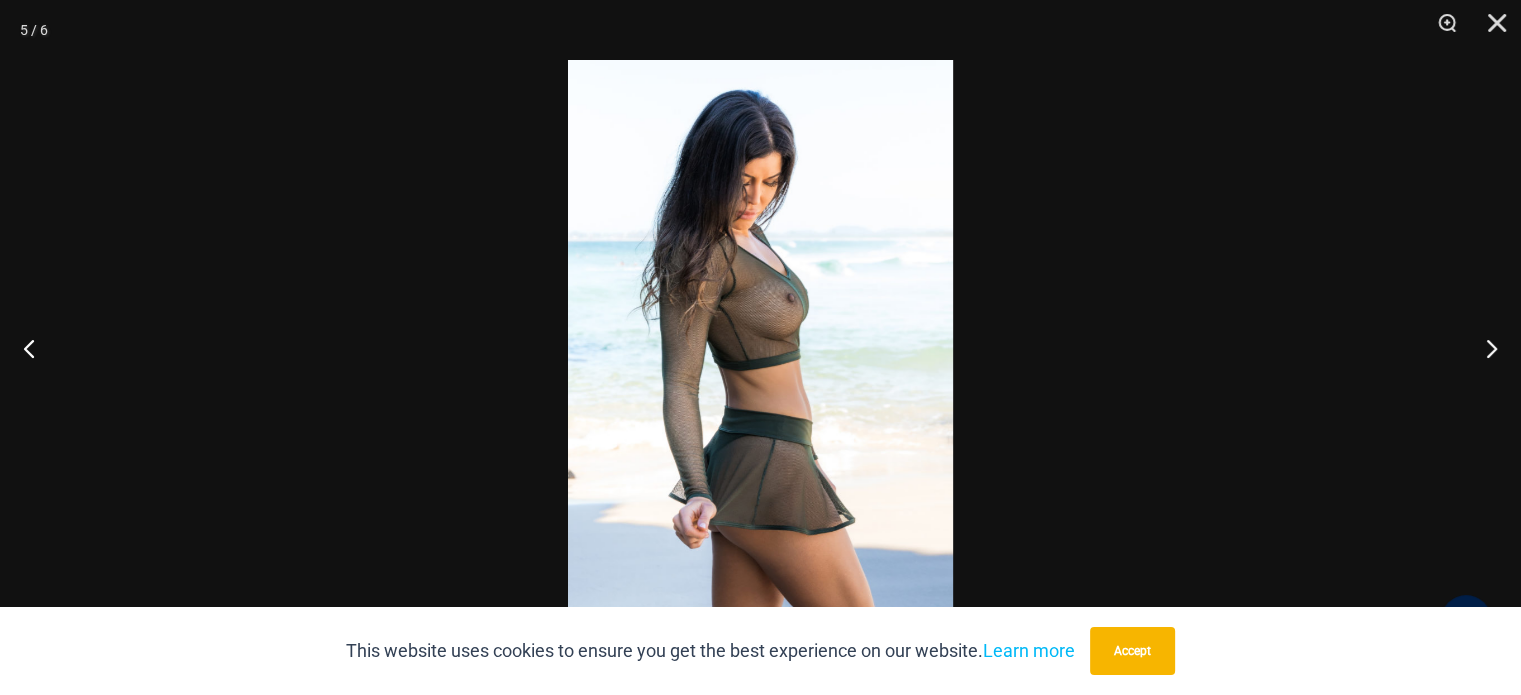 click at bounding box center [760, 347] 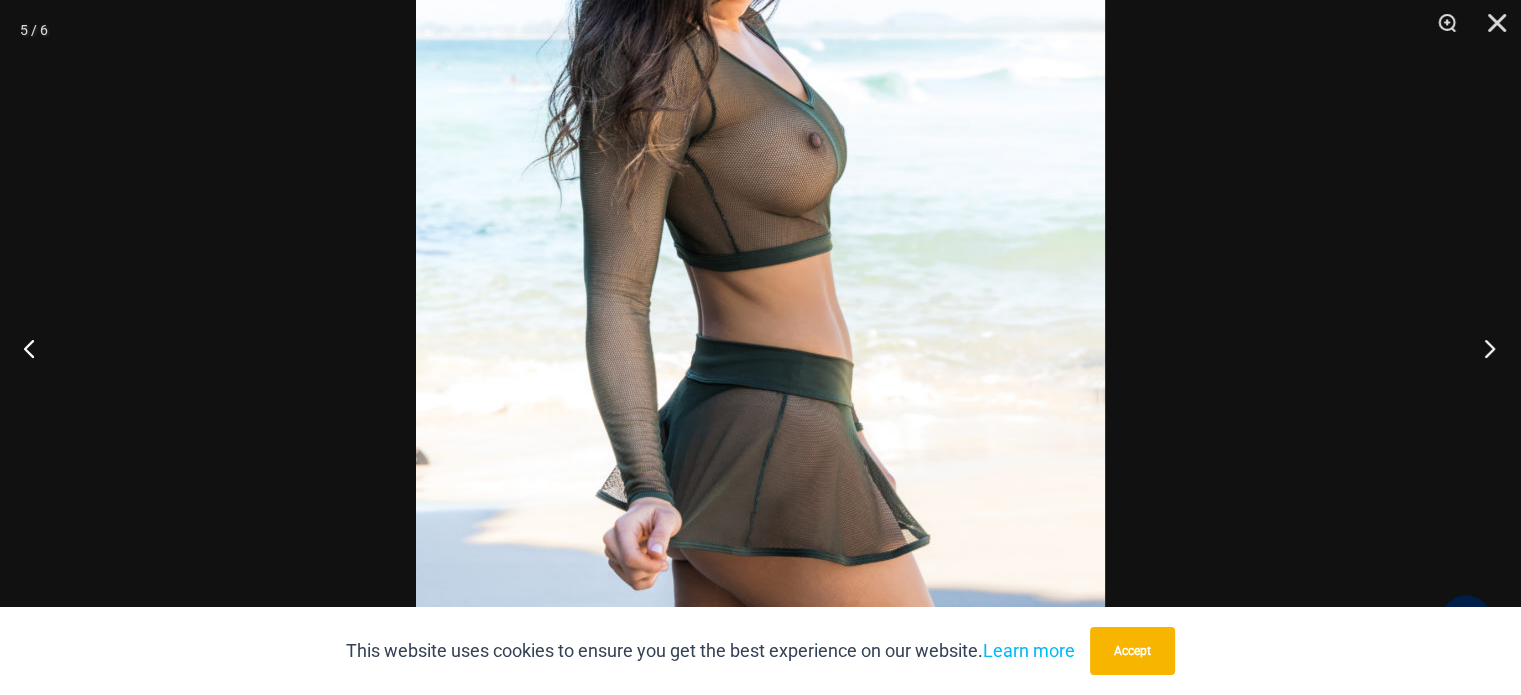 click at bounding box center (1483, 348) 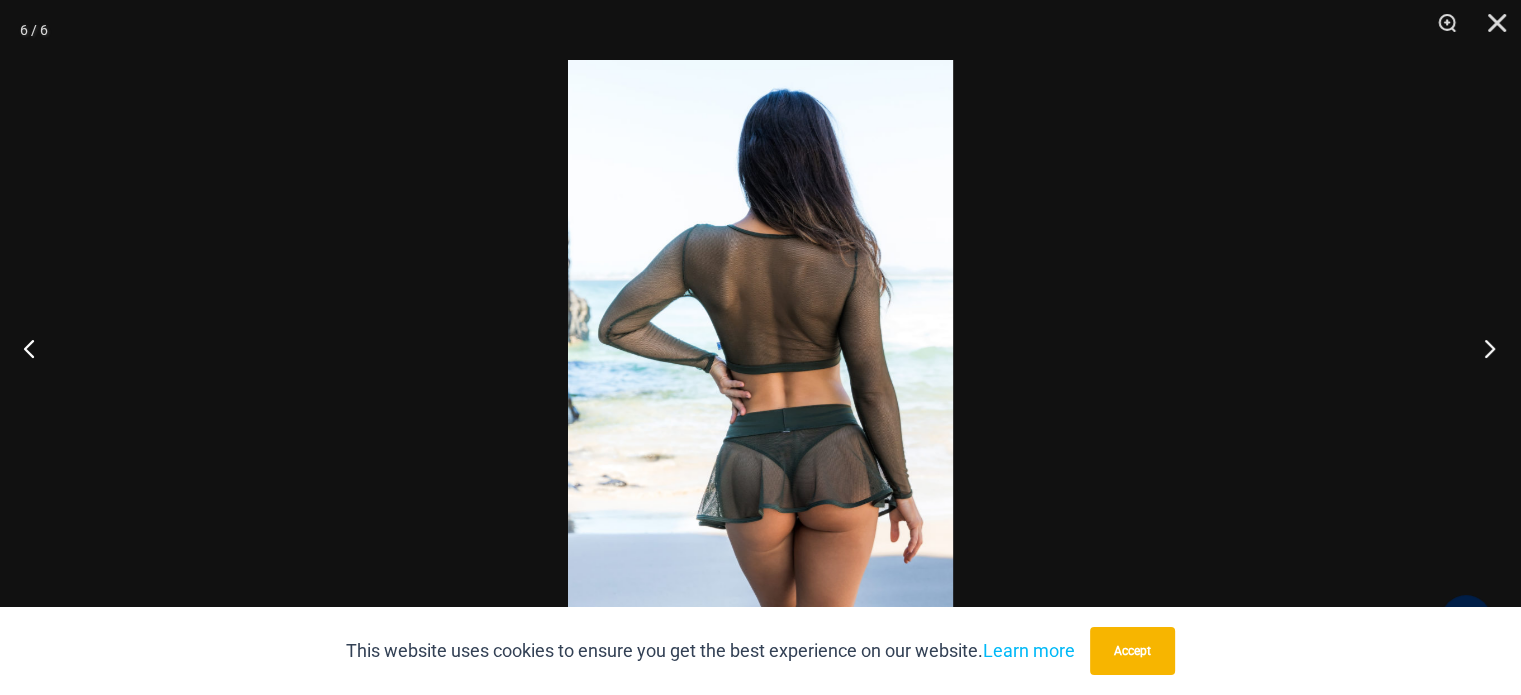 click at bounding box center (1483, 348) 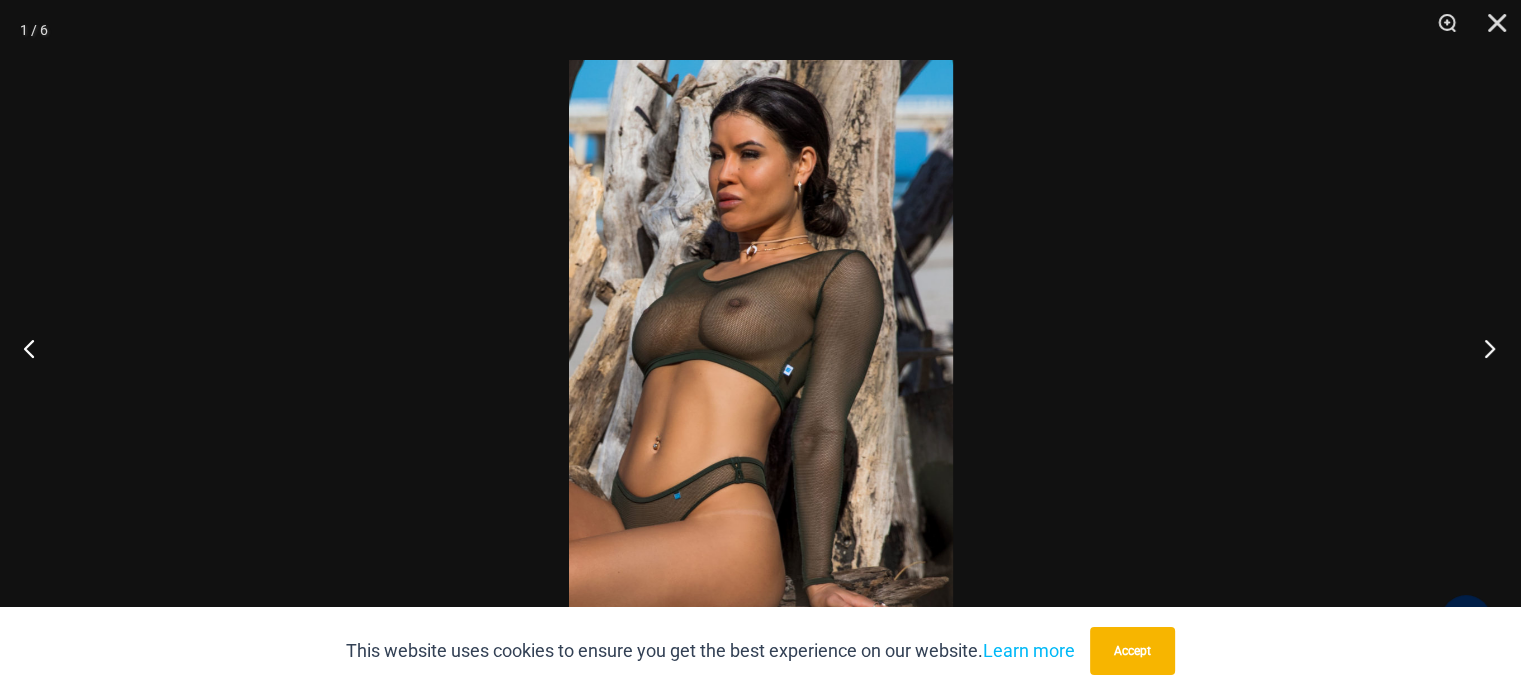 click at bounding box center [1483, 348] 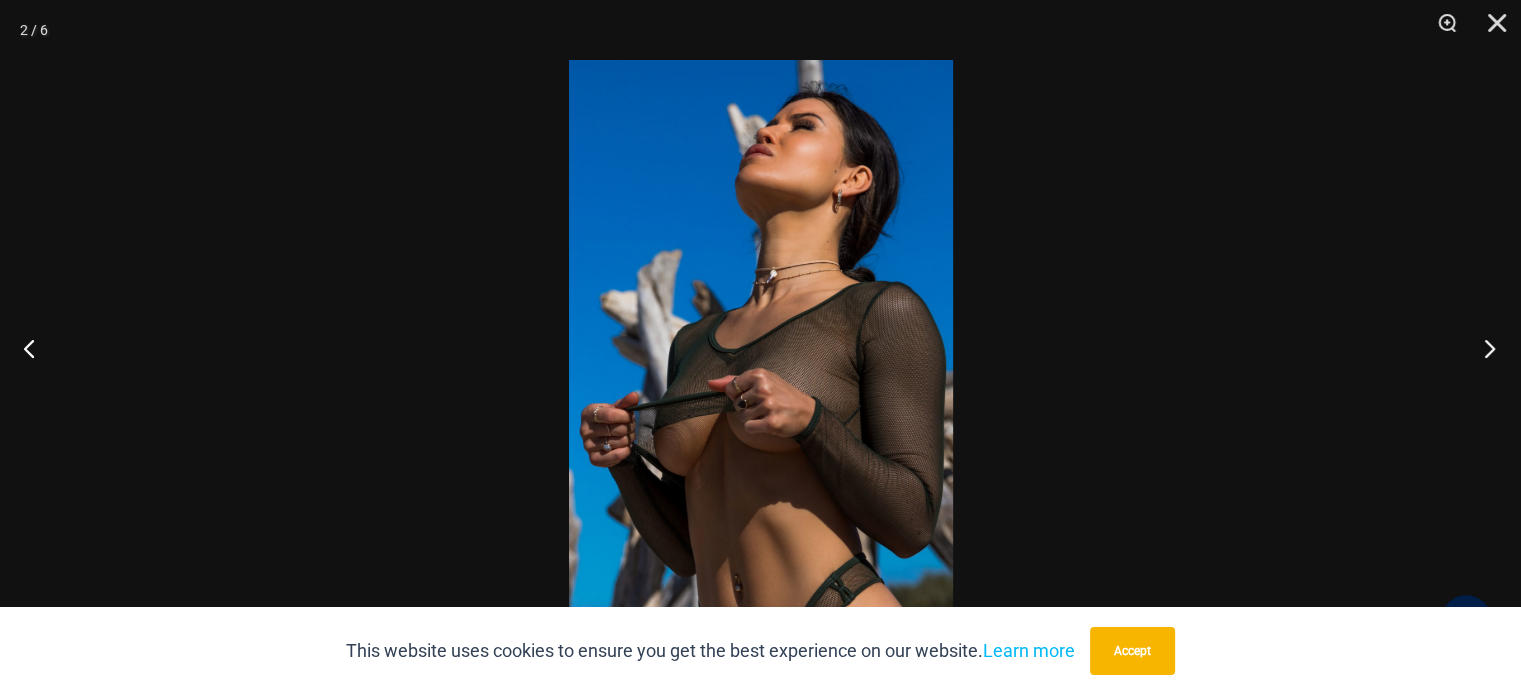 click at bounding box center [1483, 348] 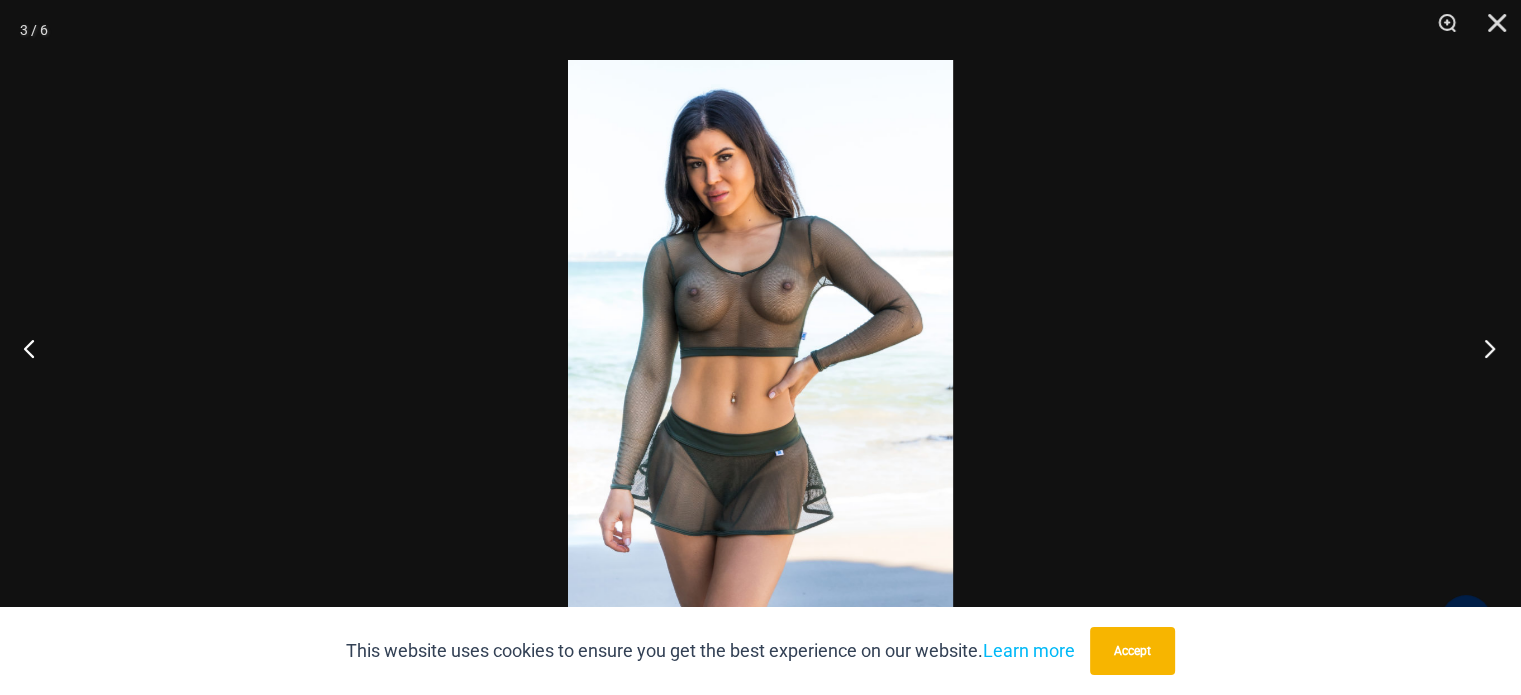 click at bounding box center [1483, 348] 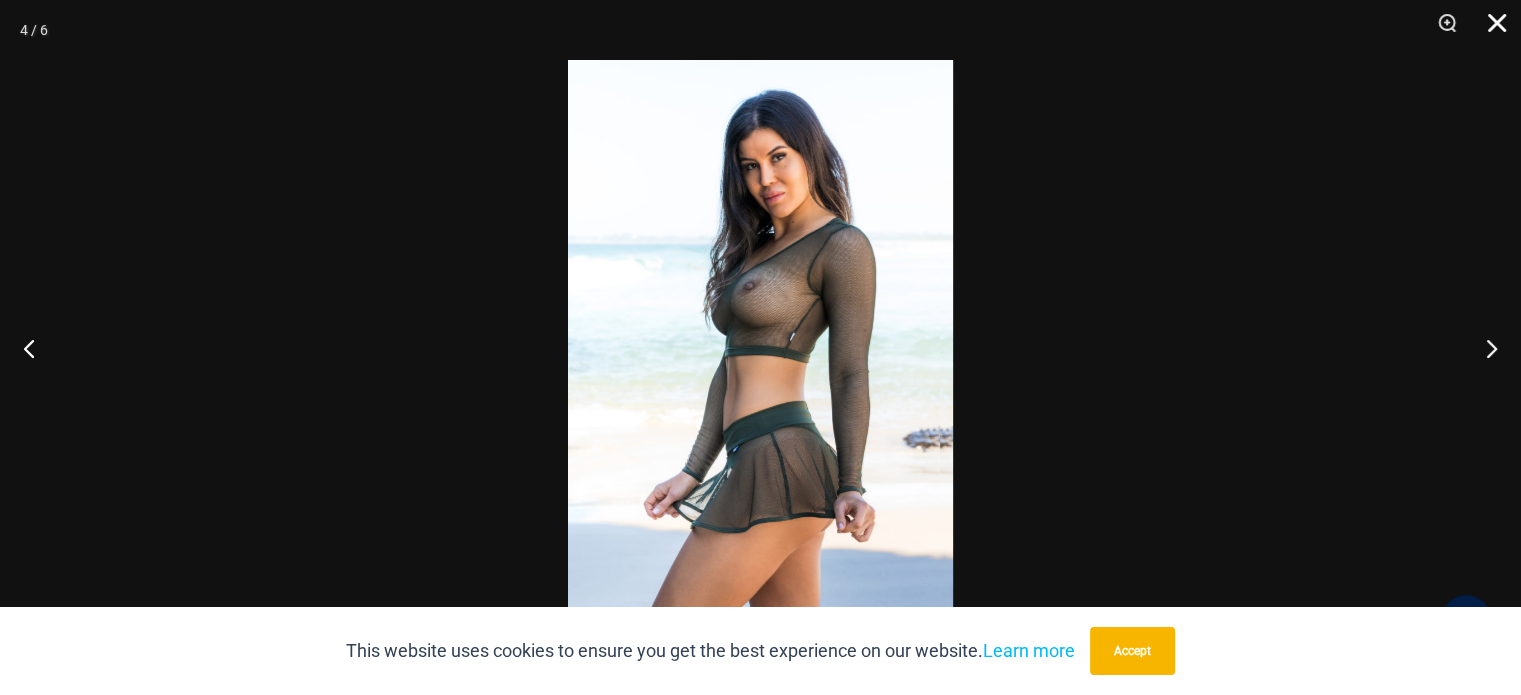 click at bounding box center (1490, 30) 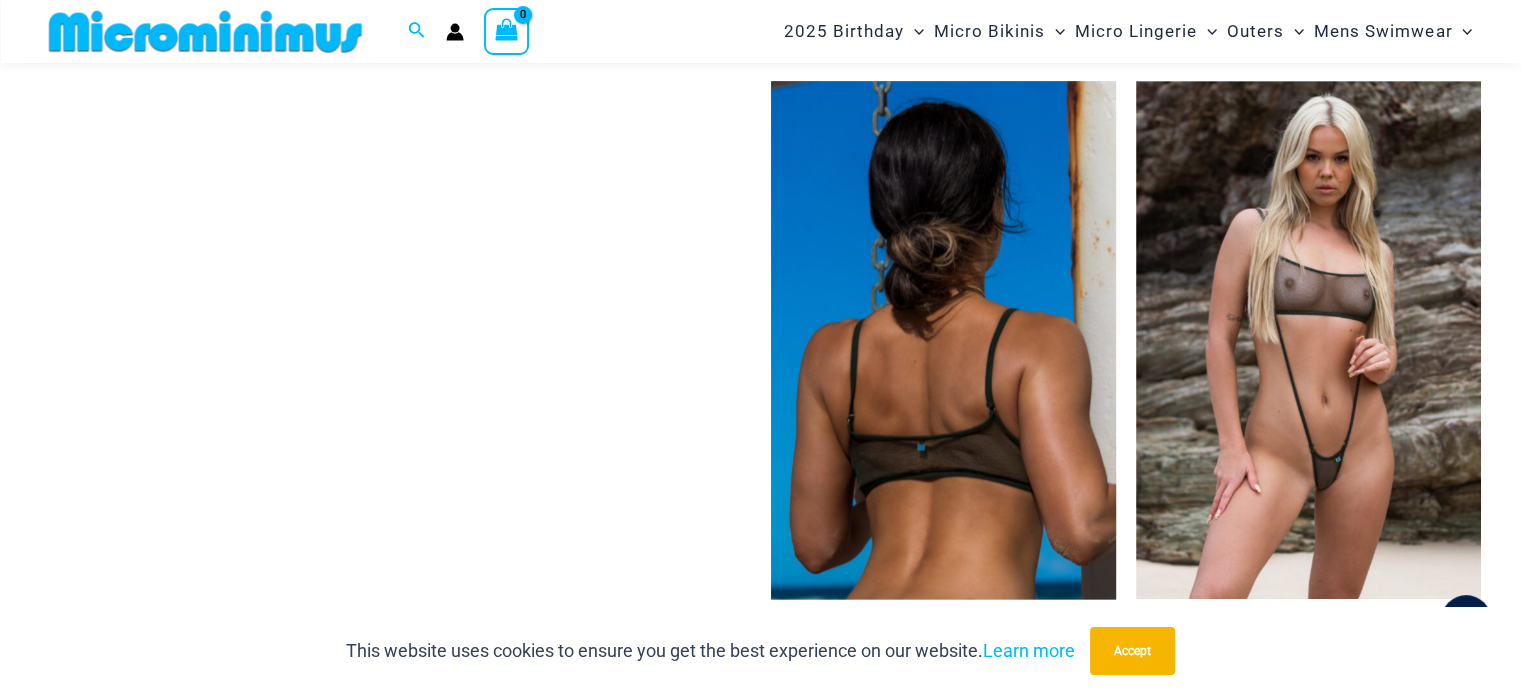 scroll, scrollTop: 1981, scrollLeft: 0, axis: vertical 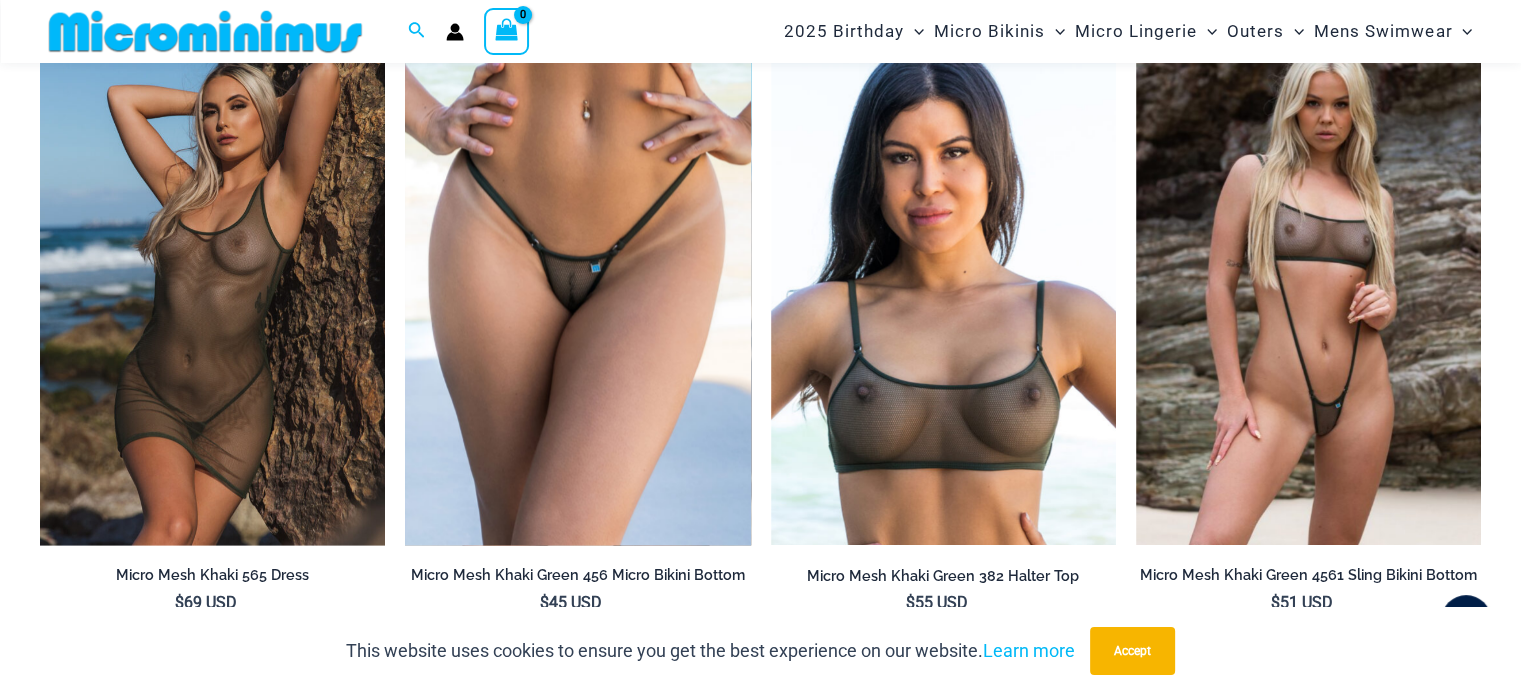 click at bounding box center [577, 286] 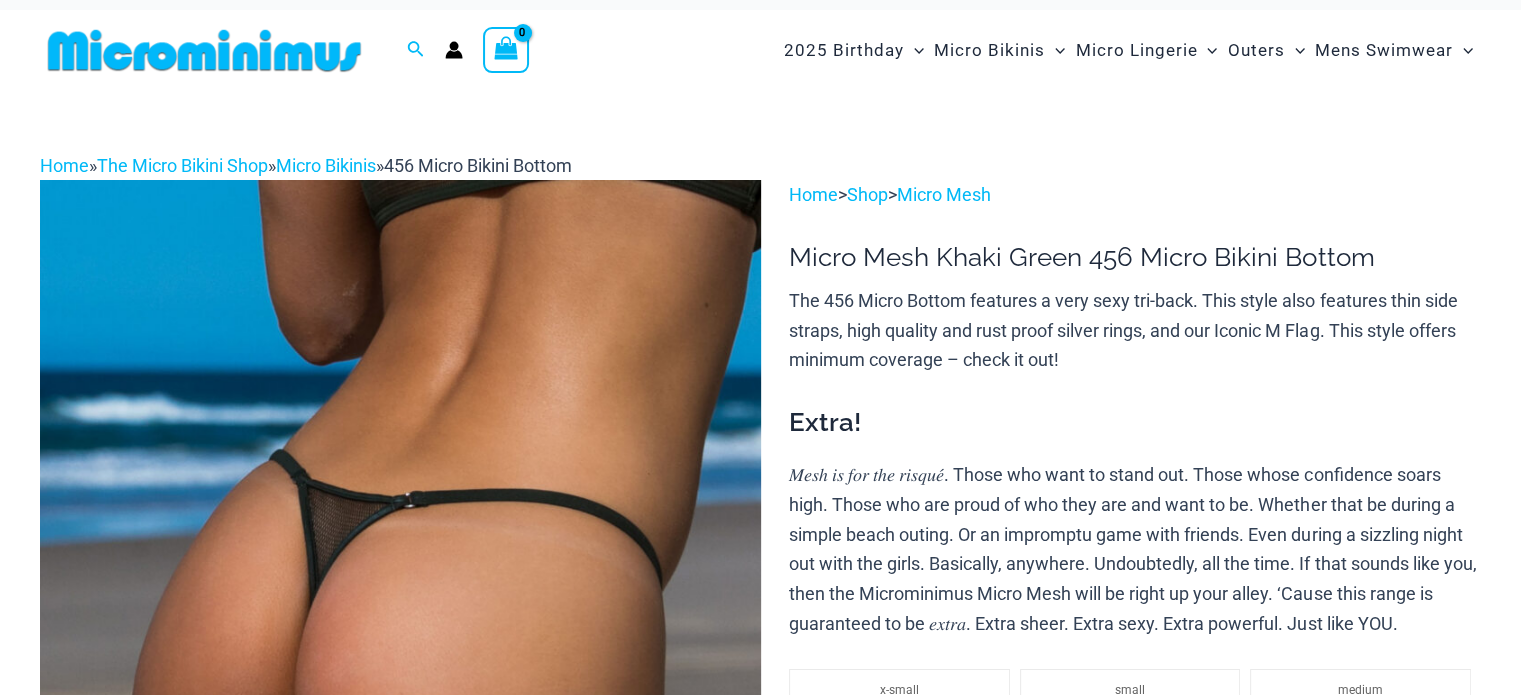 scroll, scrollTop: 133, scrollLeft: 0, axis: vertical 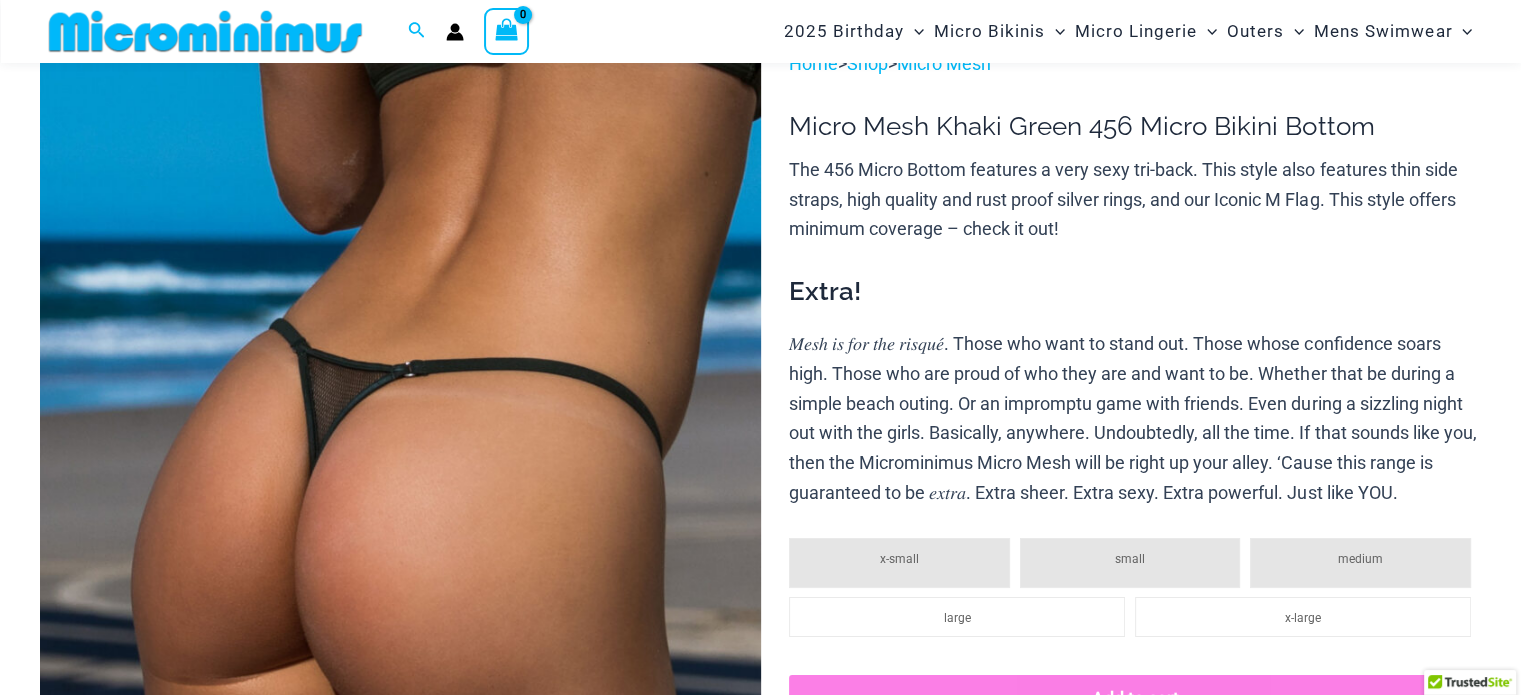 click at bounding box center (400, 589) 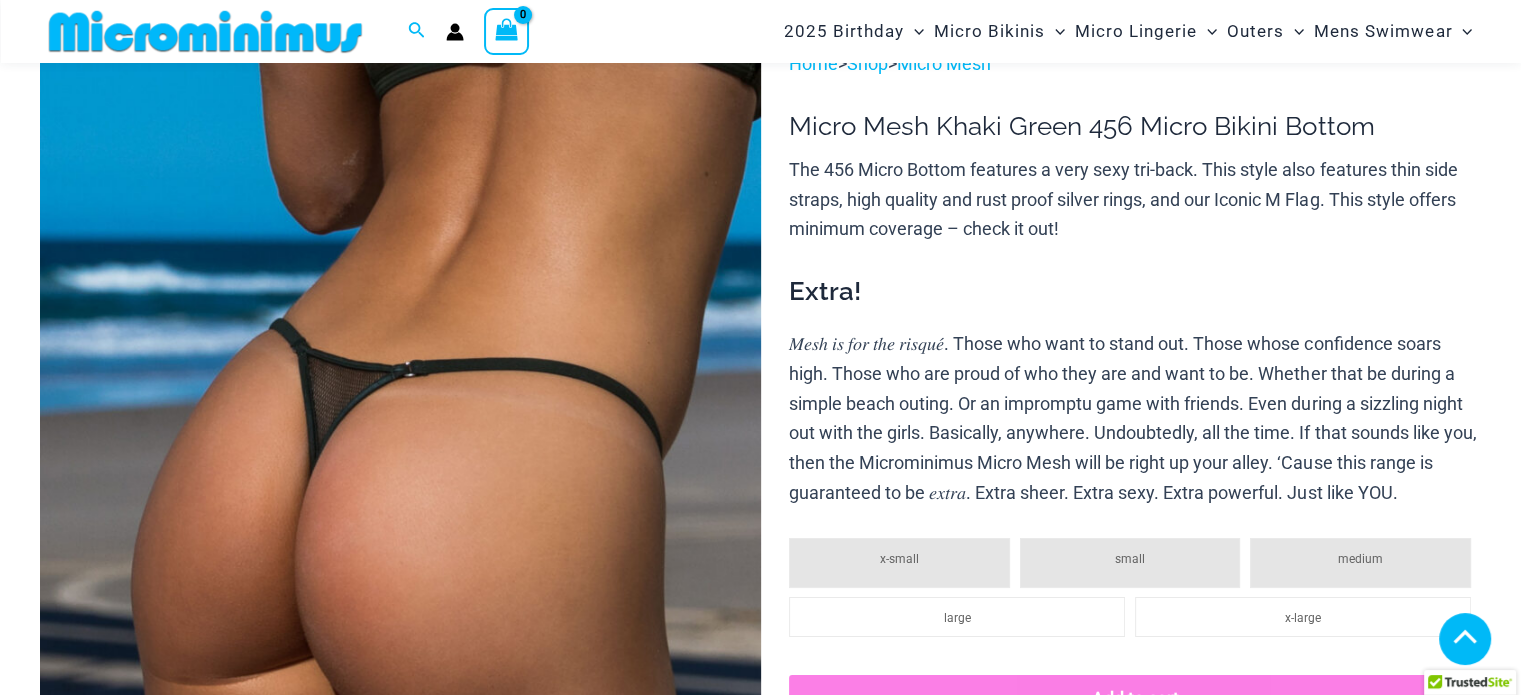 scroll, scrollTop: 915, scrollLeft: 0, axis: vertical 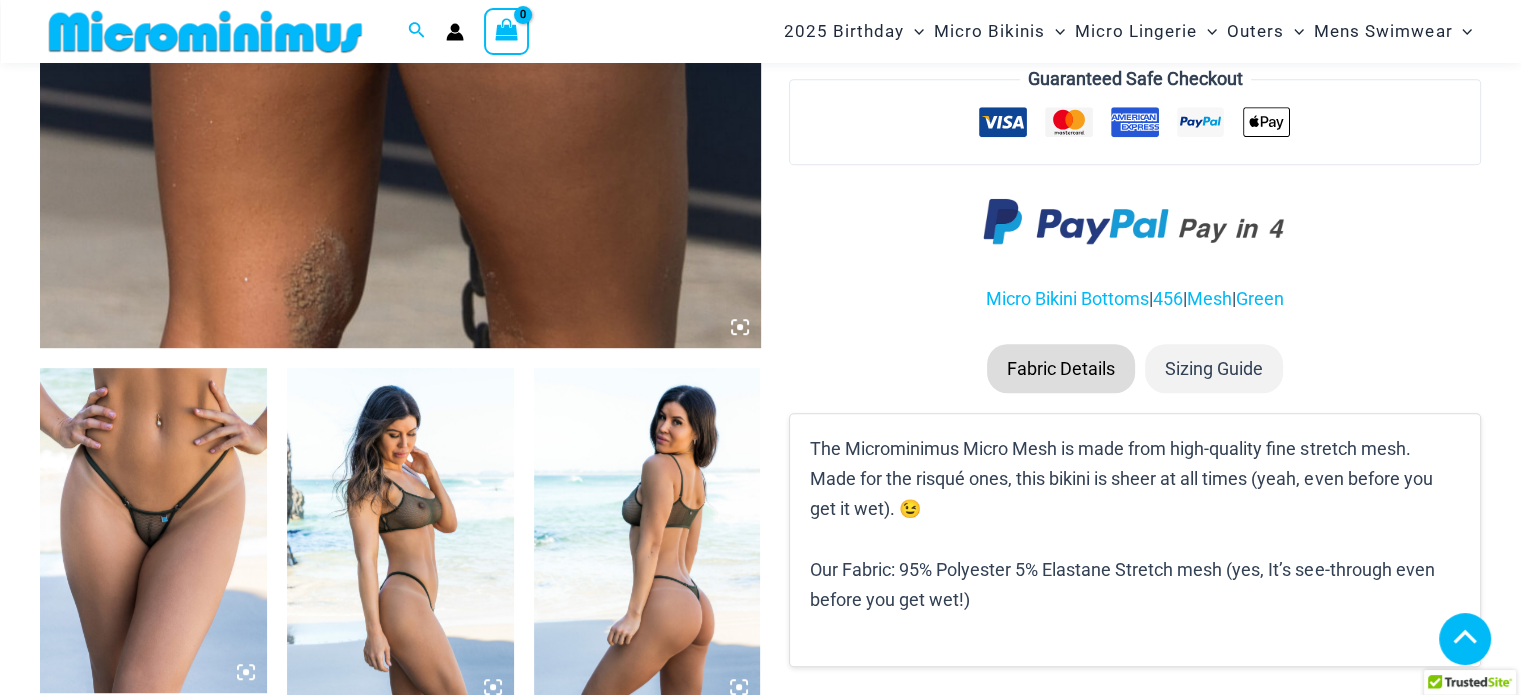 click at bounding box center (153, 530) 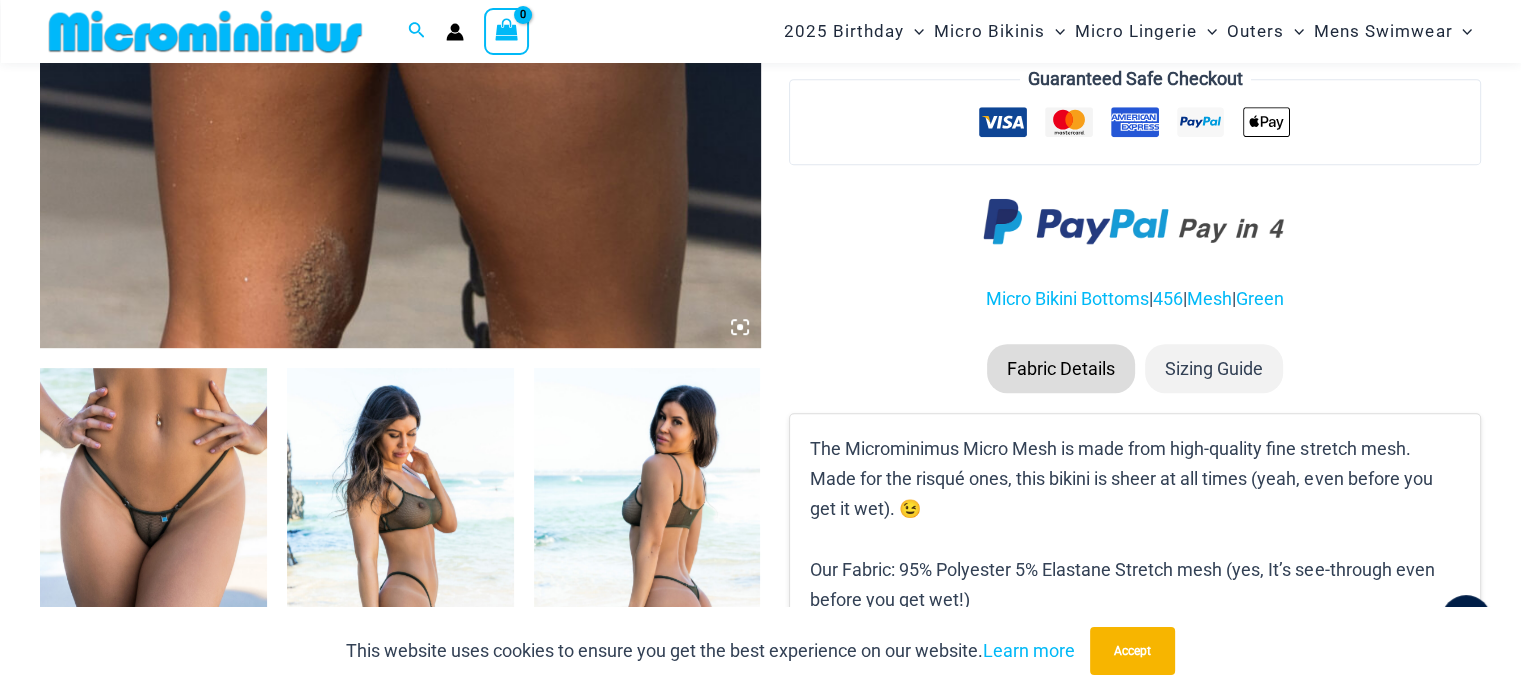 click at bounding box center (153, 530) 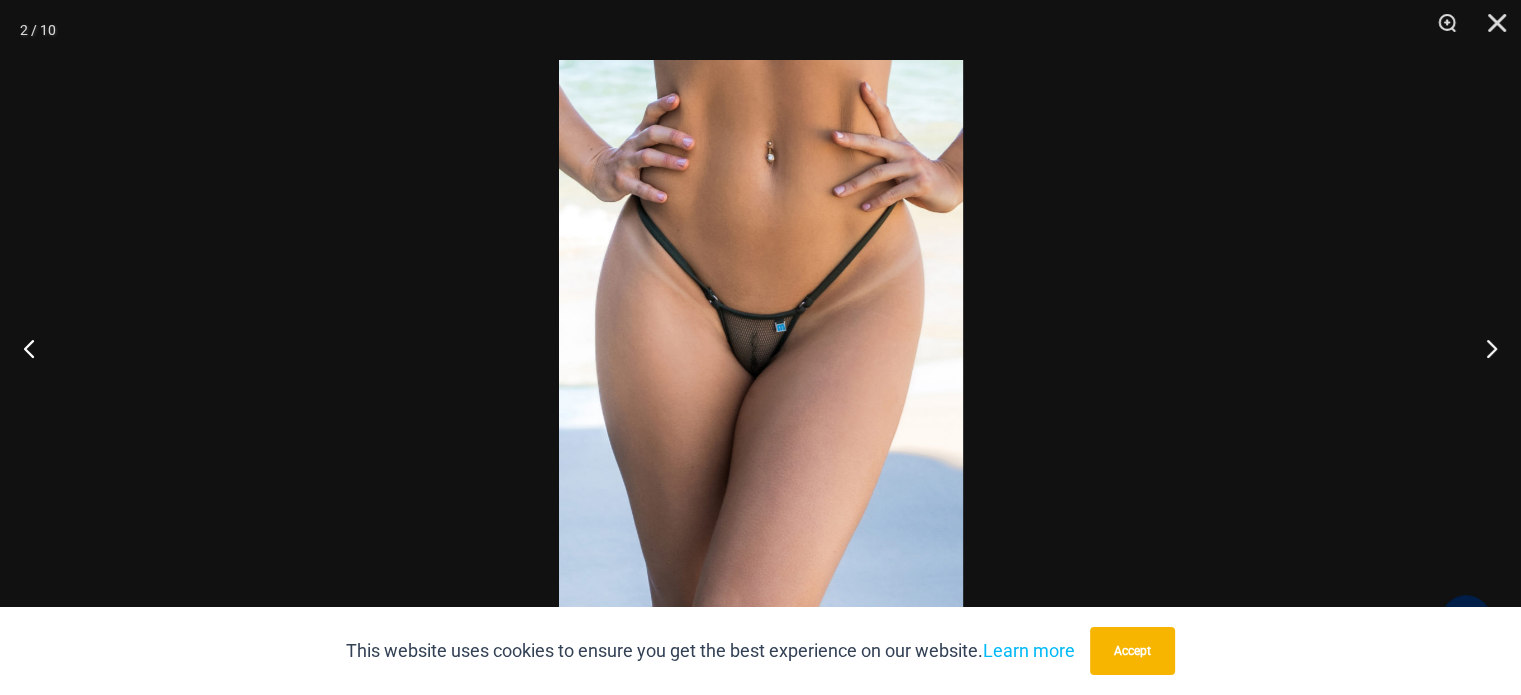 click at bounding box center [761, 347] 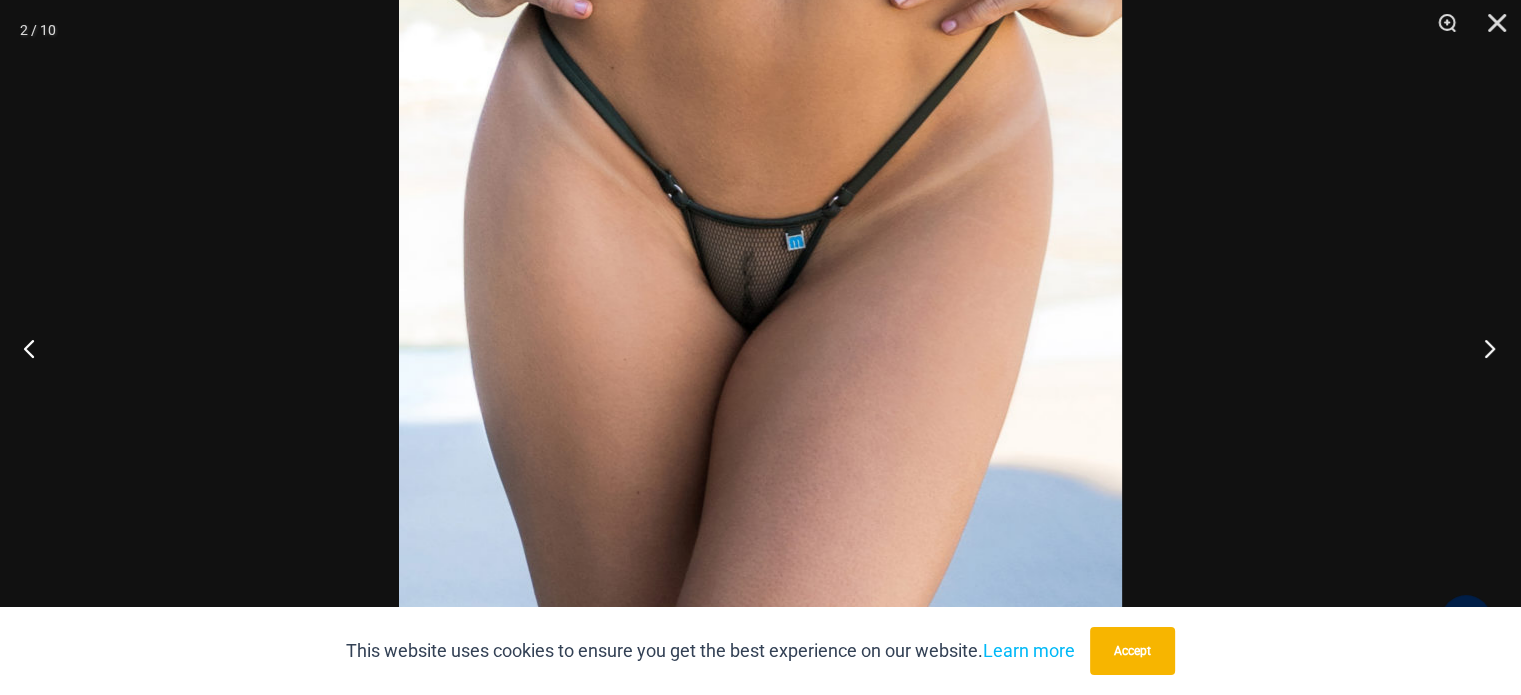 click at bounding box center [1483, 348] 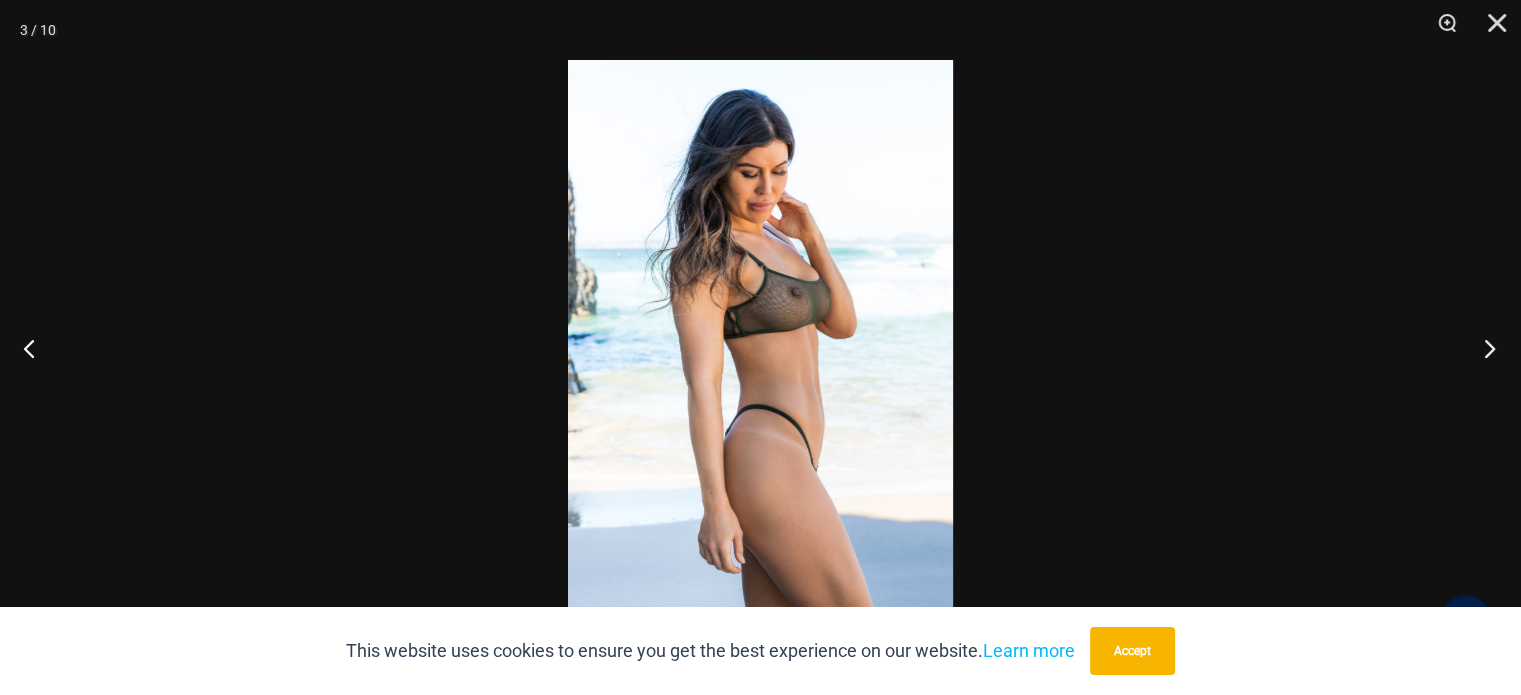 click at bounding box center (1483, 348) 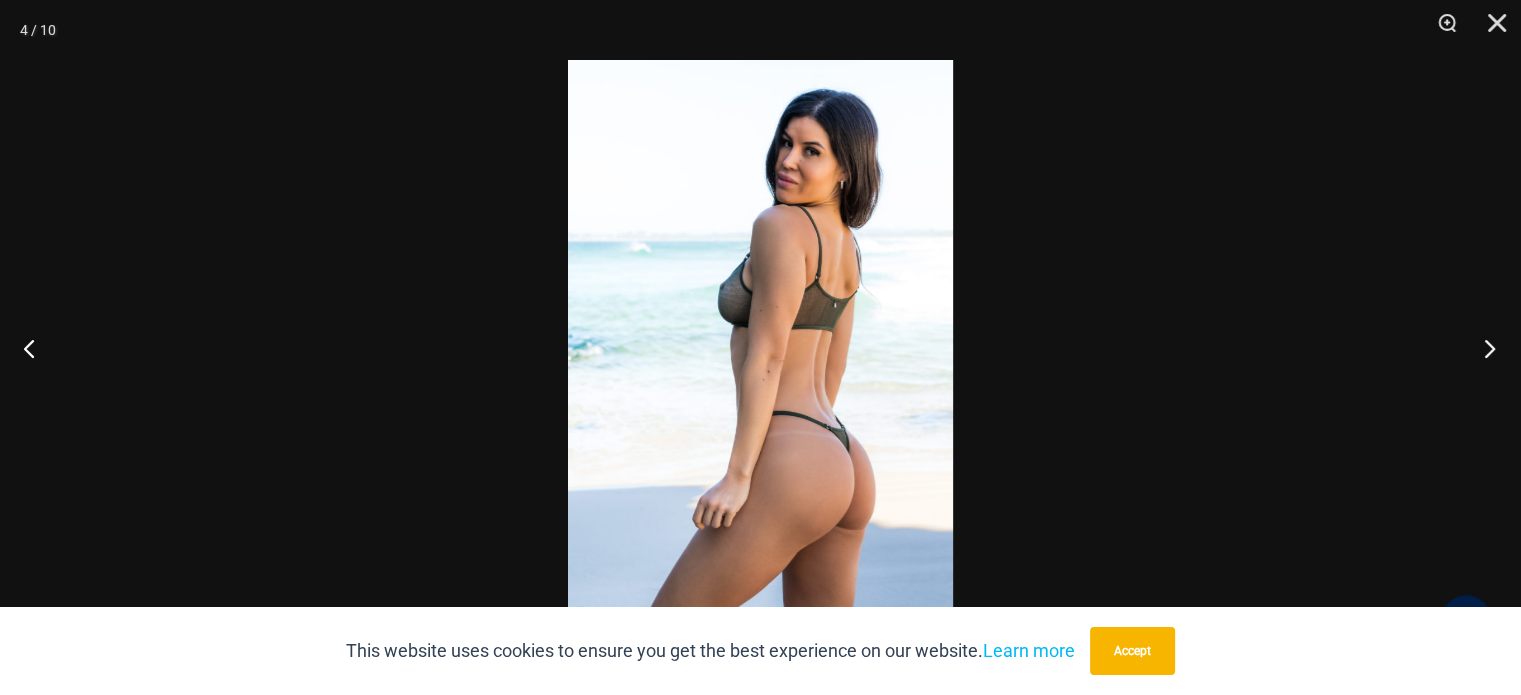 click at bounding box center [1483, 348] 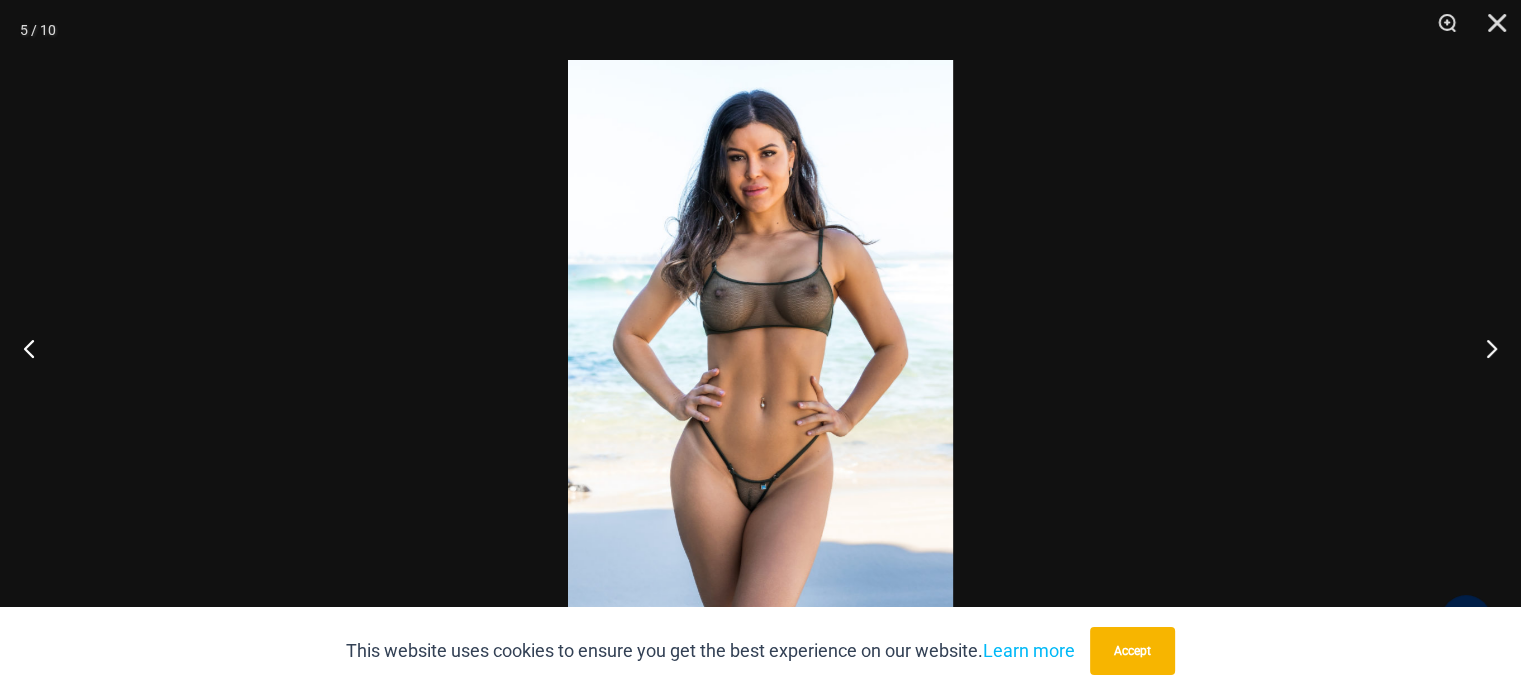 click at bounding box center (760, 347) 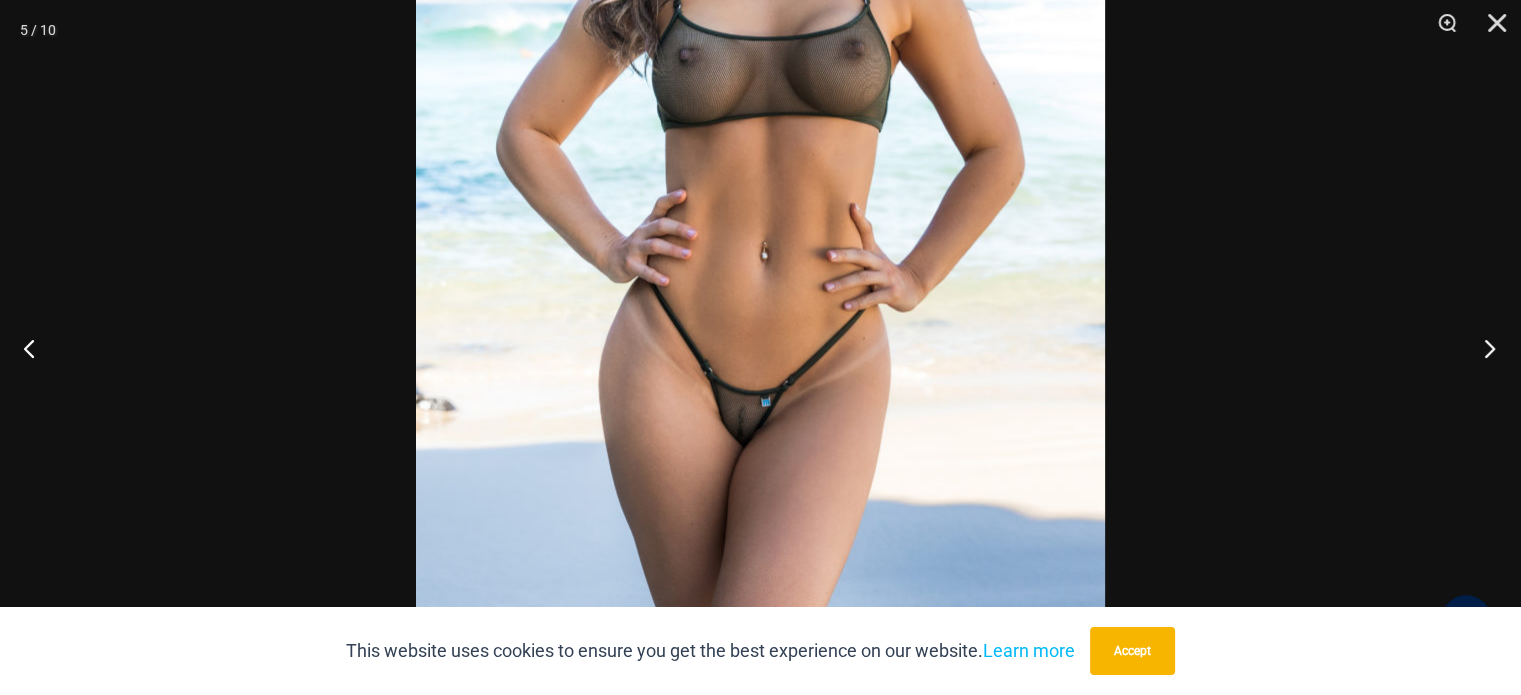 click at bounding box center (1483, 348) 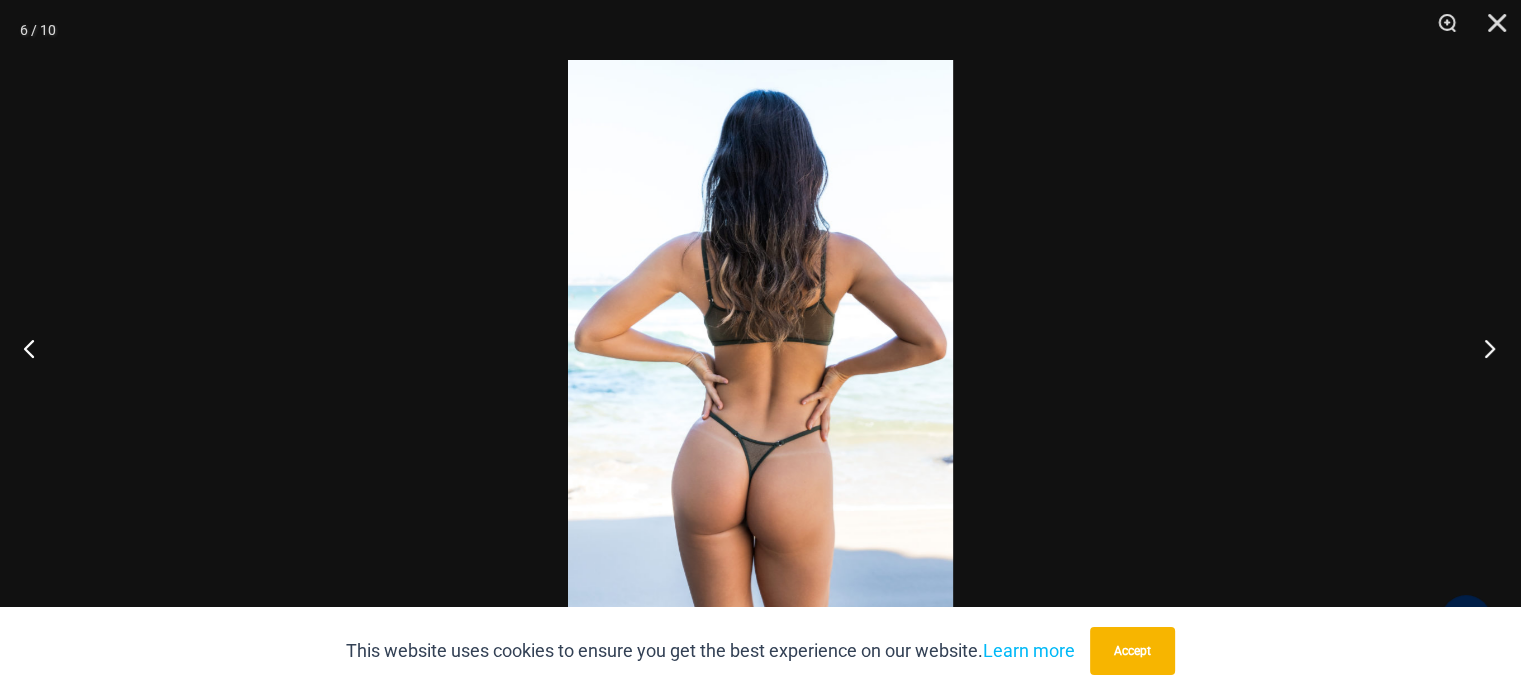 click at bounding box center [1483, 348] 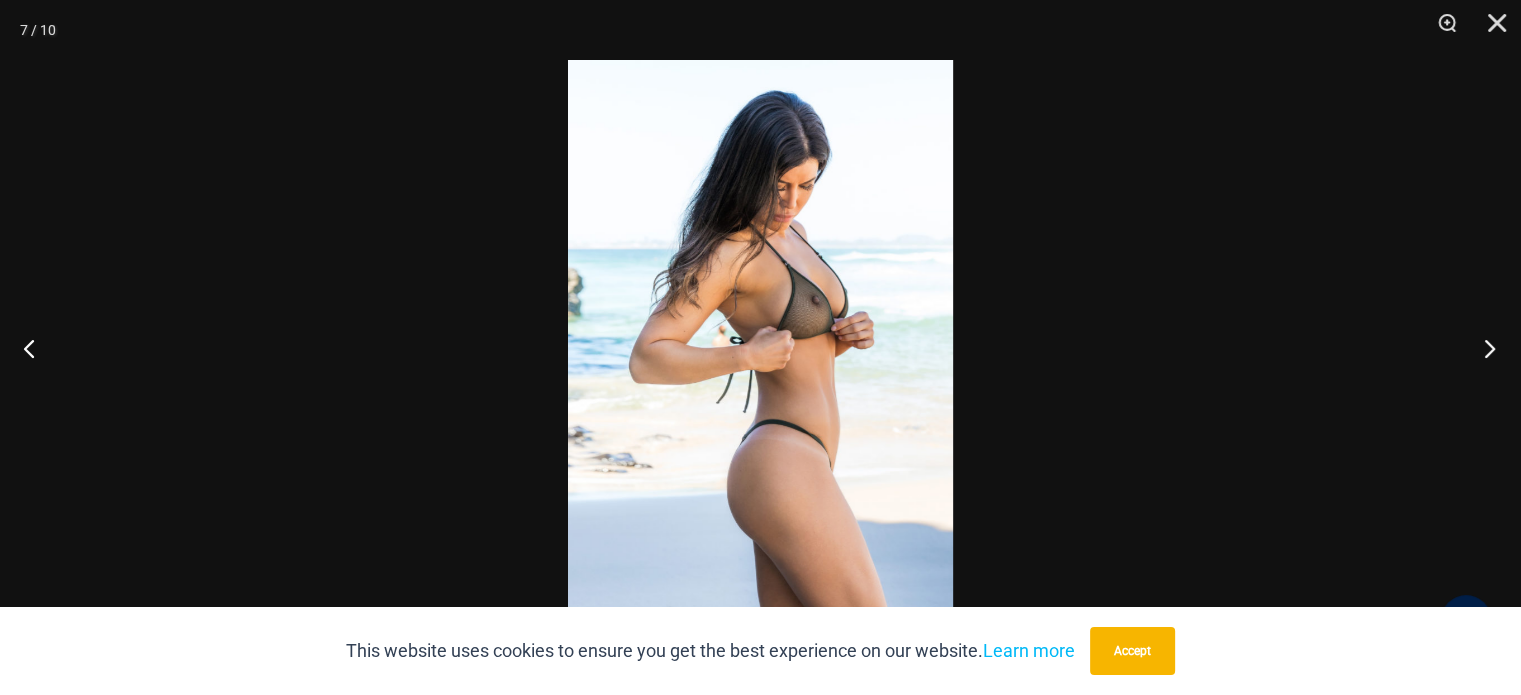 click at bounding box center [1483, 348] 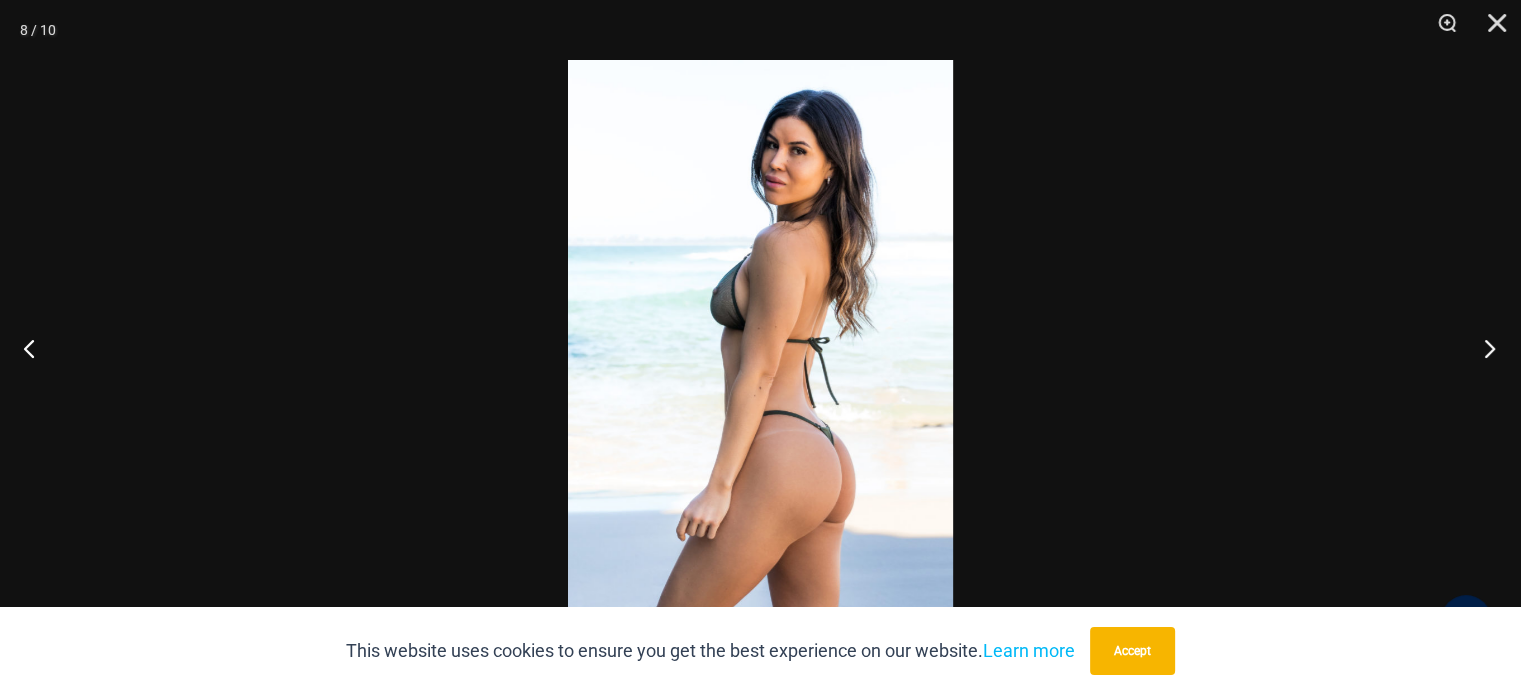 click at bounding box center (1483, 348) 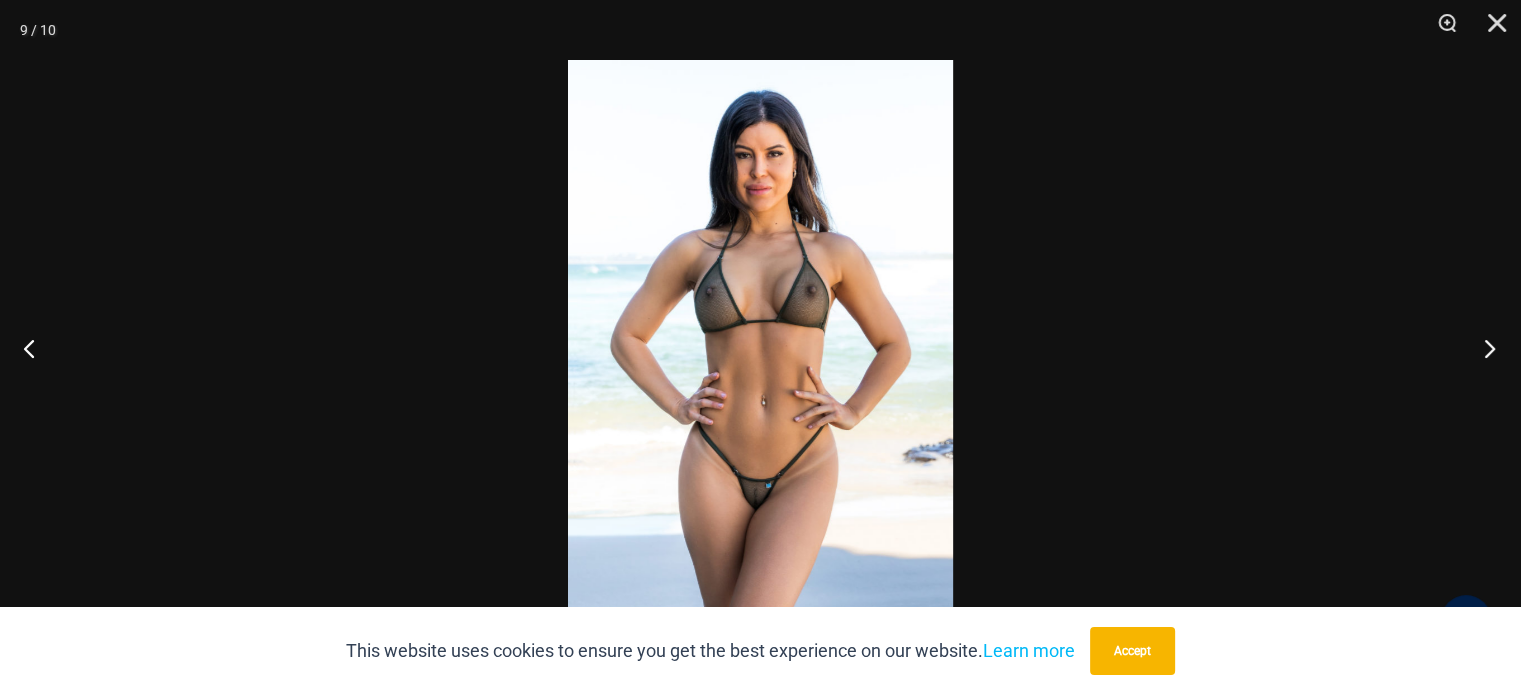 click at bounding box center [1483, 348] 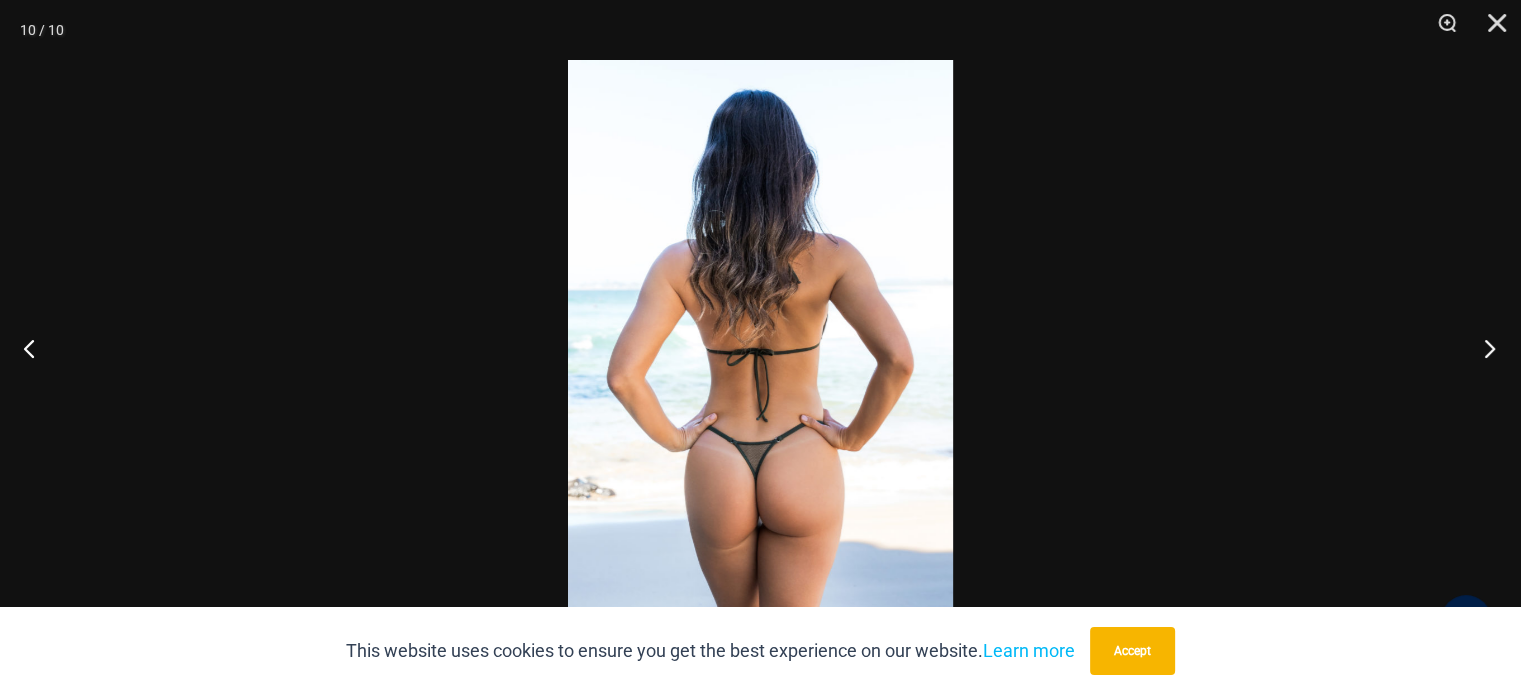 click at bounding box center (1483, 348) 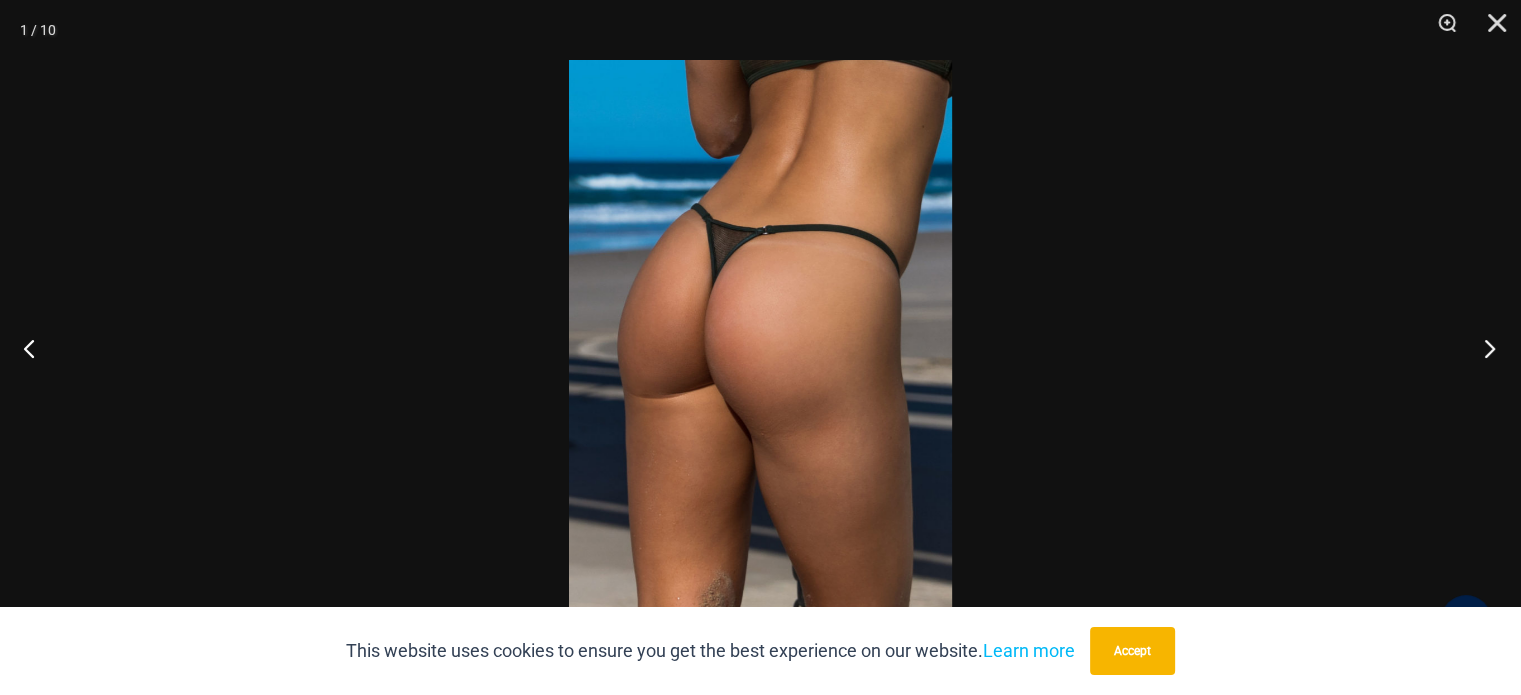 click at bounding box center (1483, 348) 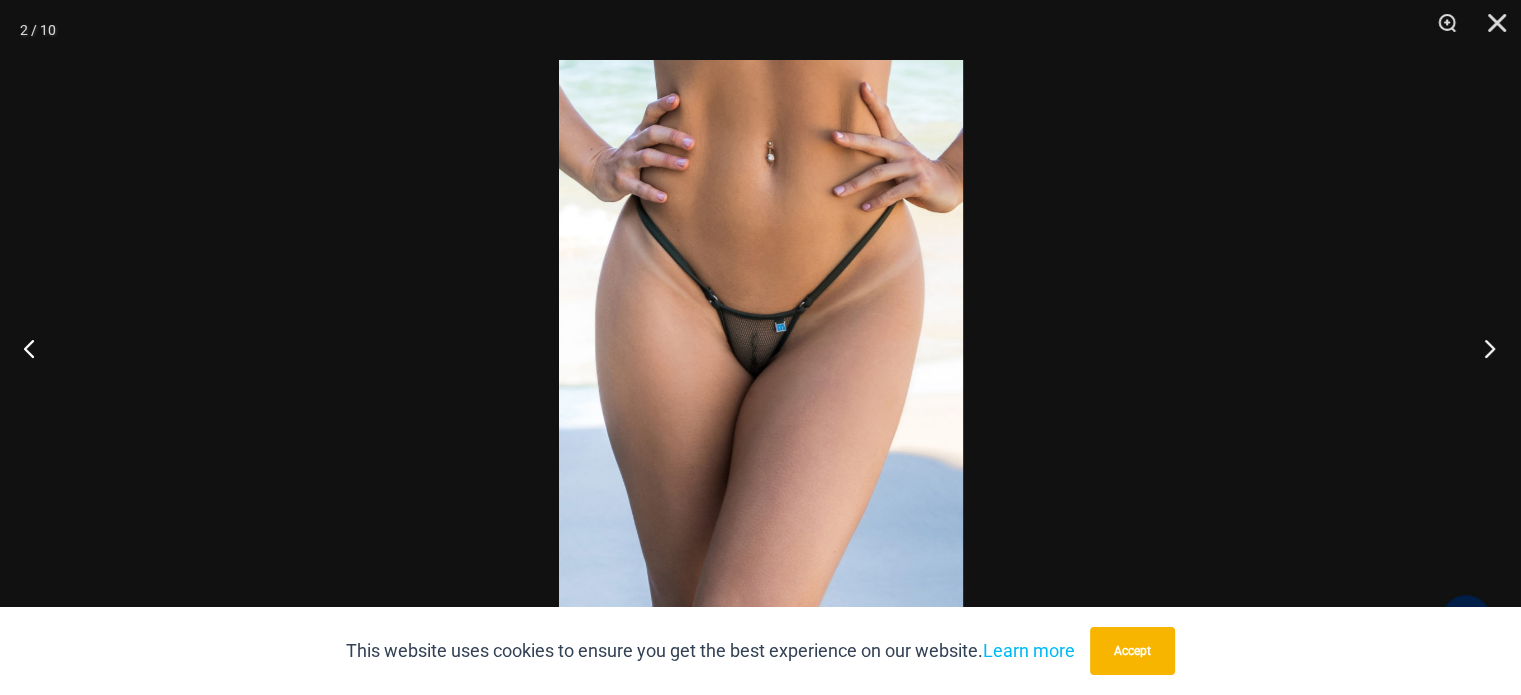 click at bounding box center [1483, 348] 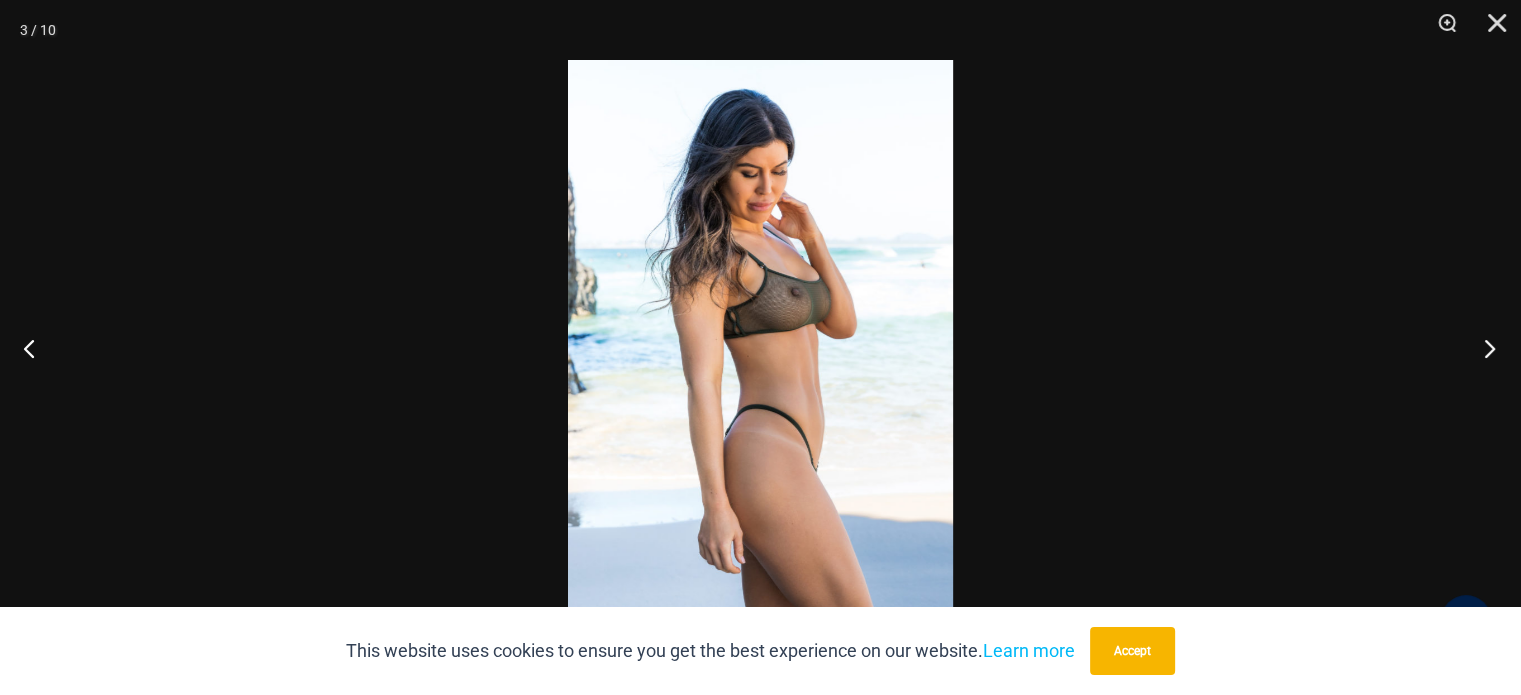click at bounding box center [1483, 348] 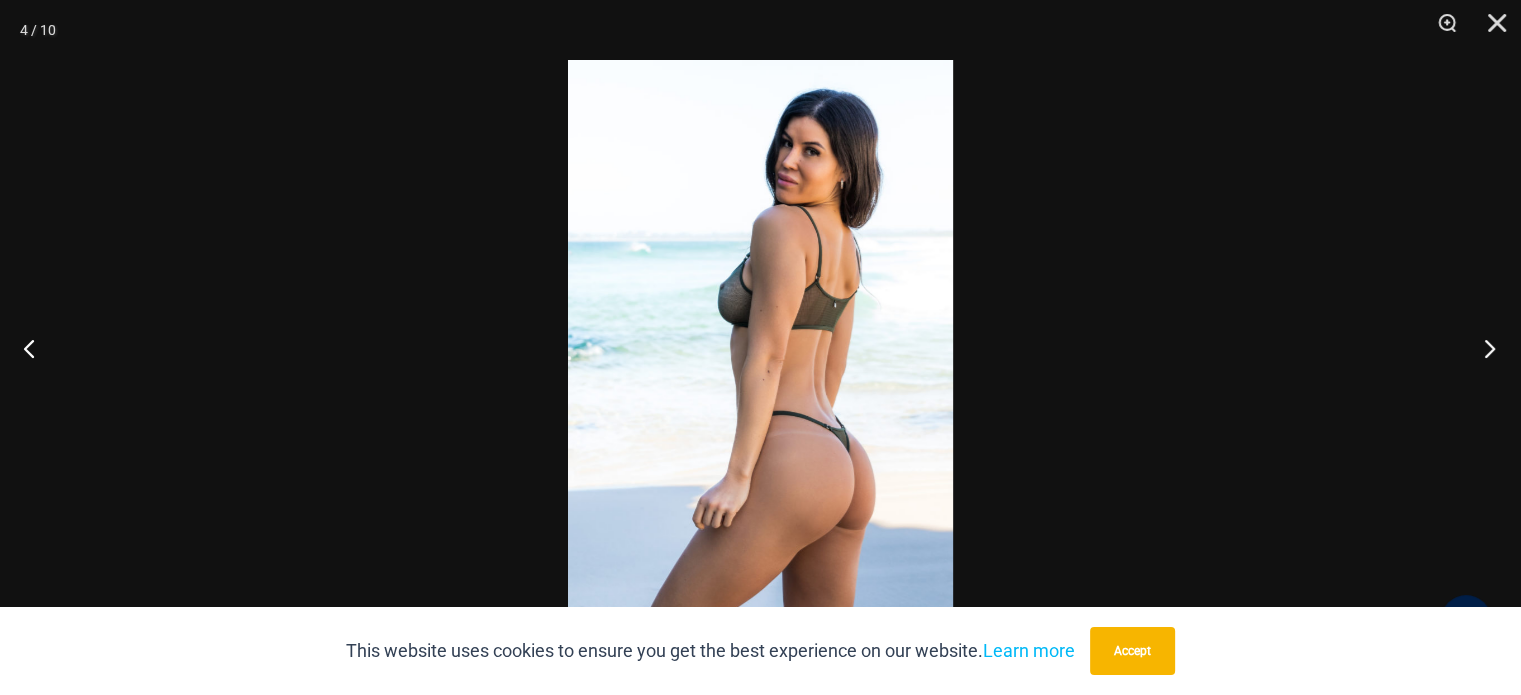 click at bounding box center [1483, 348] 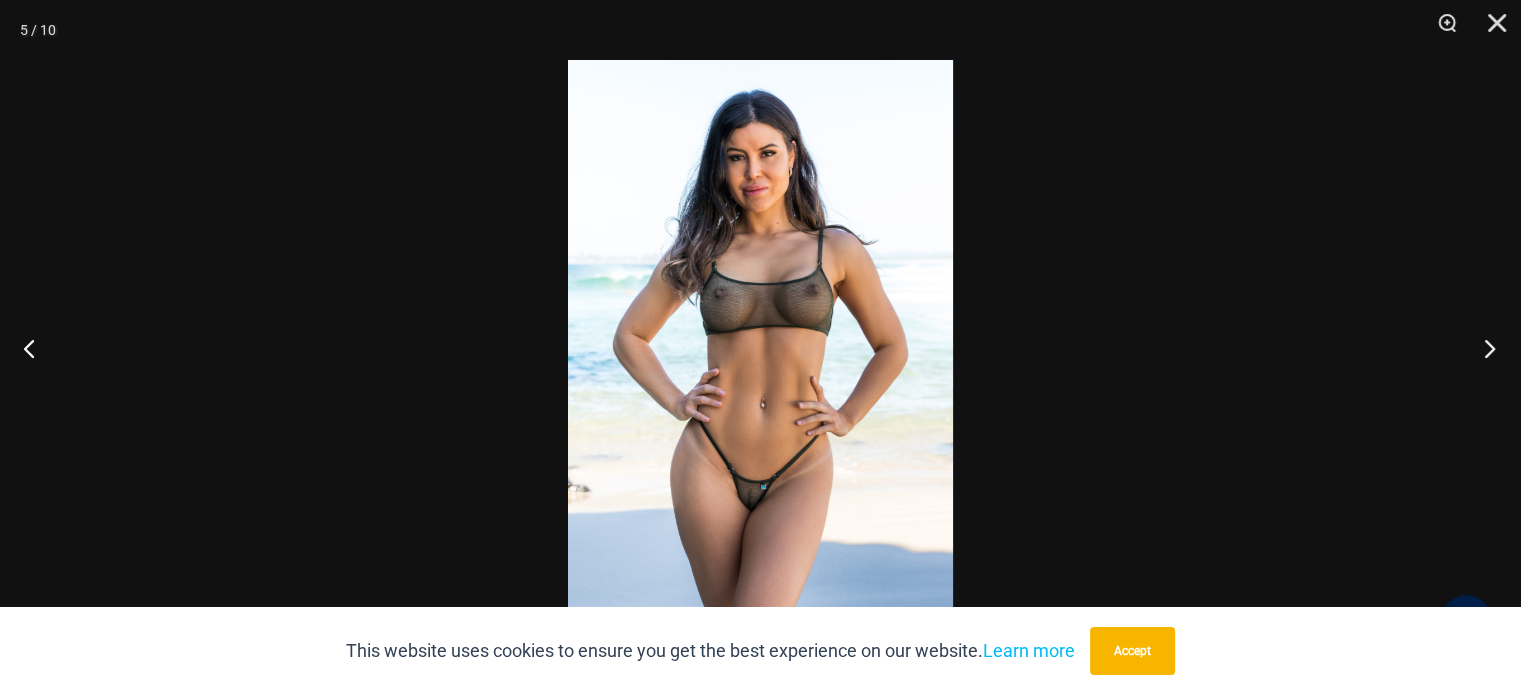 click at bounding box center (1483, 348) 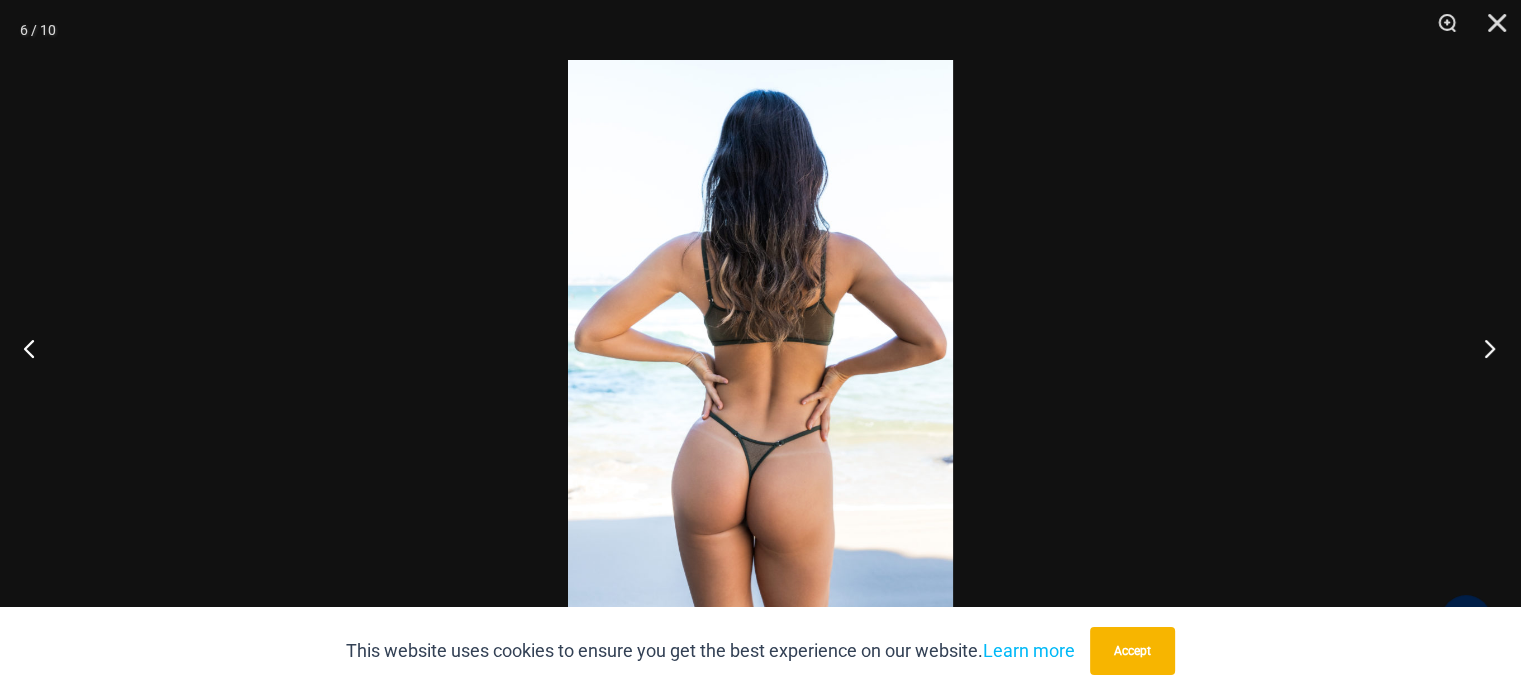click at bounding box center (1483, 348) 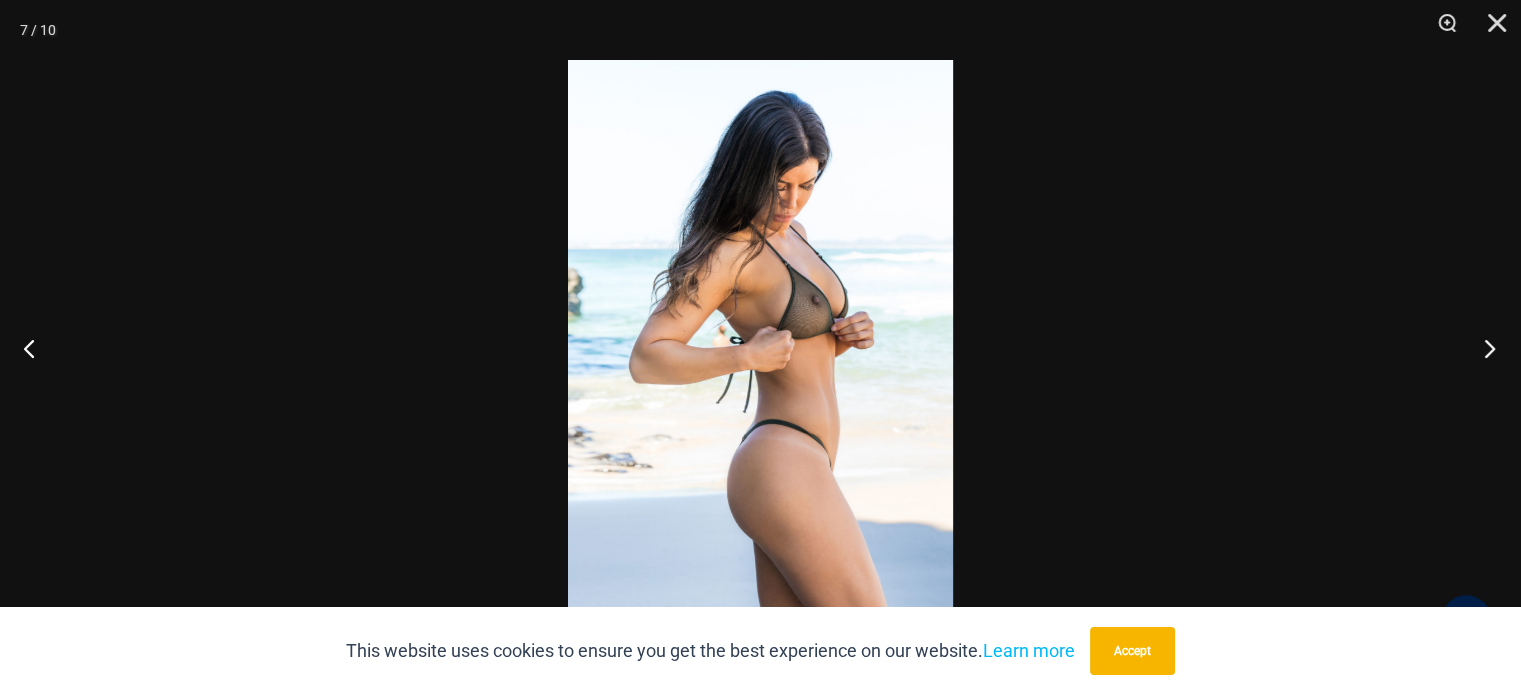 click at bounding box center (1483, 348) 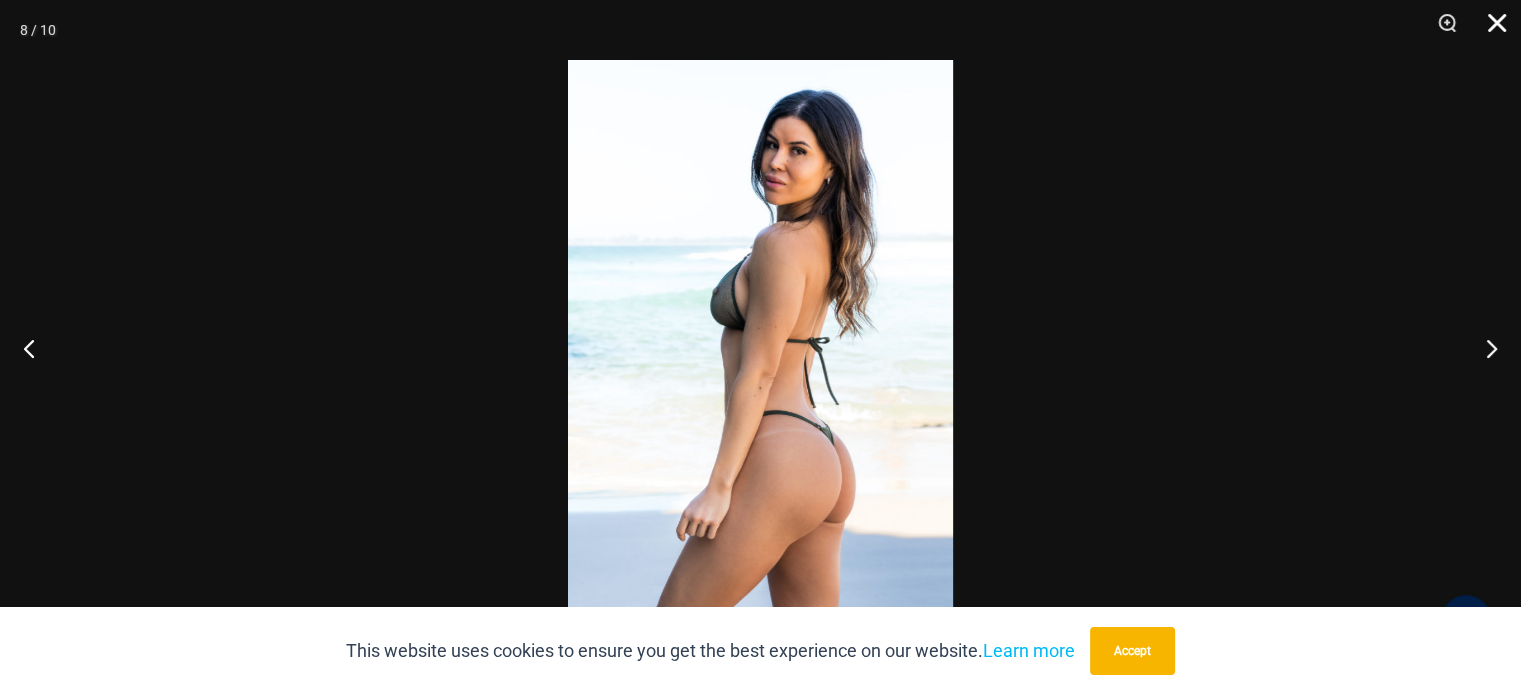click at bounding box center (1490, 30) 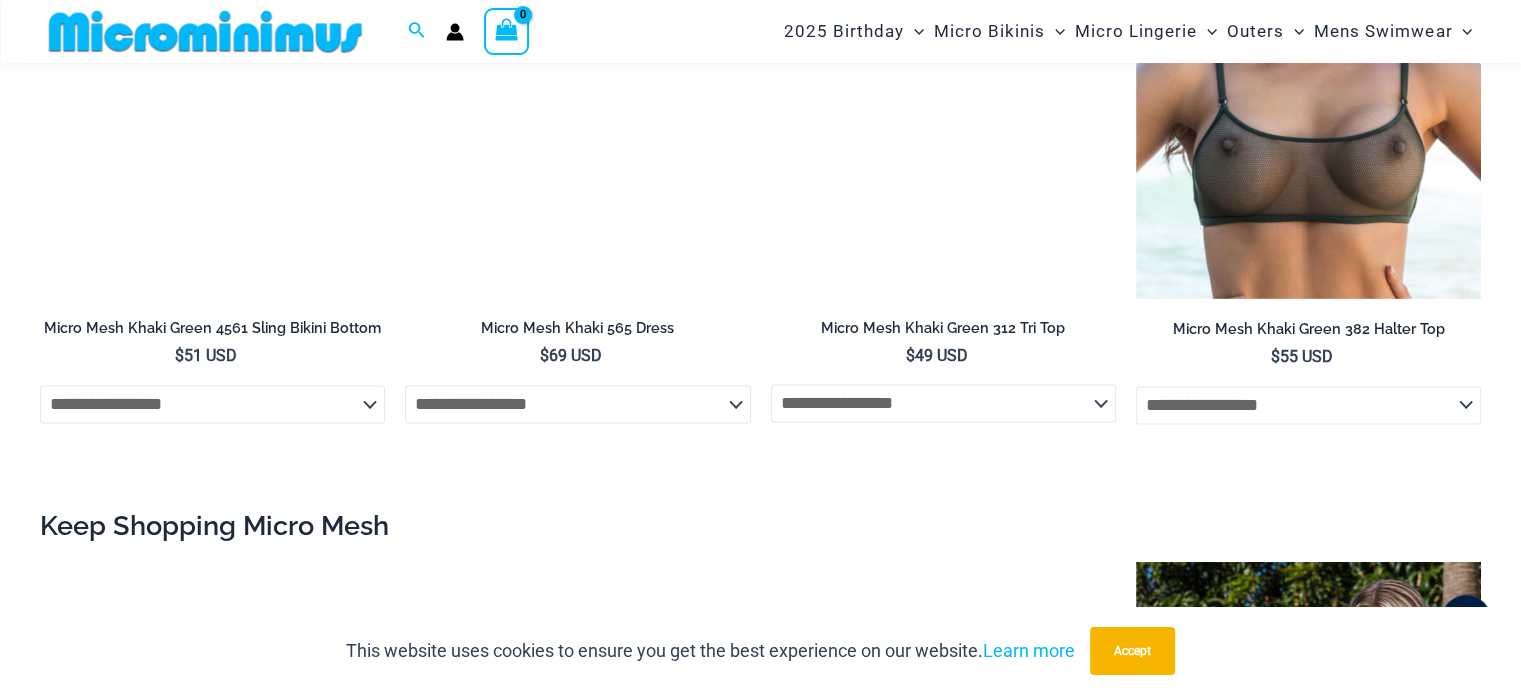 scroll, scrollTop: 2381, scrollLeft: 0, axis: vertical 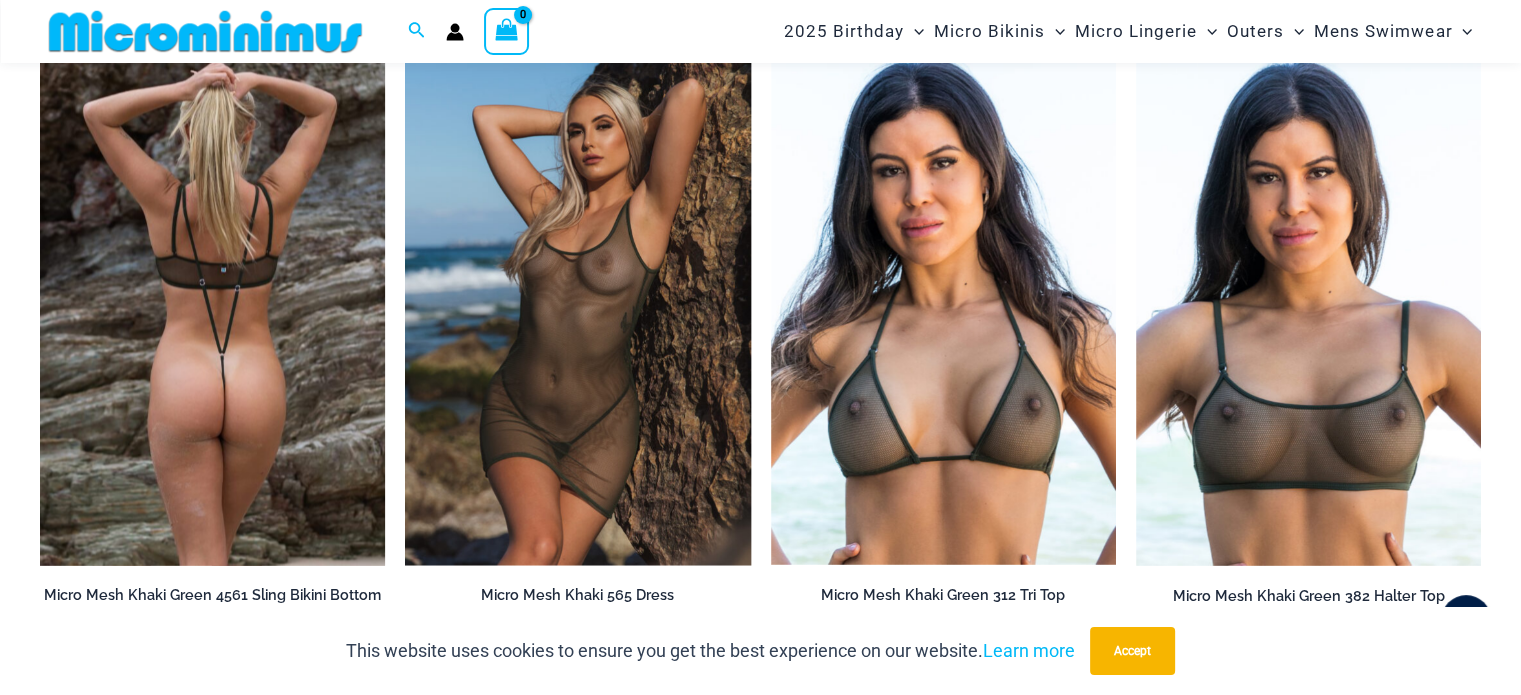 click at bounding box center [212, 306] 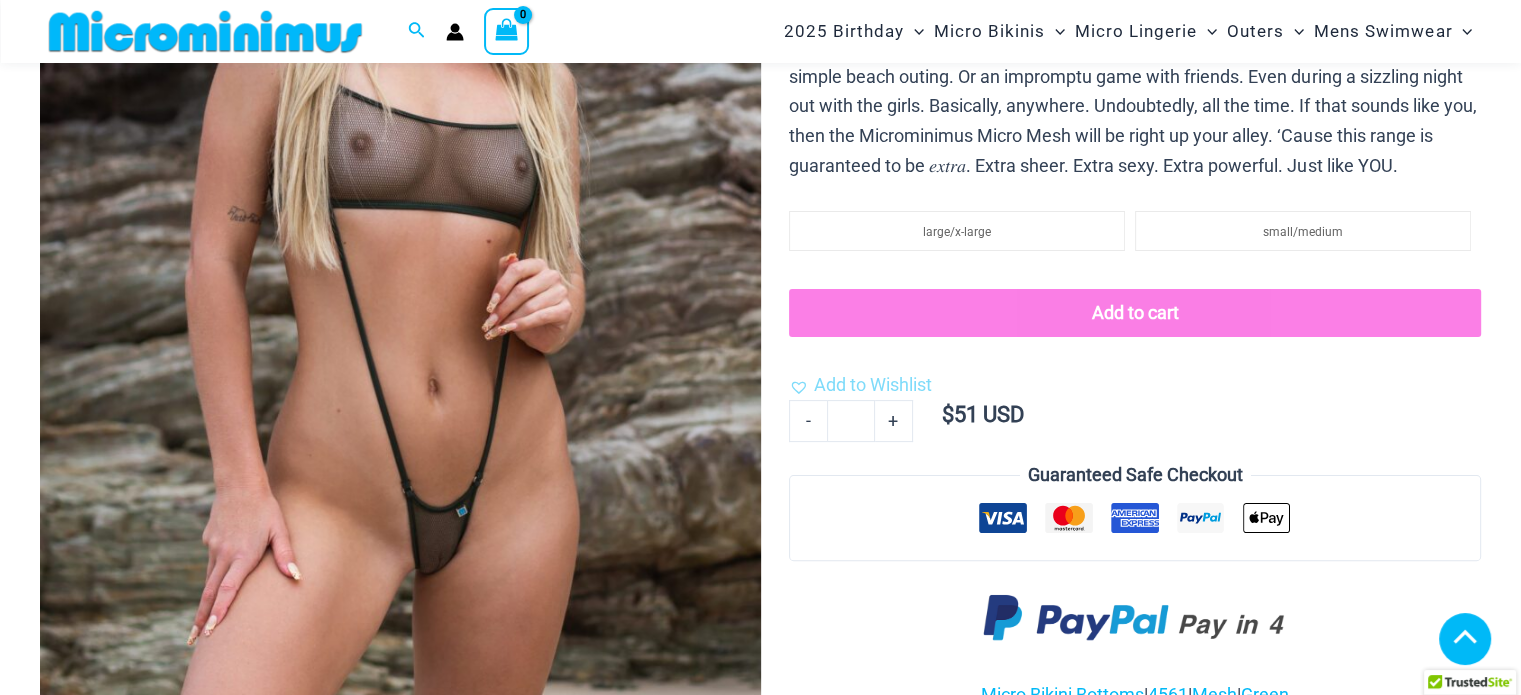 scroll, scrollTop: 648, scrollLeft: 0, axis: vertical 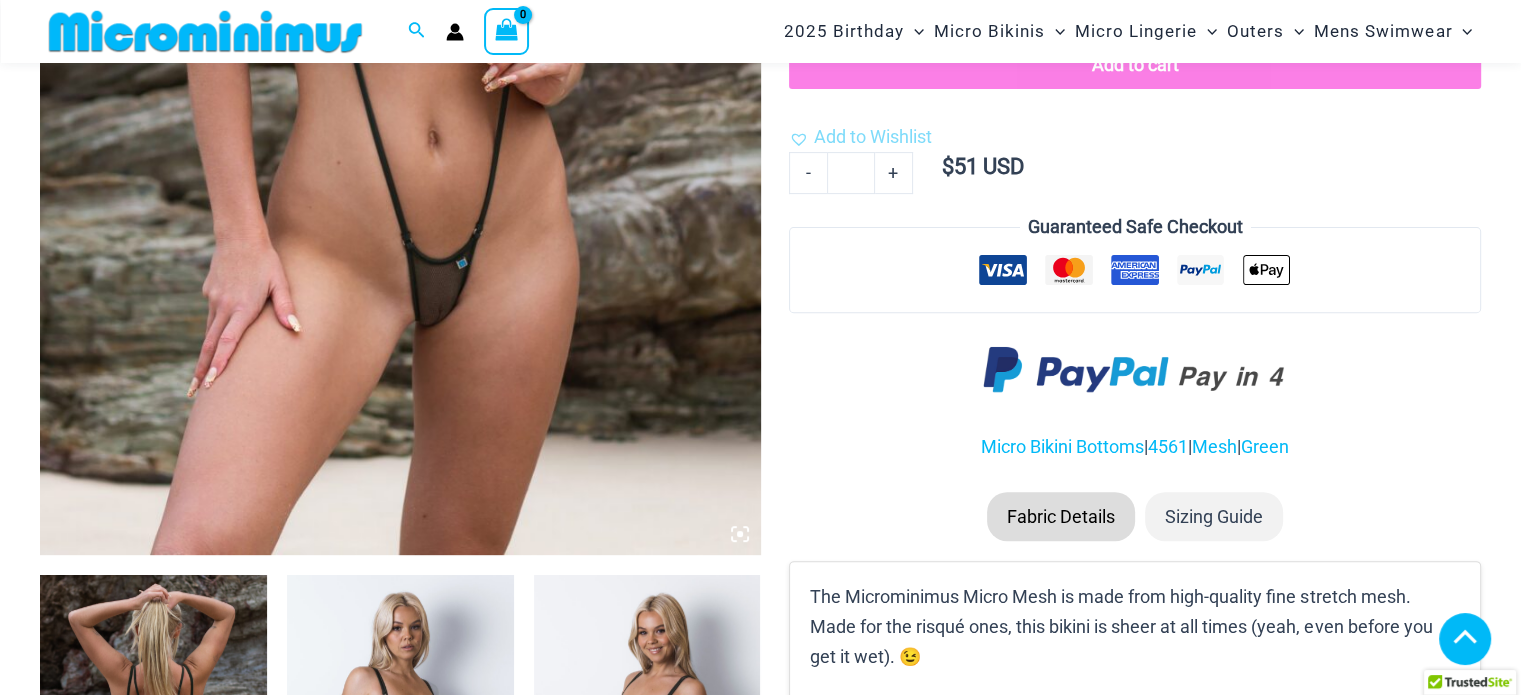 click 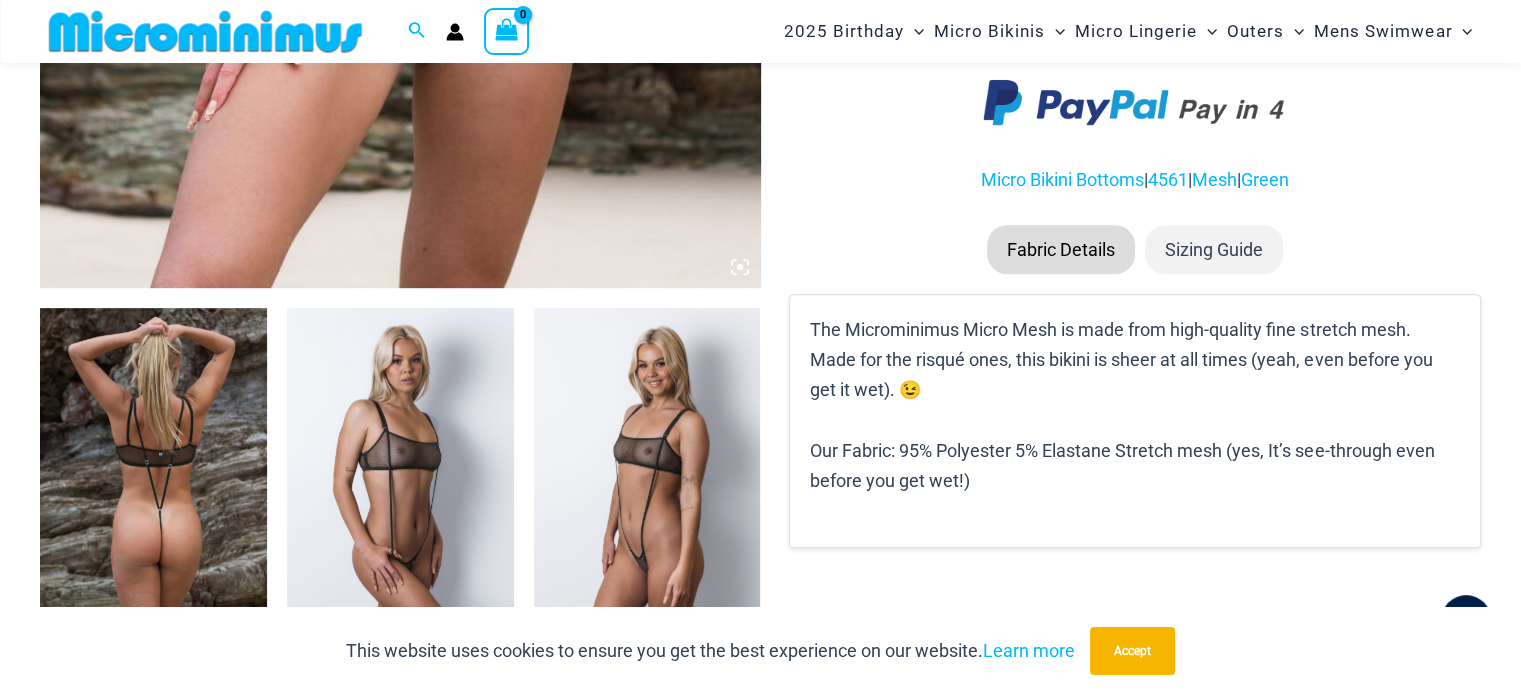 click at bounding box center [153, 478] 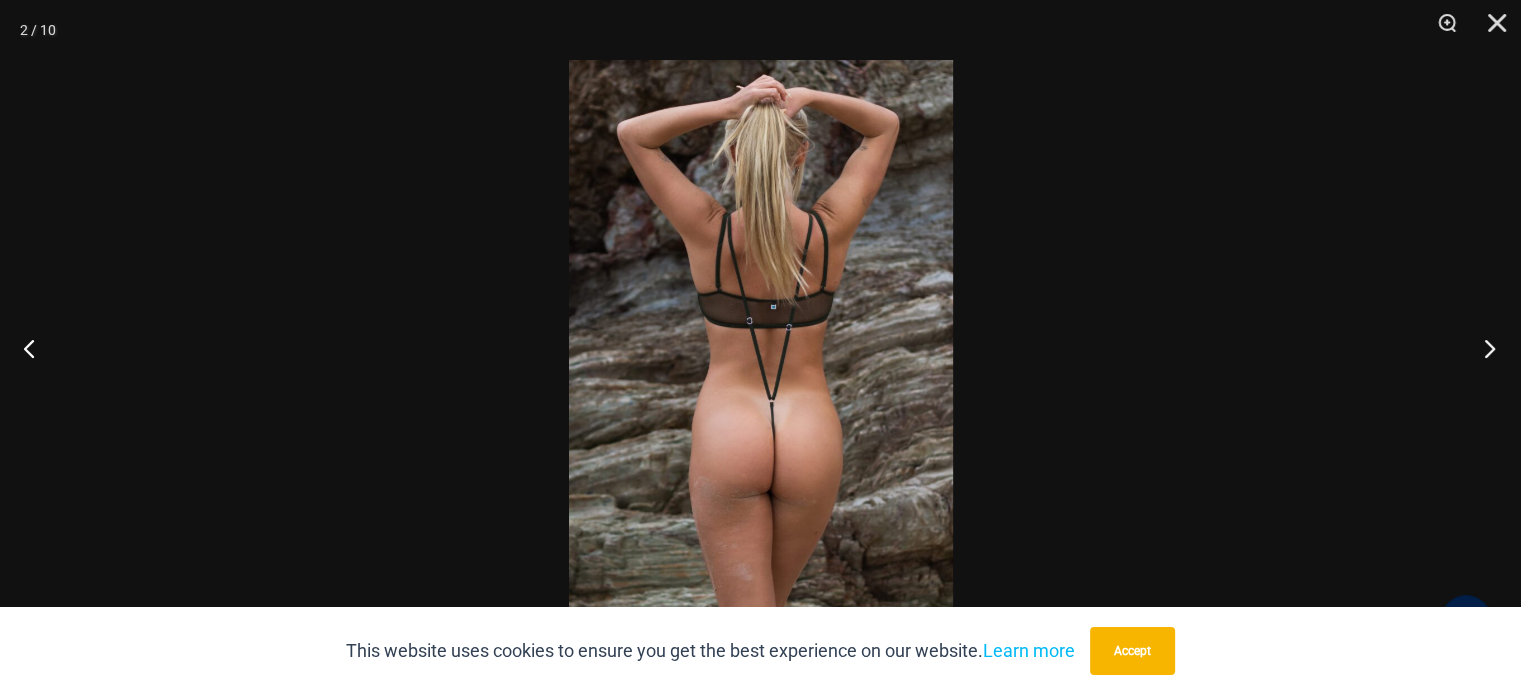click at bounding box center [1483, 348] 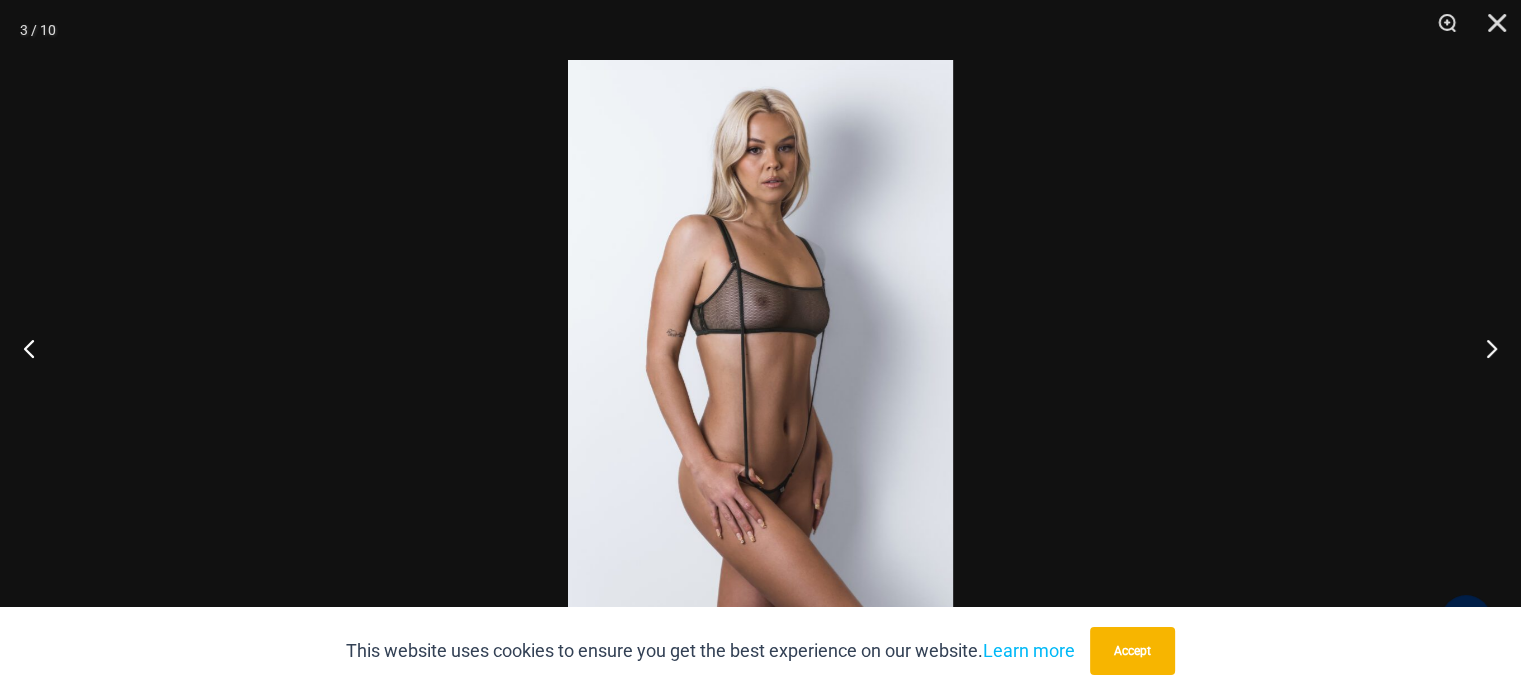 click at bounding box center [760, 347] 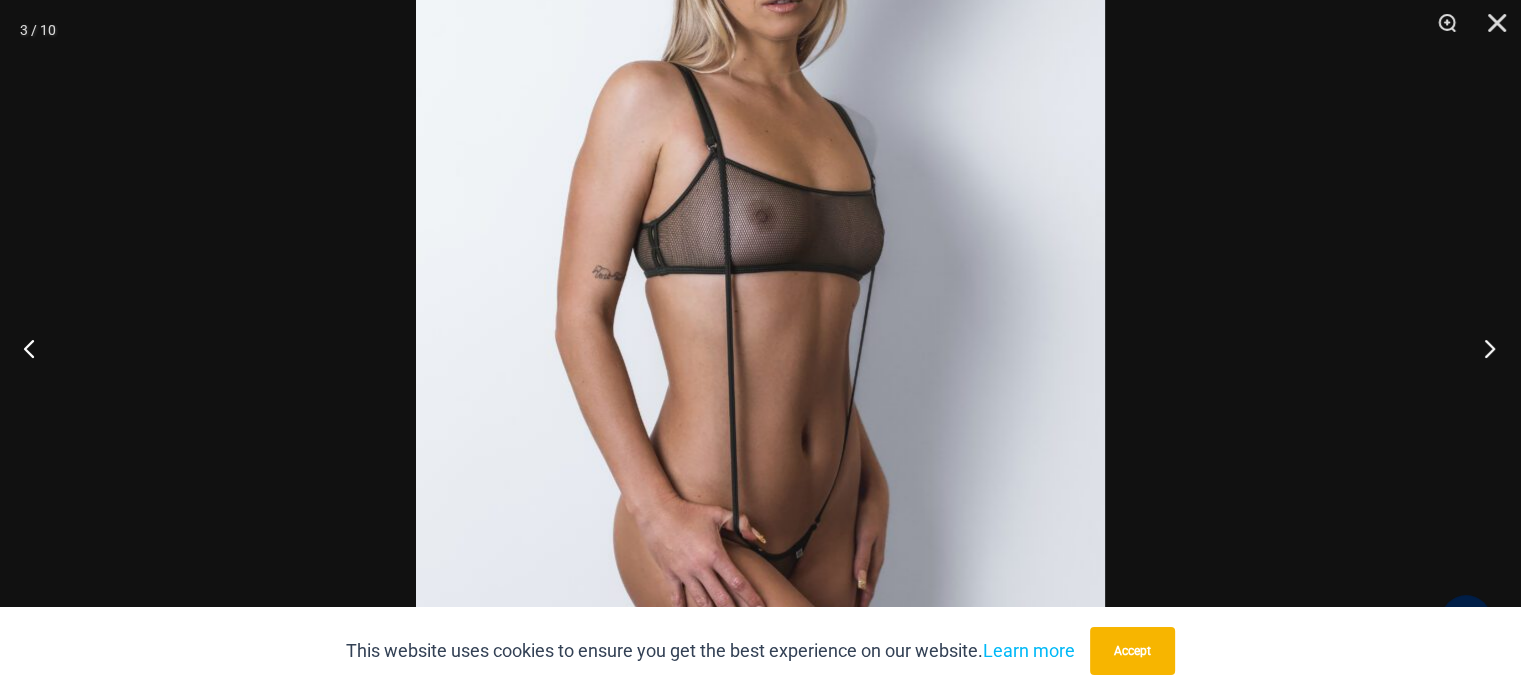 click at bounding box center [1483, 348] 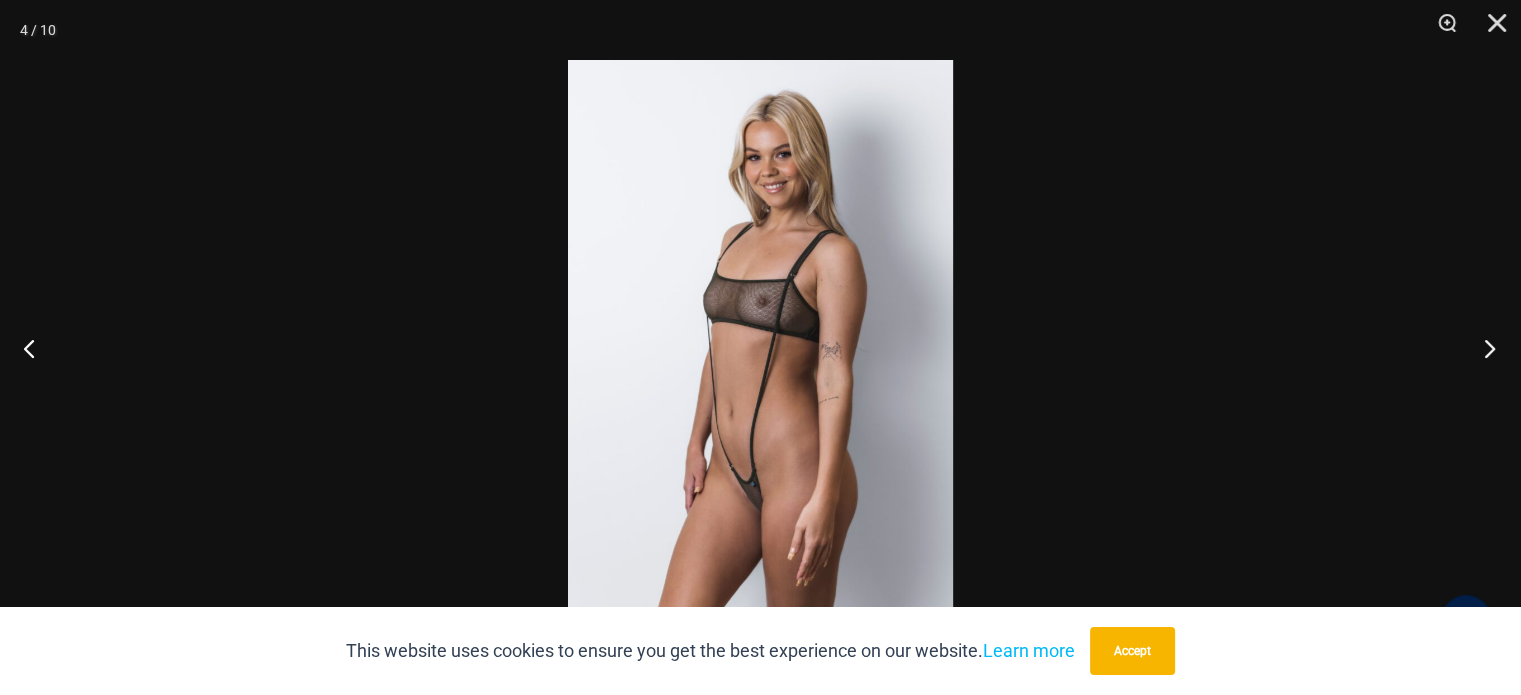 click at bounding box center [1483, 348] 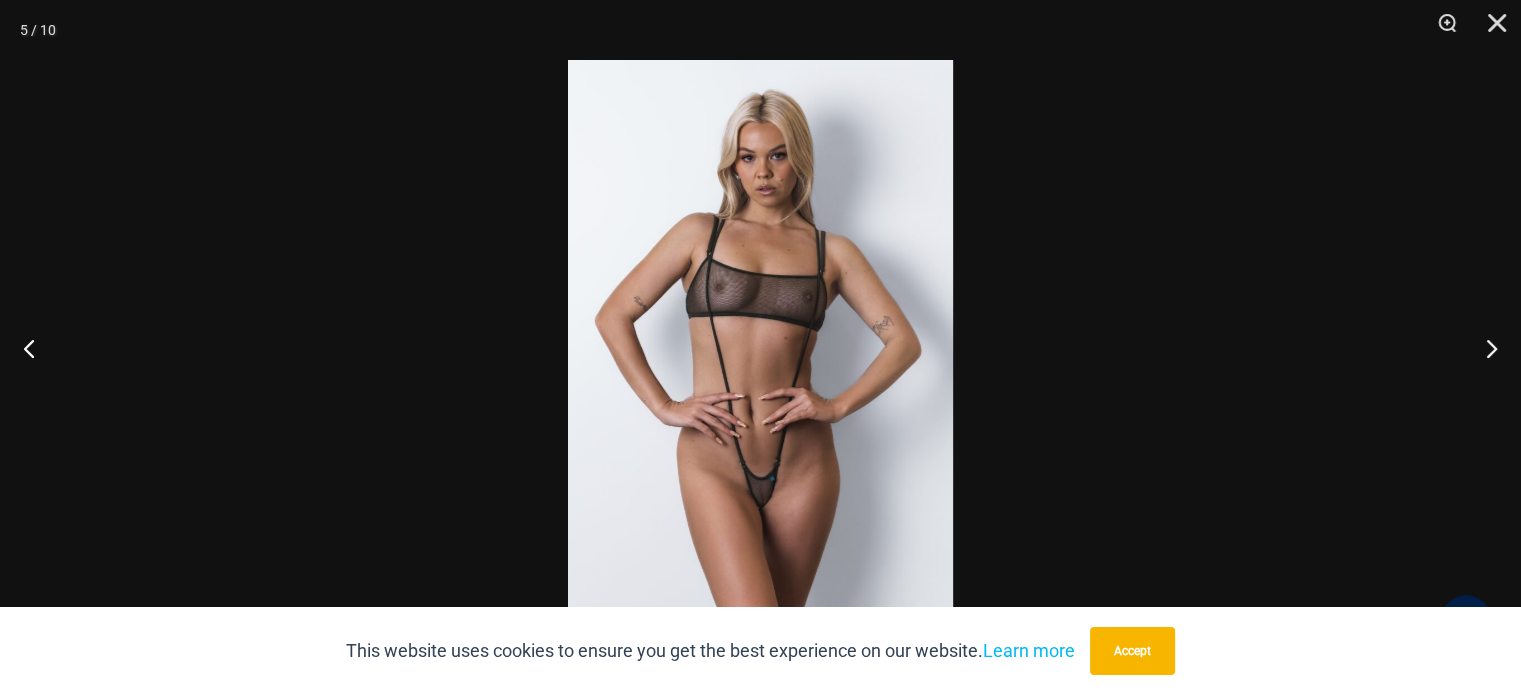click at bounding box center (760, 347) 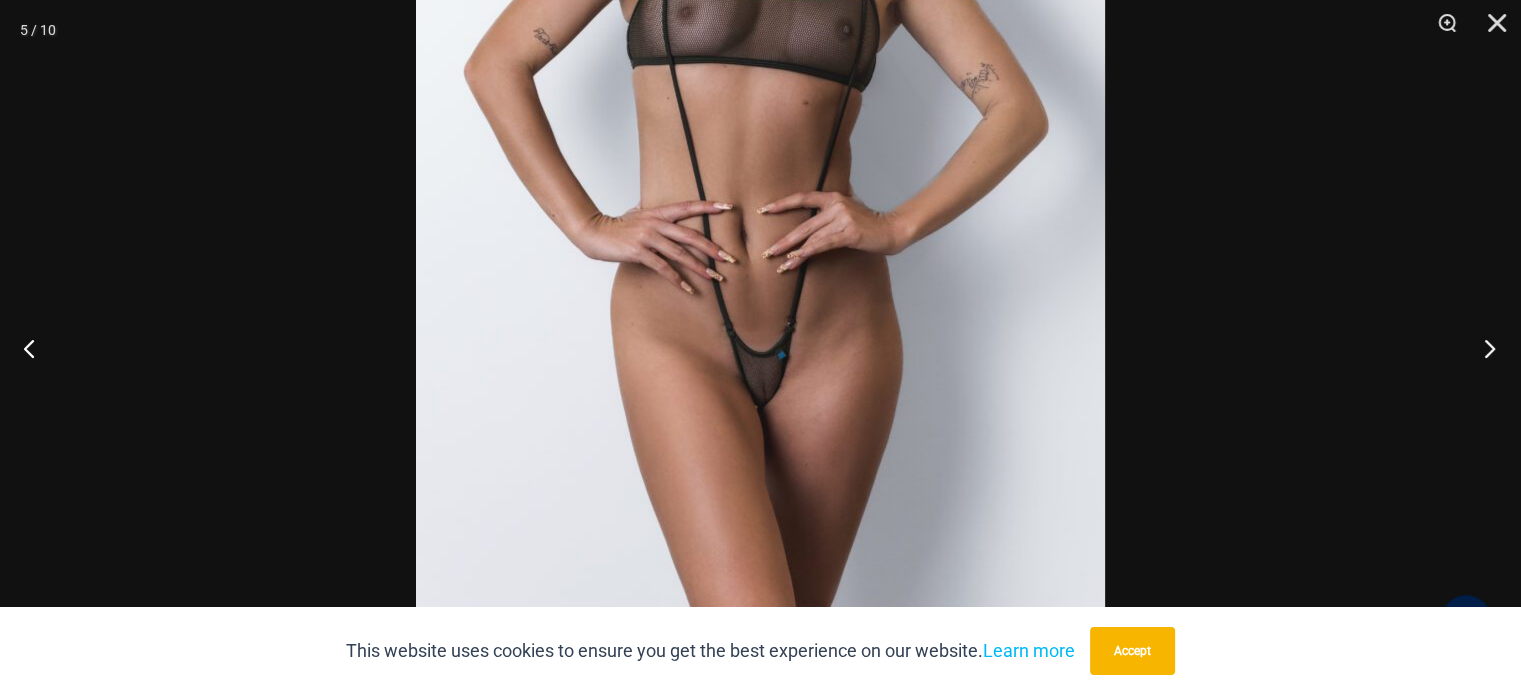 click at bounding box center (1483, 348) 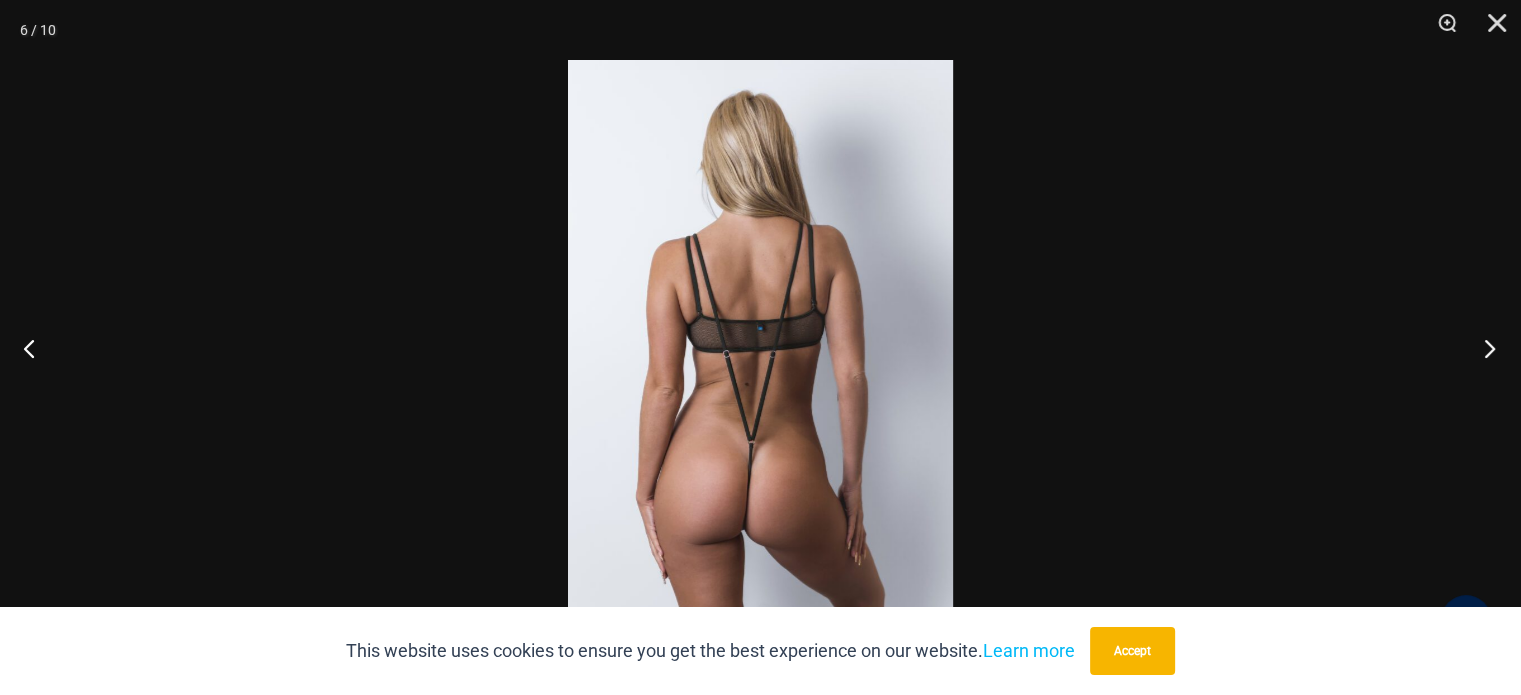 click at bounding box center (1483, 348) 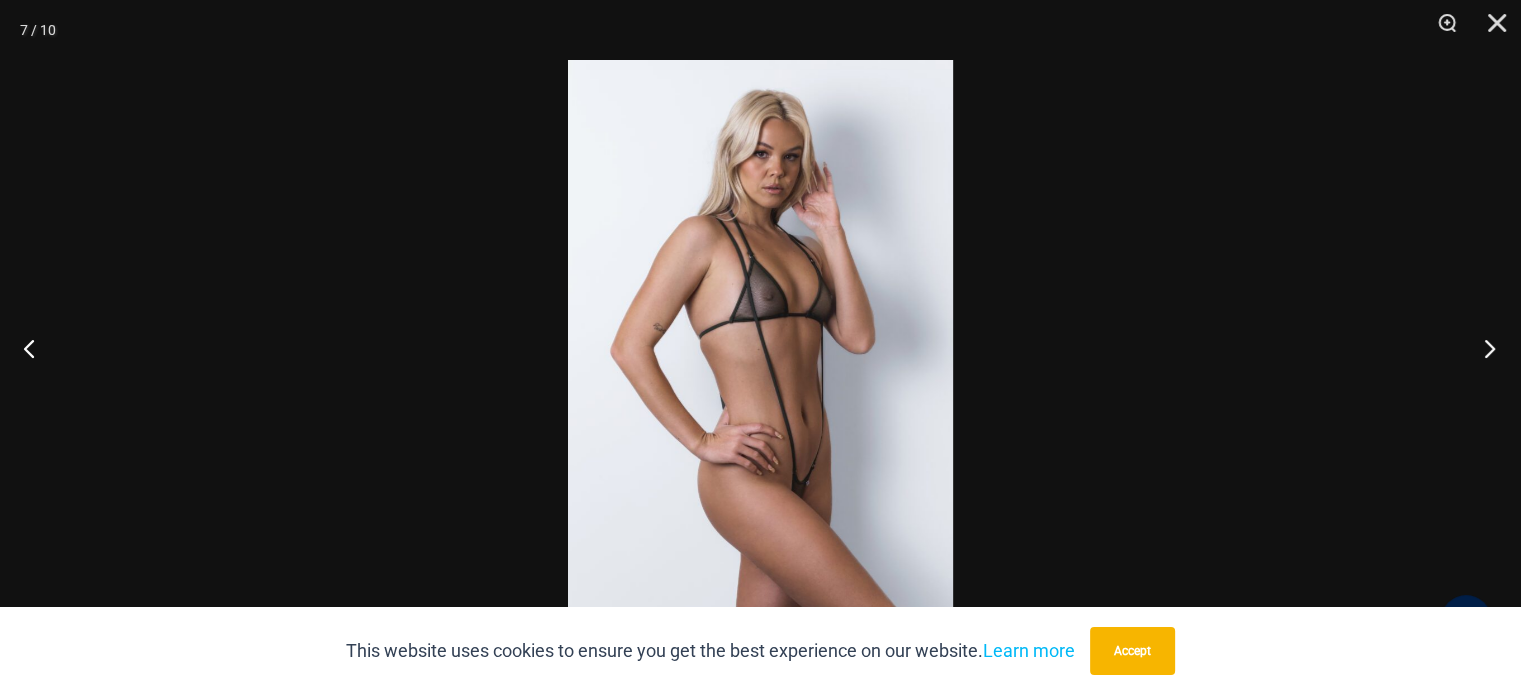click at bounding box center (1483, 348) 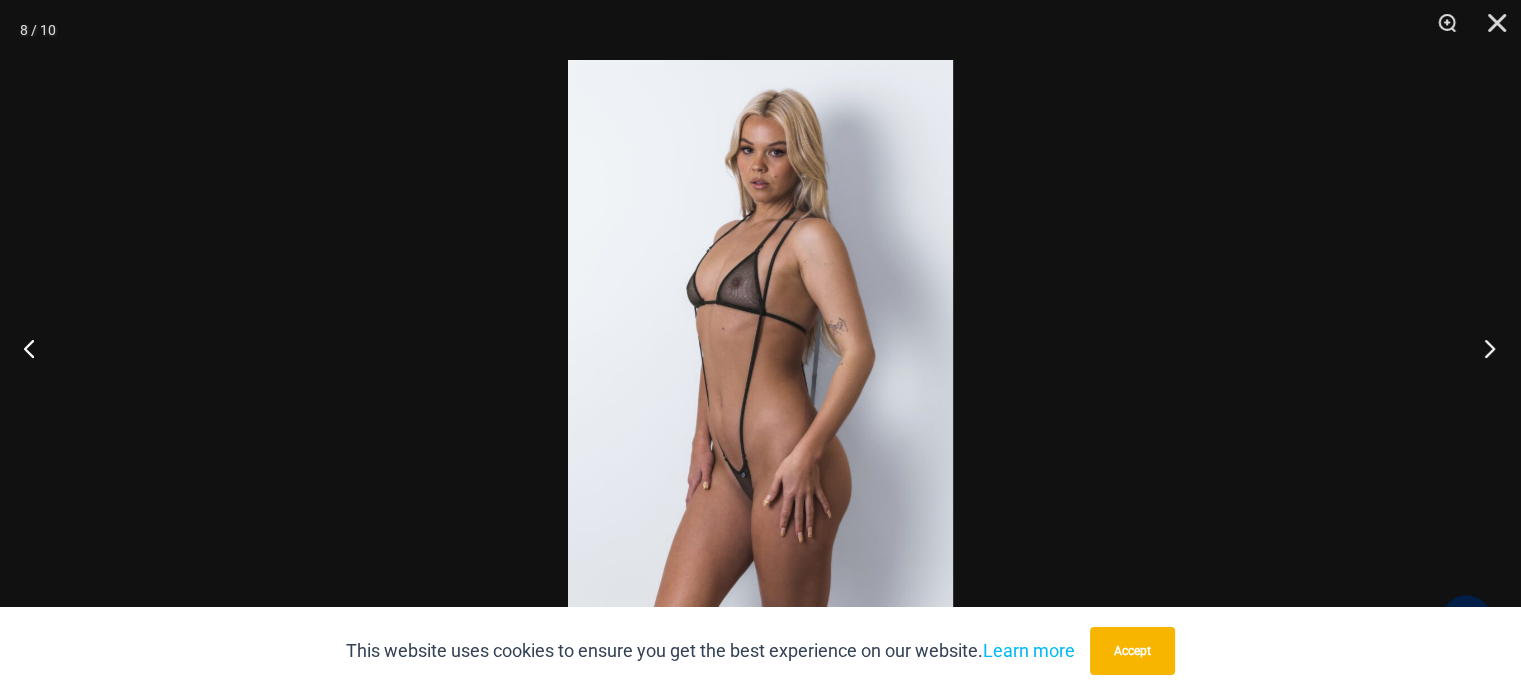 click at bounding box center (1483, 348) 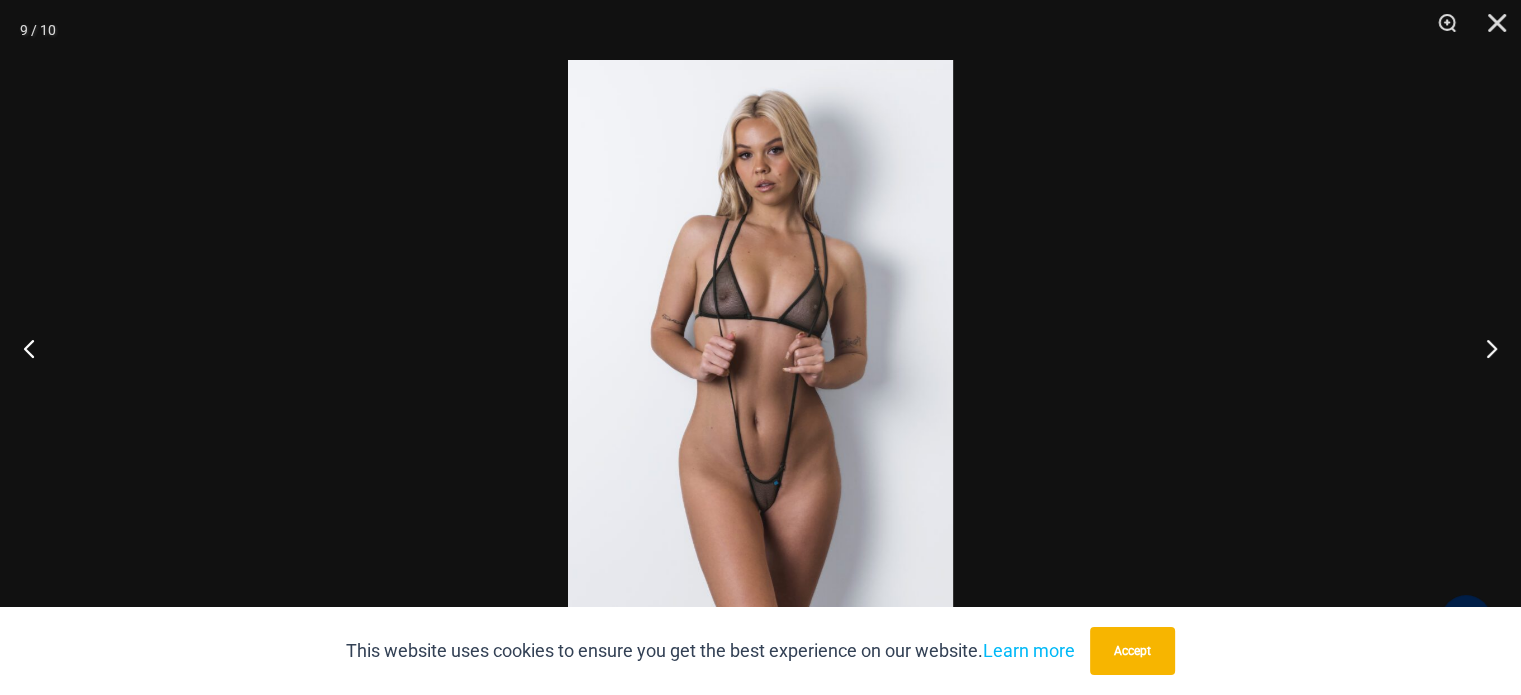 click at bounding box center (760, 347) 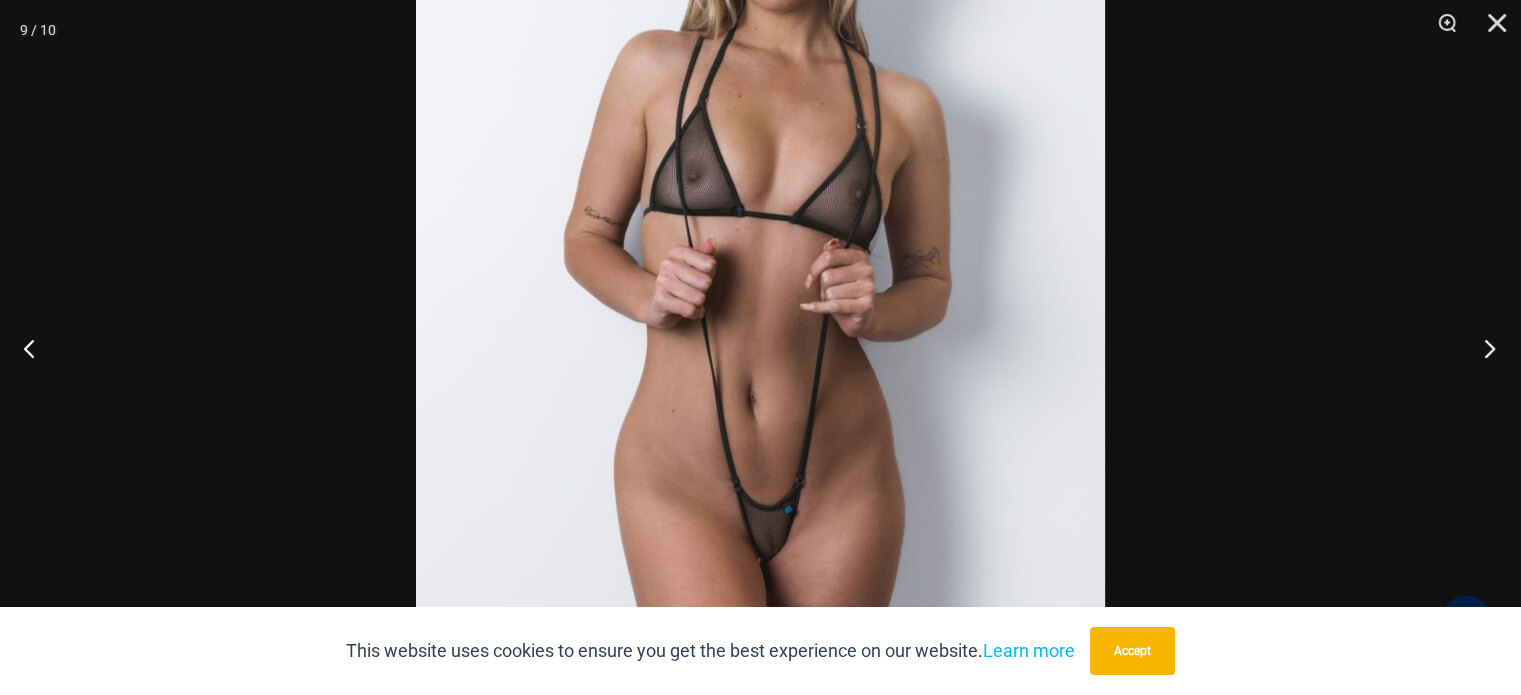 click at bounding box center (1483, 348) 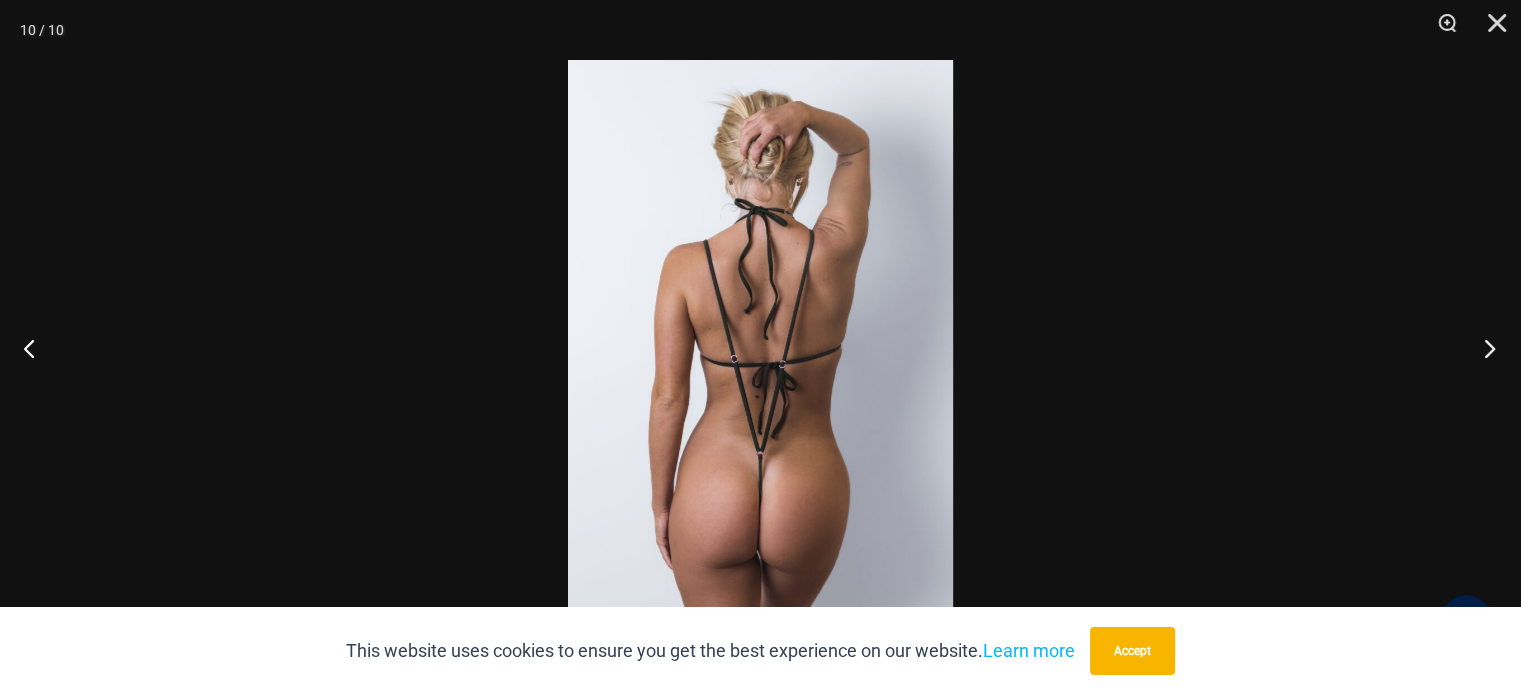 click at bounding box center (1483, 348) 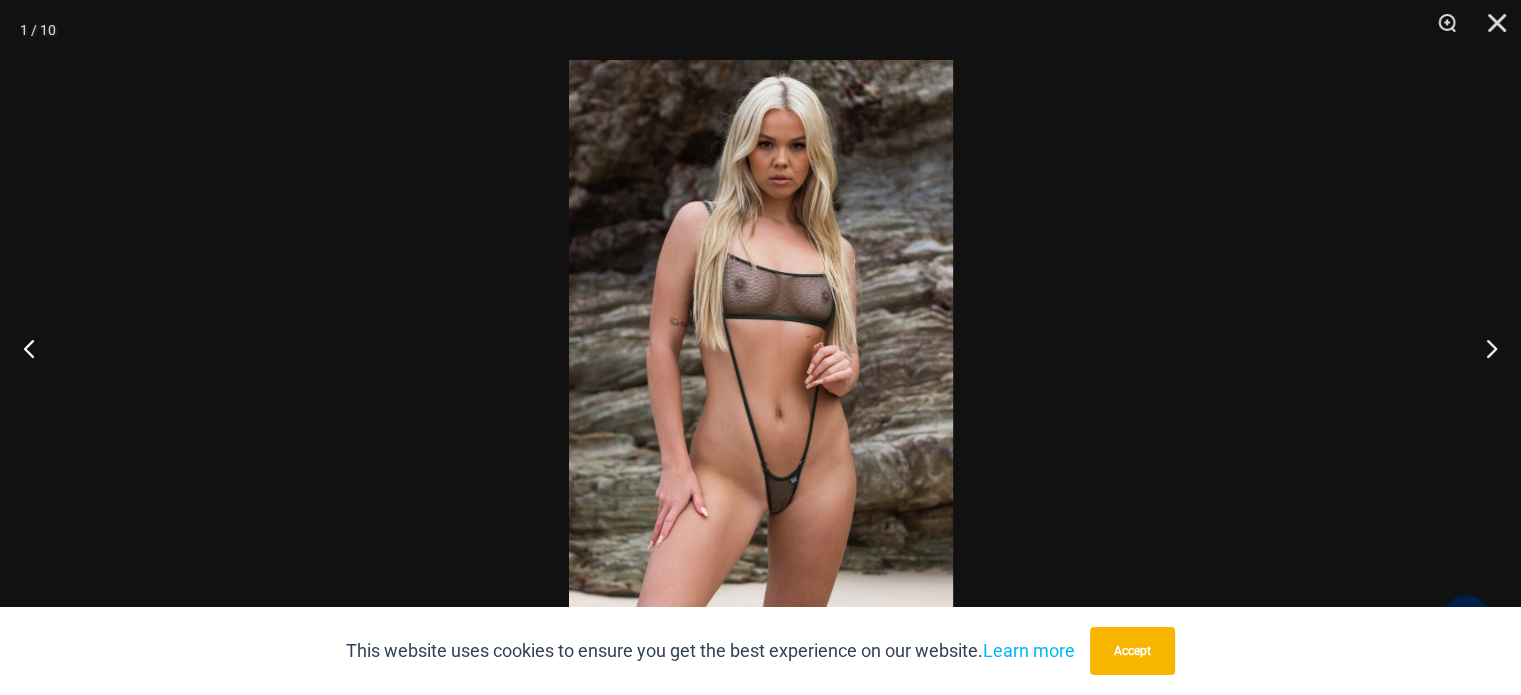 click at bounding box center (761, 347) 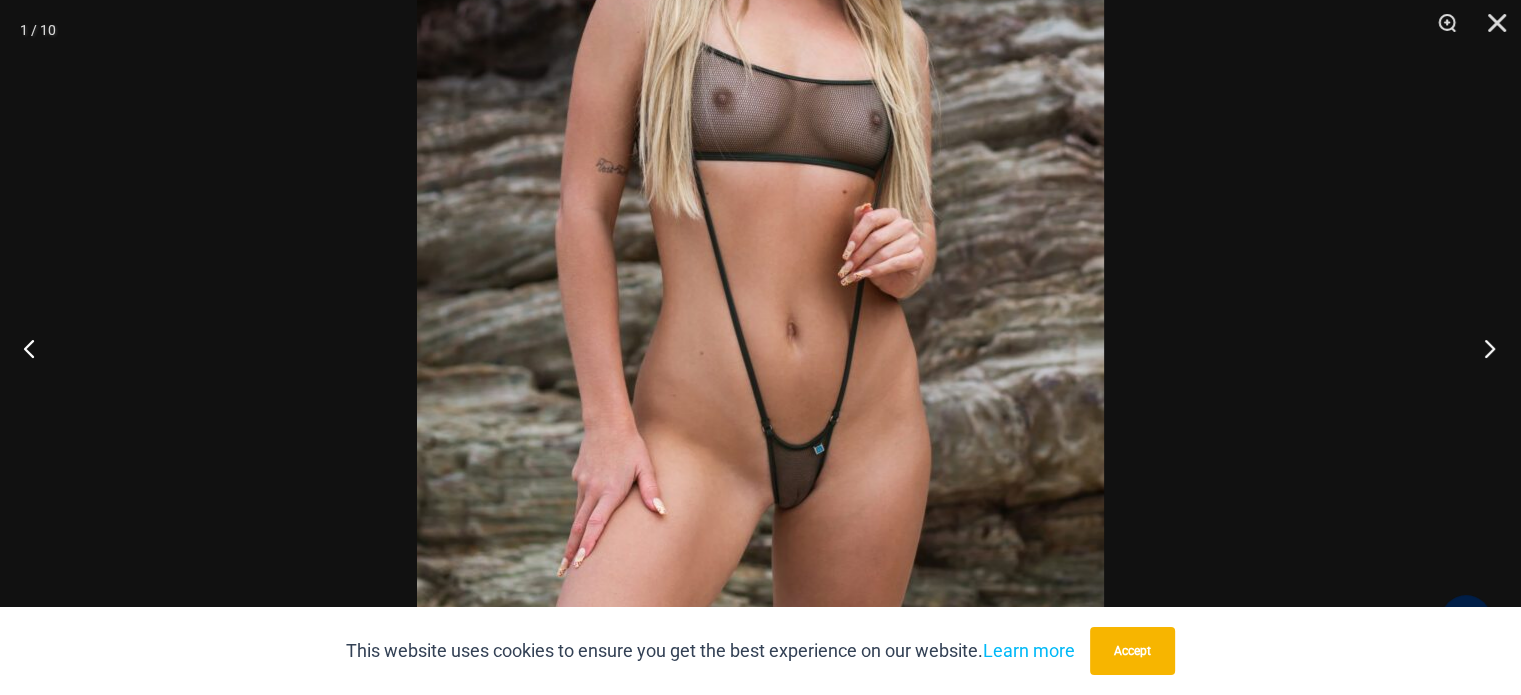 click at bounding box center (1483, 348) 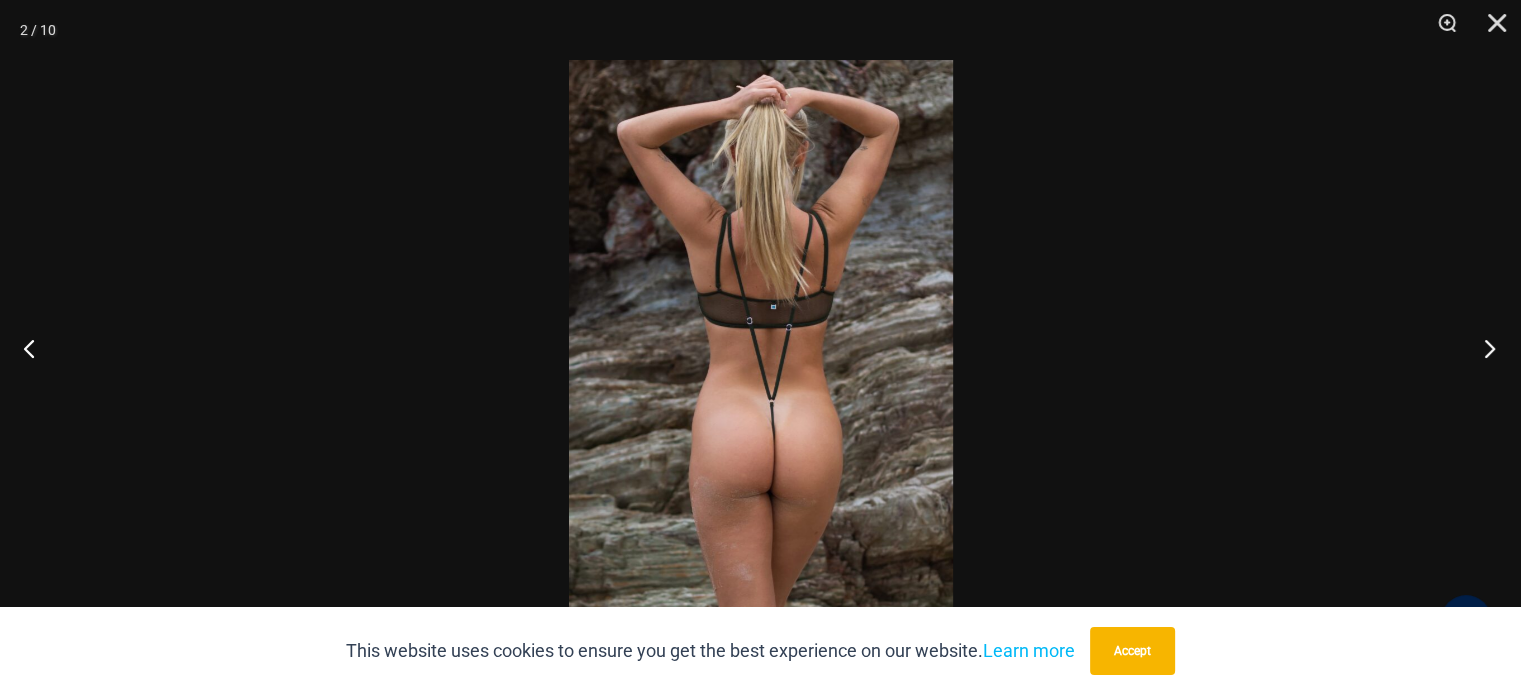 click at bounding box center [1483, 348] 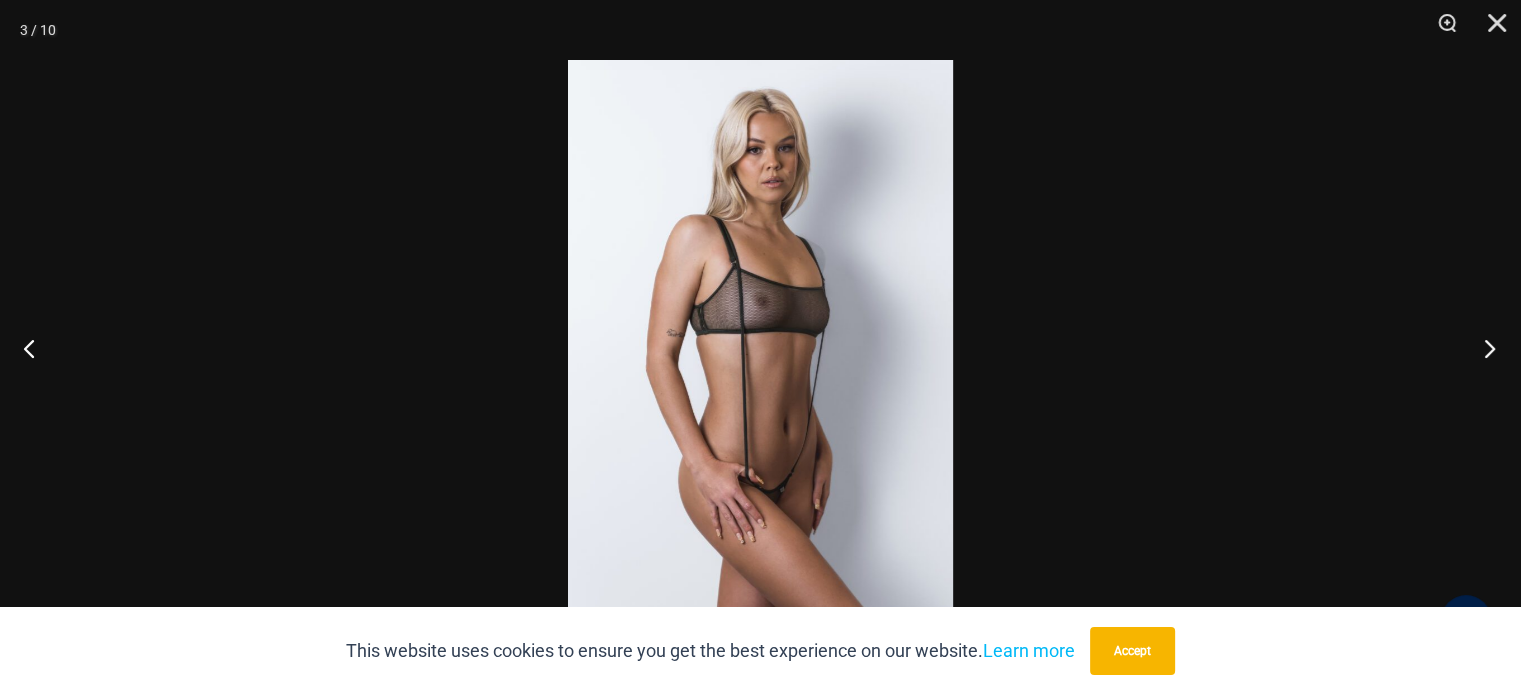click at bounding box center (1483, 348) 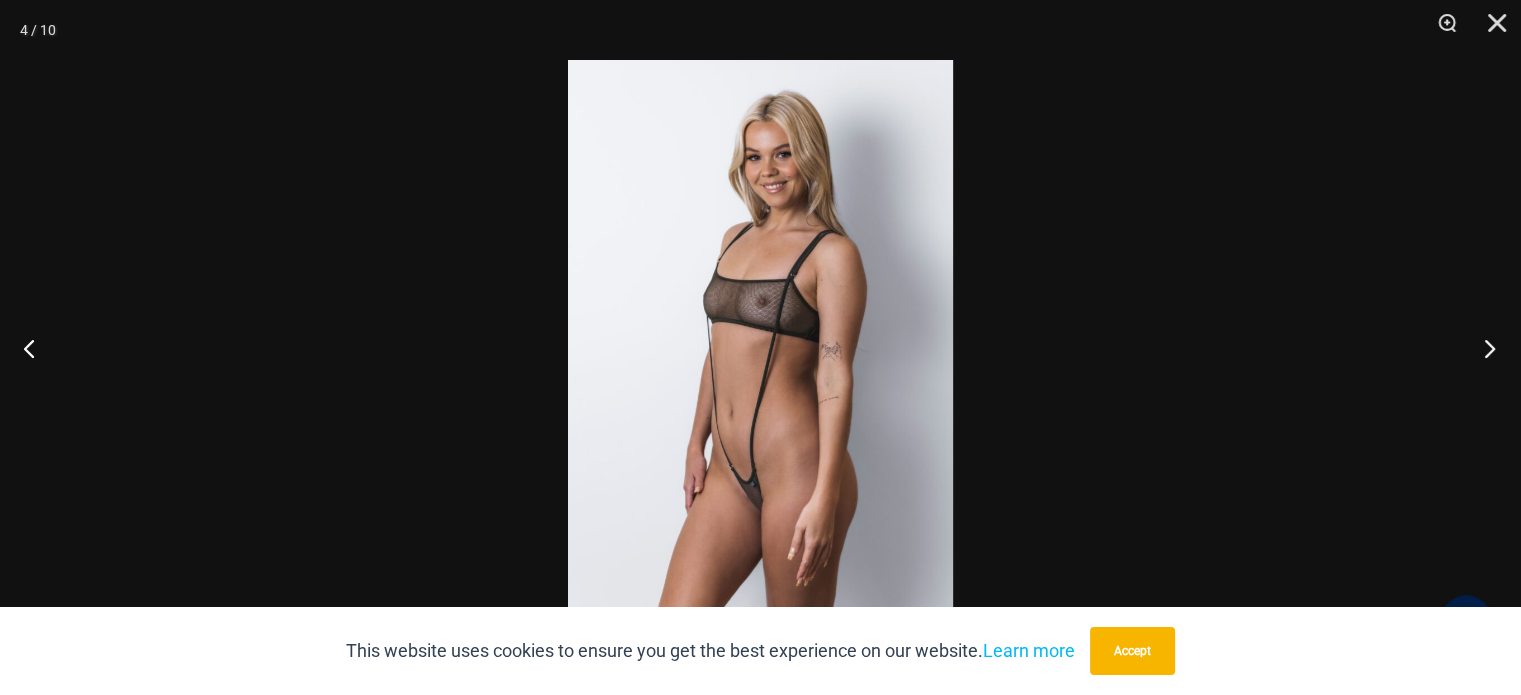 click at bounding box center (1483, 348) 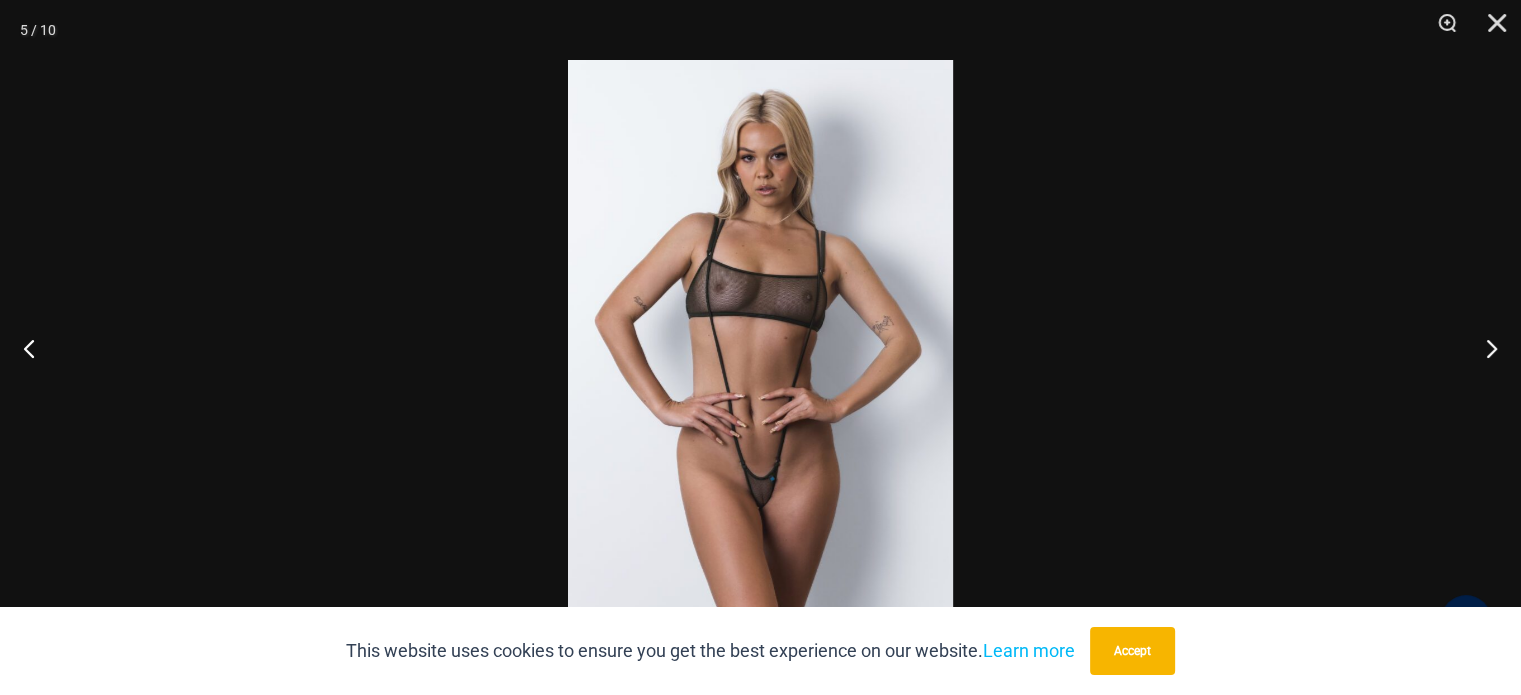 click at bounding box center [760, 347] 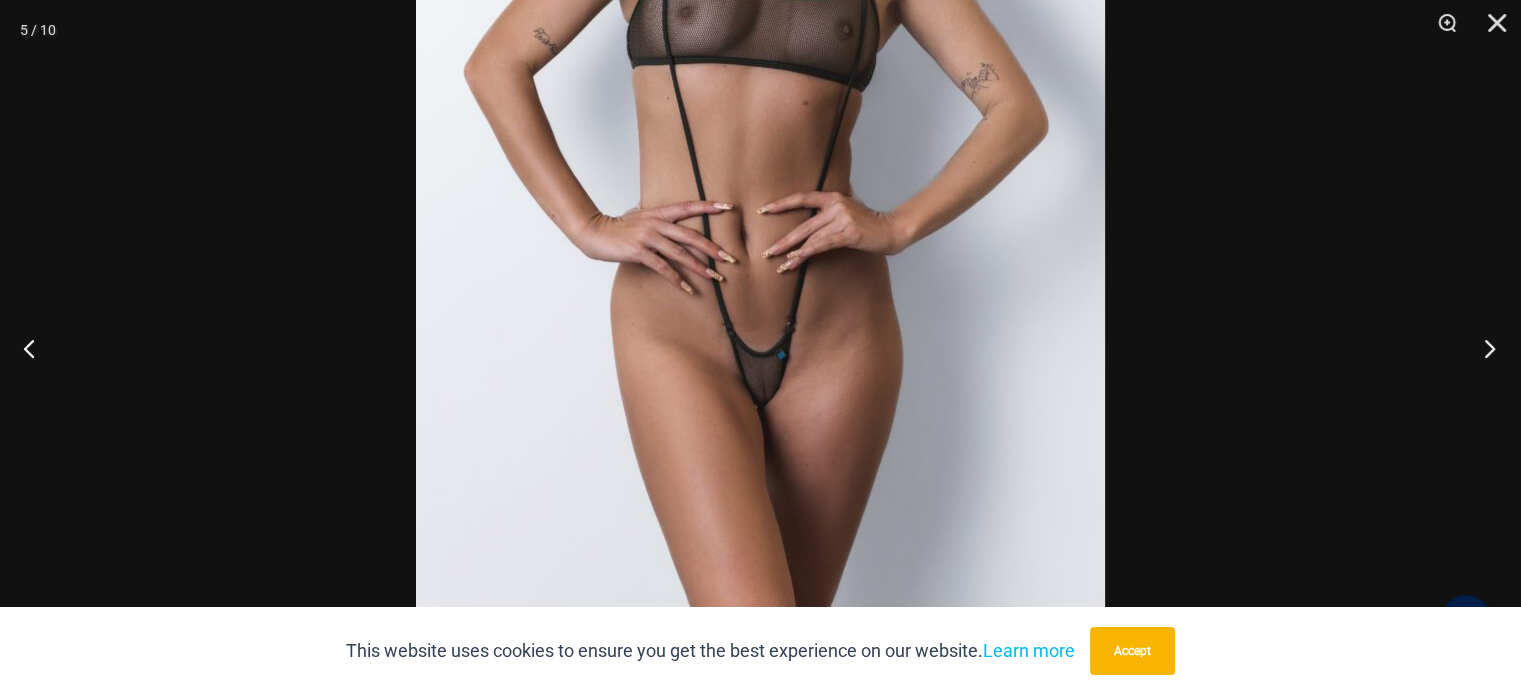 click at bounding box center [1483, 348] 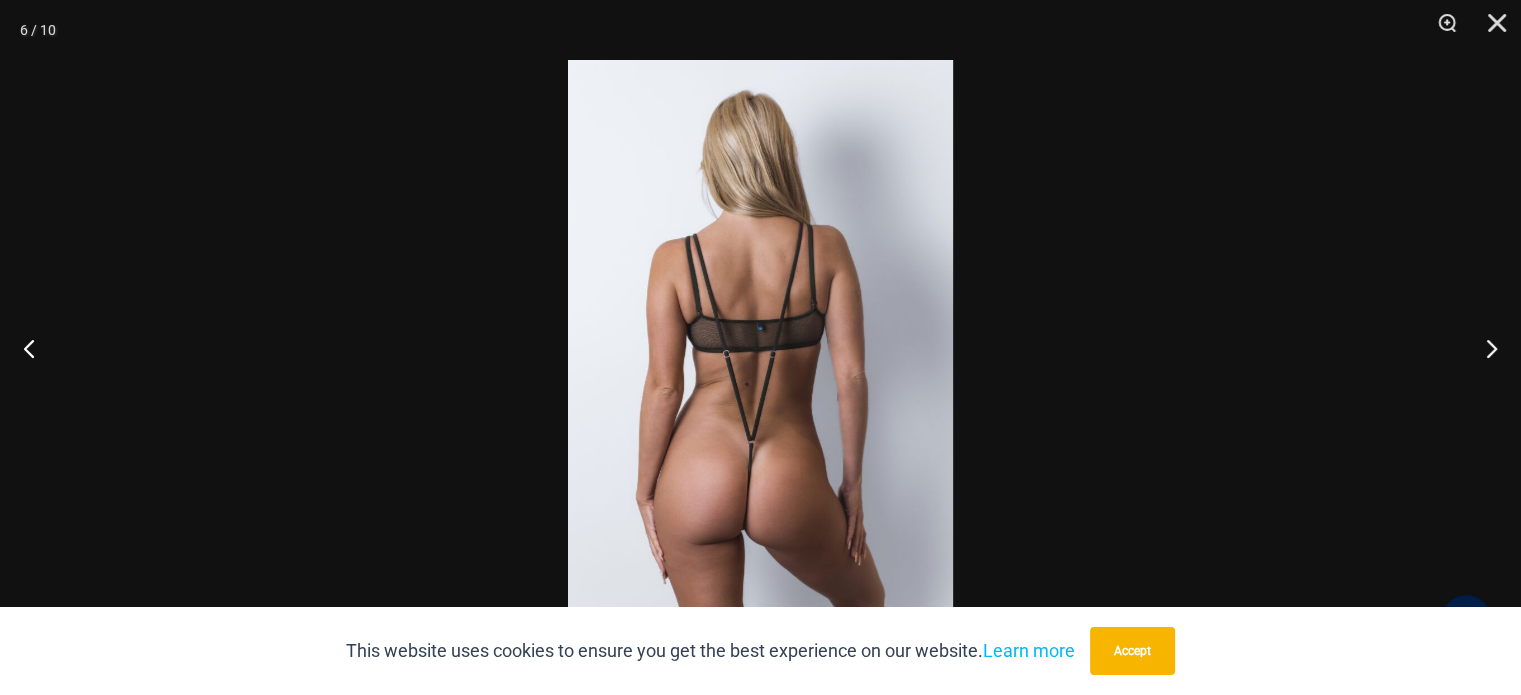 click at bounding box center (760, 347) 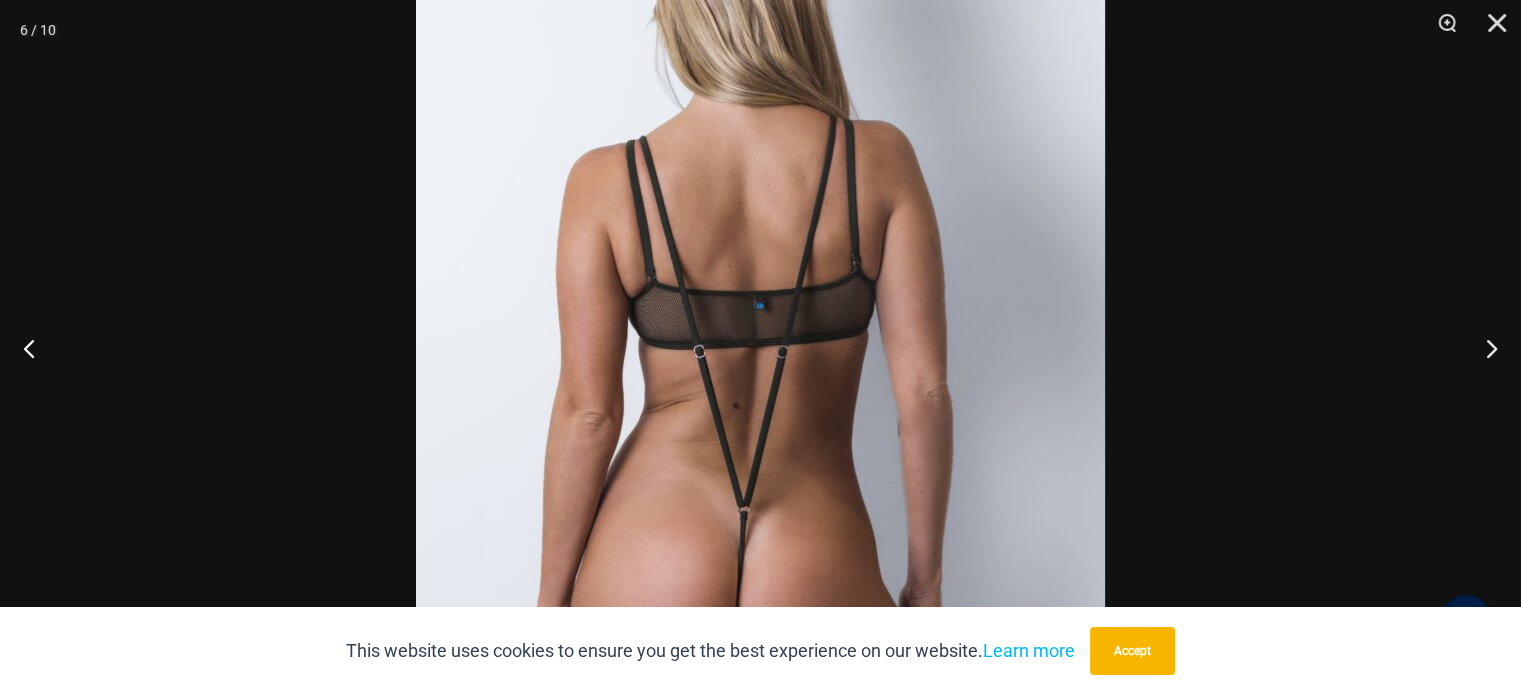 click at bounding box center [760, 340] 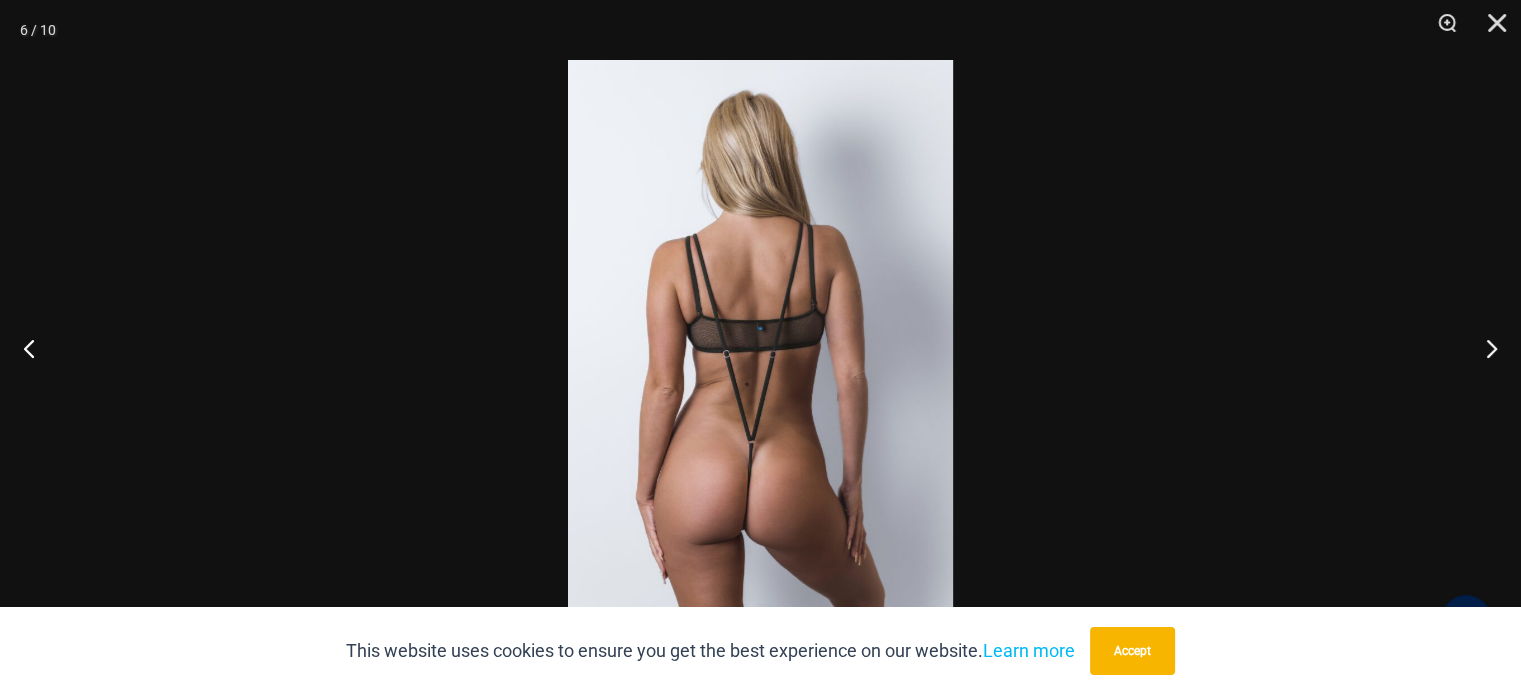 click at bounding box center [760, 347] 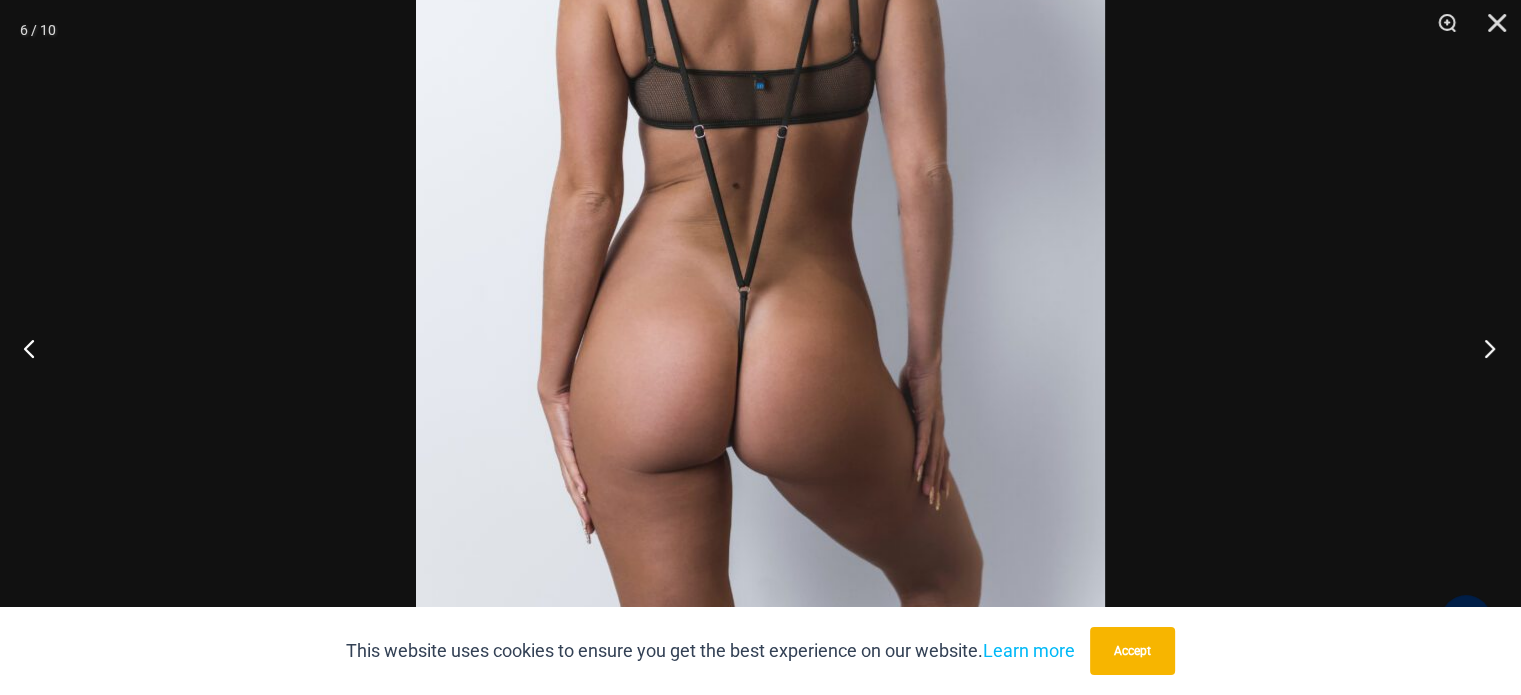 click at bounding box center [1483, 348] 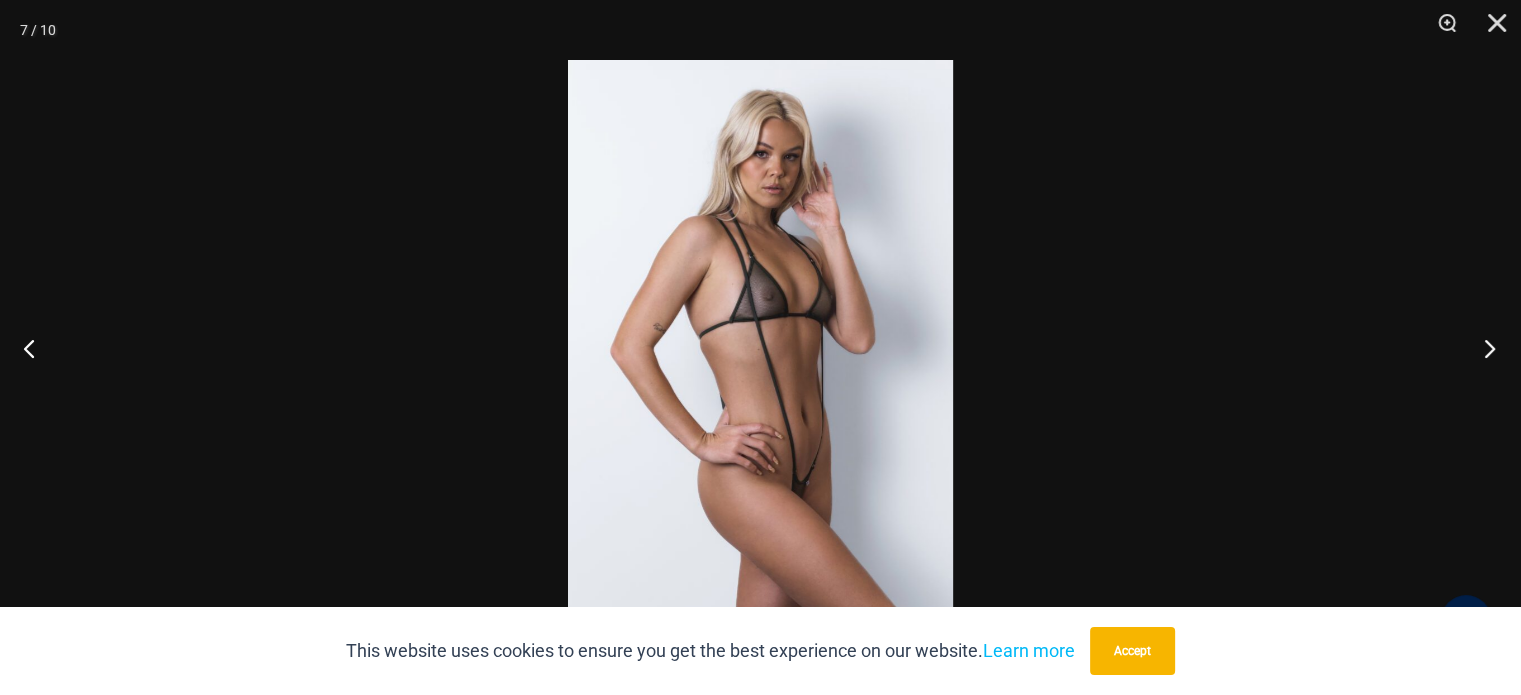 click at bounding box center (1483, 348) 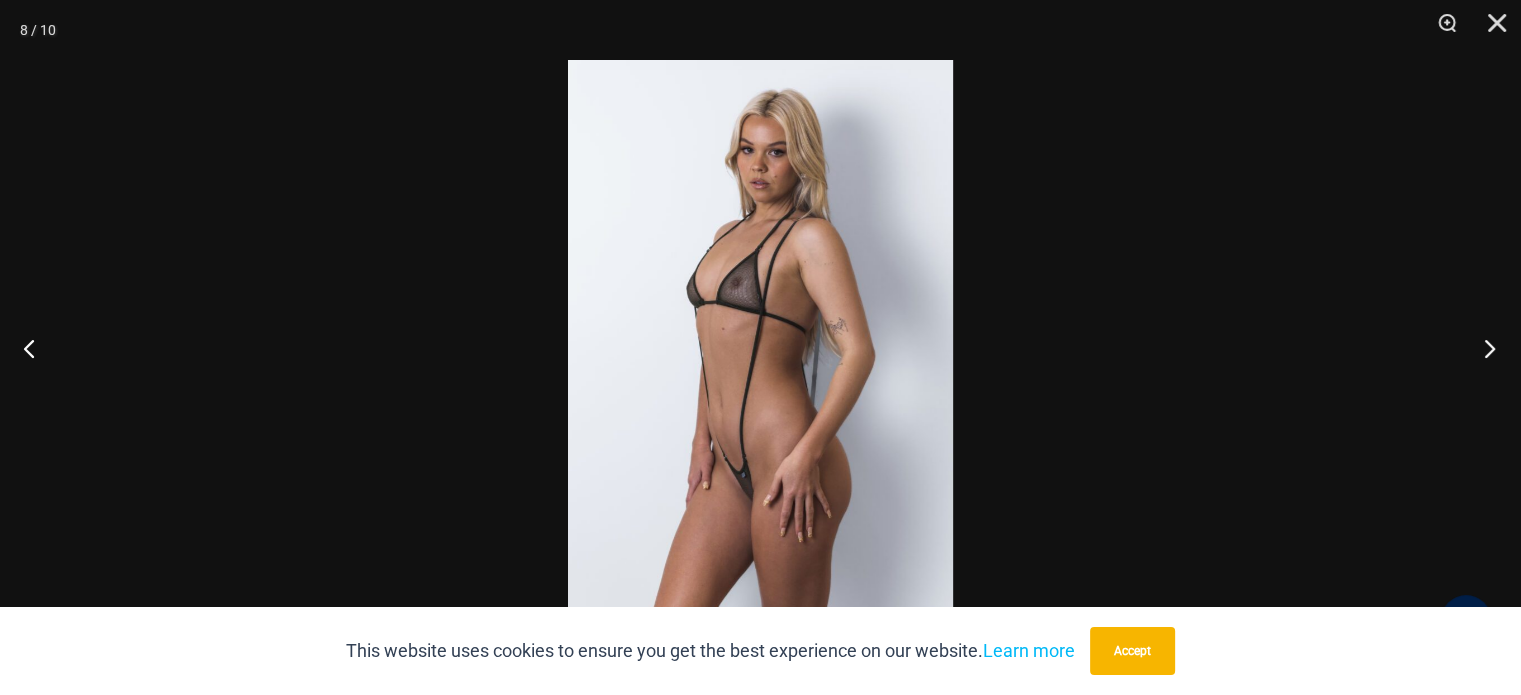 click at bounding box center [1483, 348] 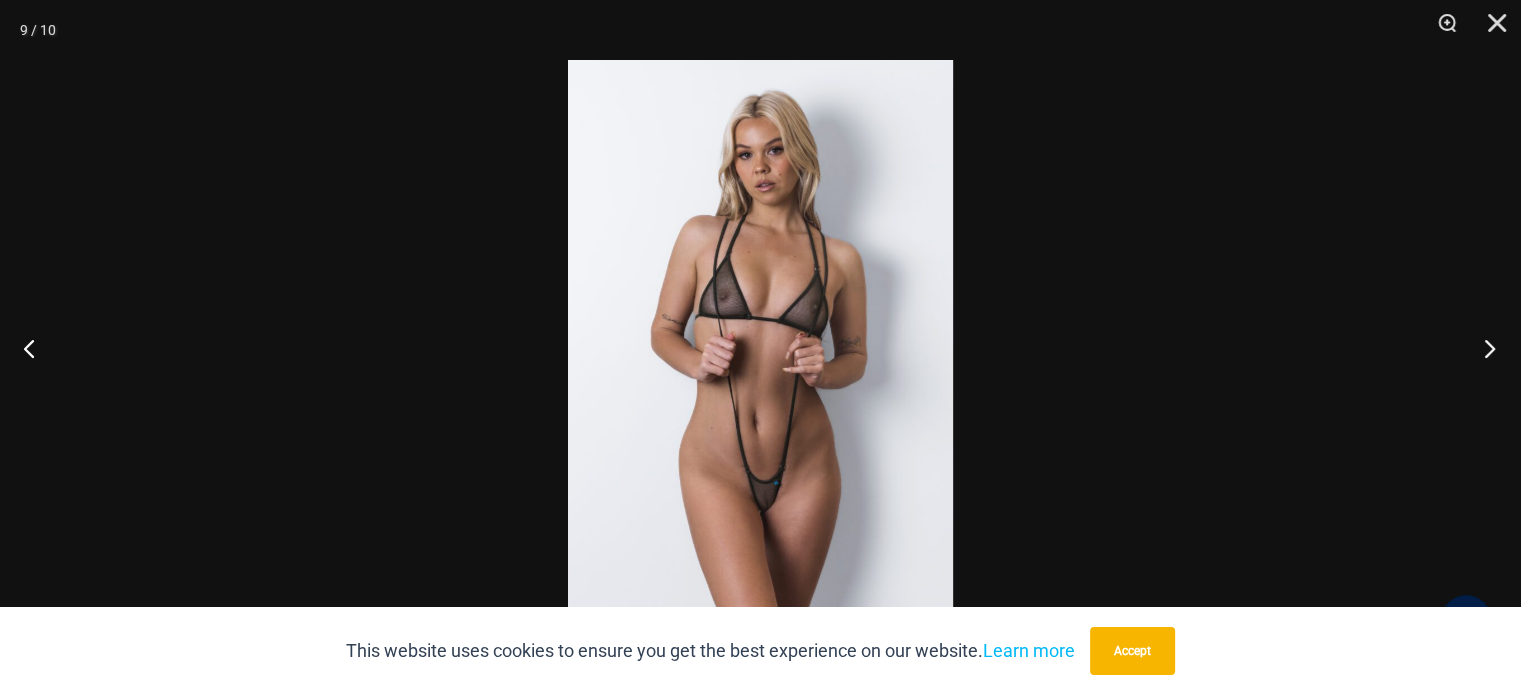 click at bounding box center (1483, 348) 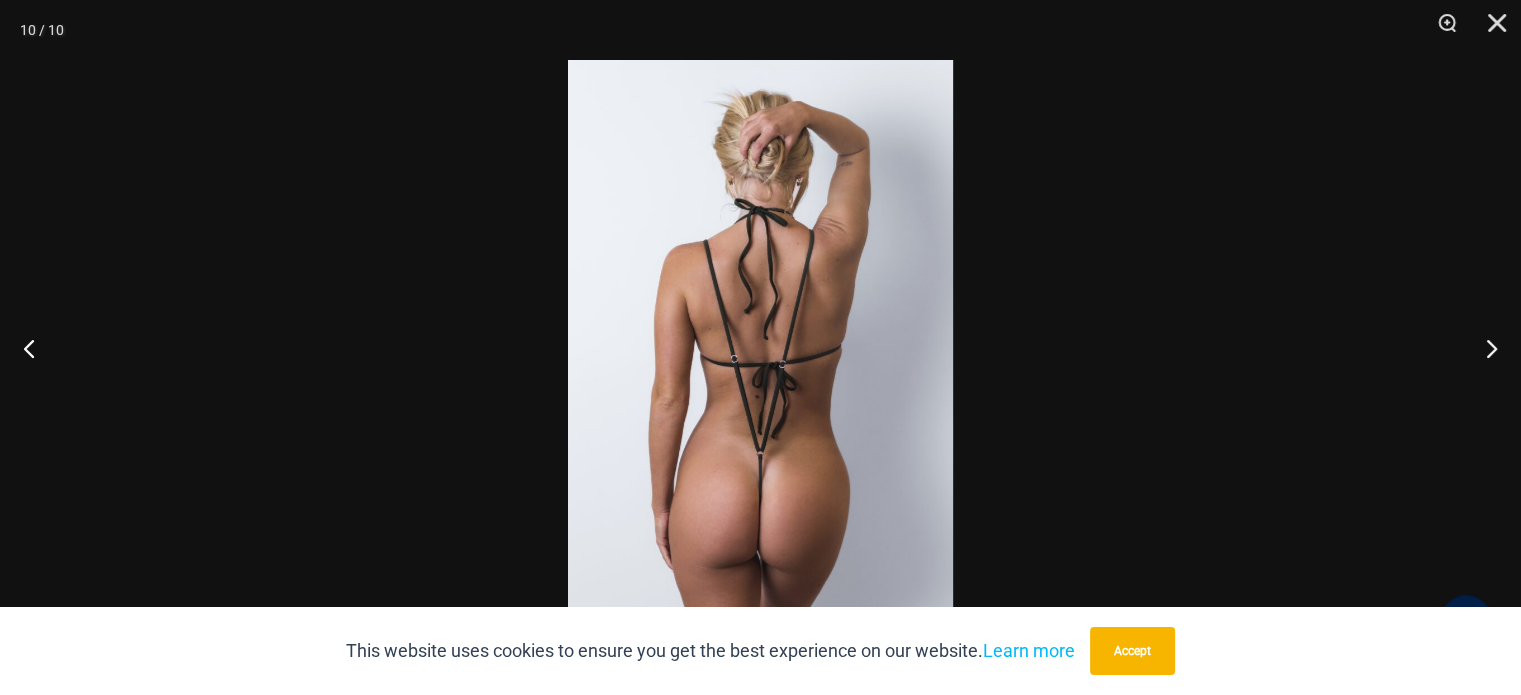 click at bounding box center (760, 347) 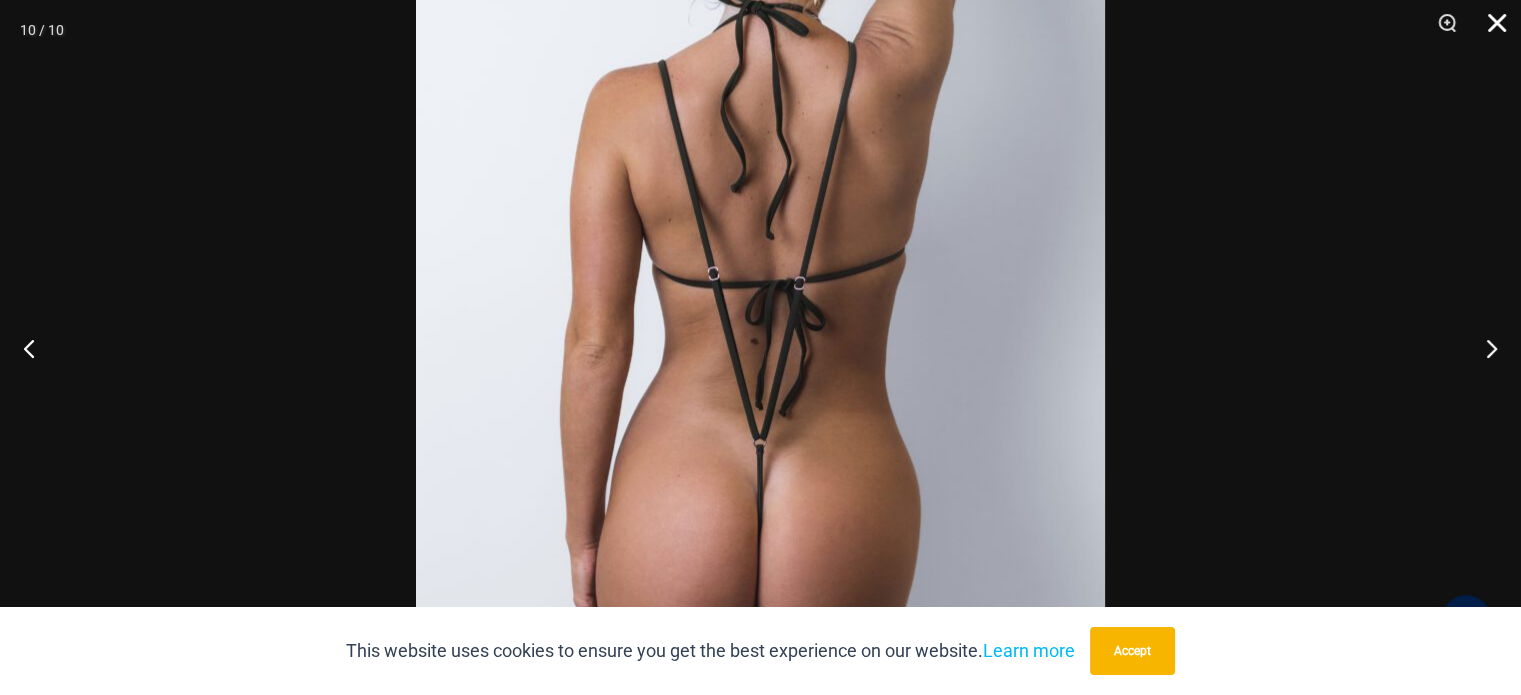 click at bounding box center [1490, 30] 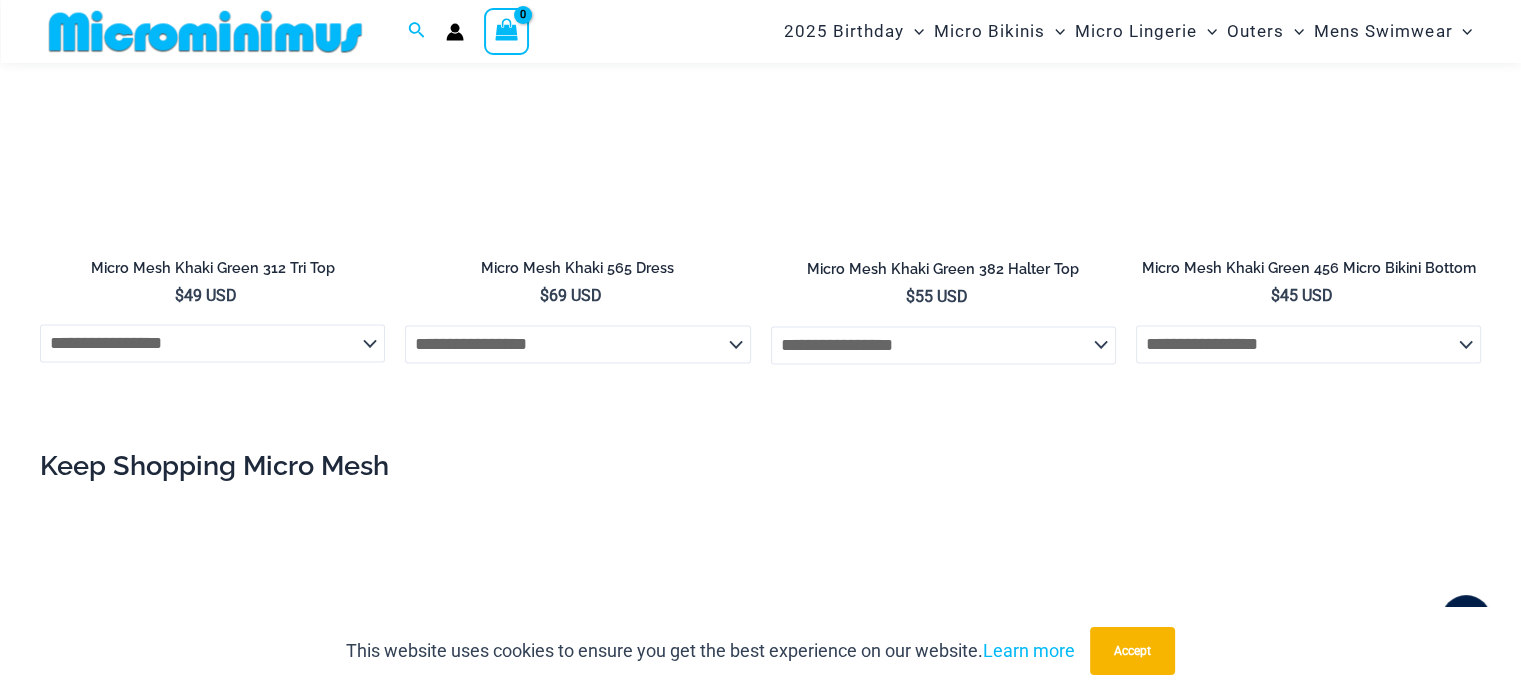 scroll, scrollTop: 2381, scrollLeft: 0, axis: vertical 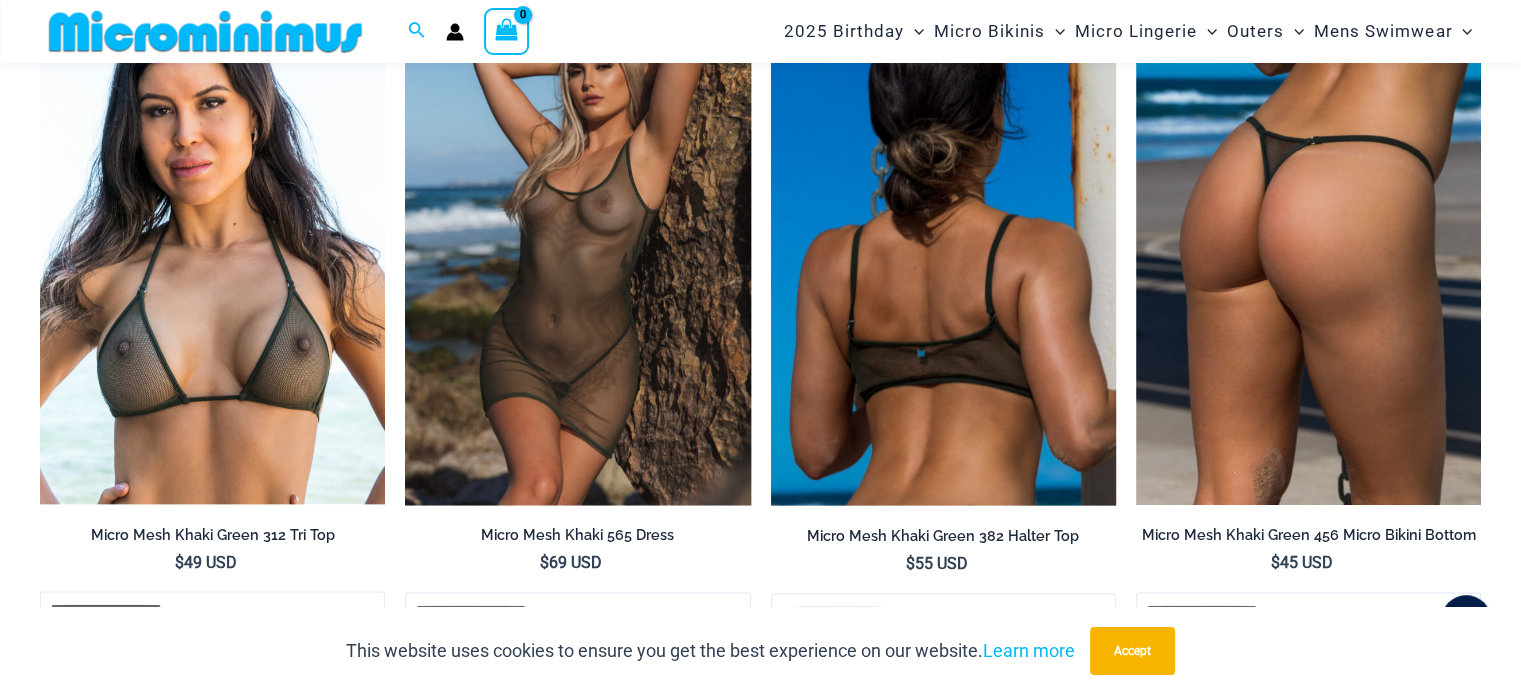click at bounding box center (943, 246) 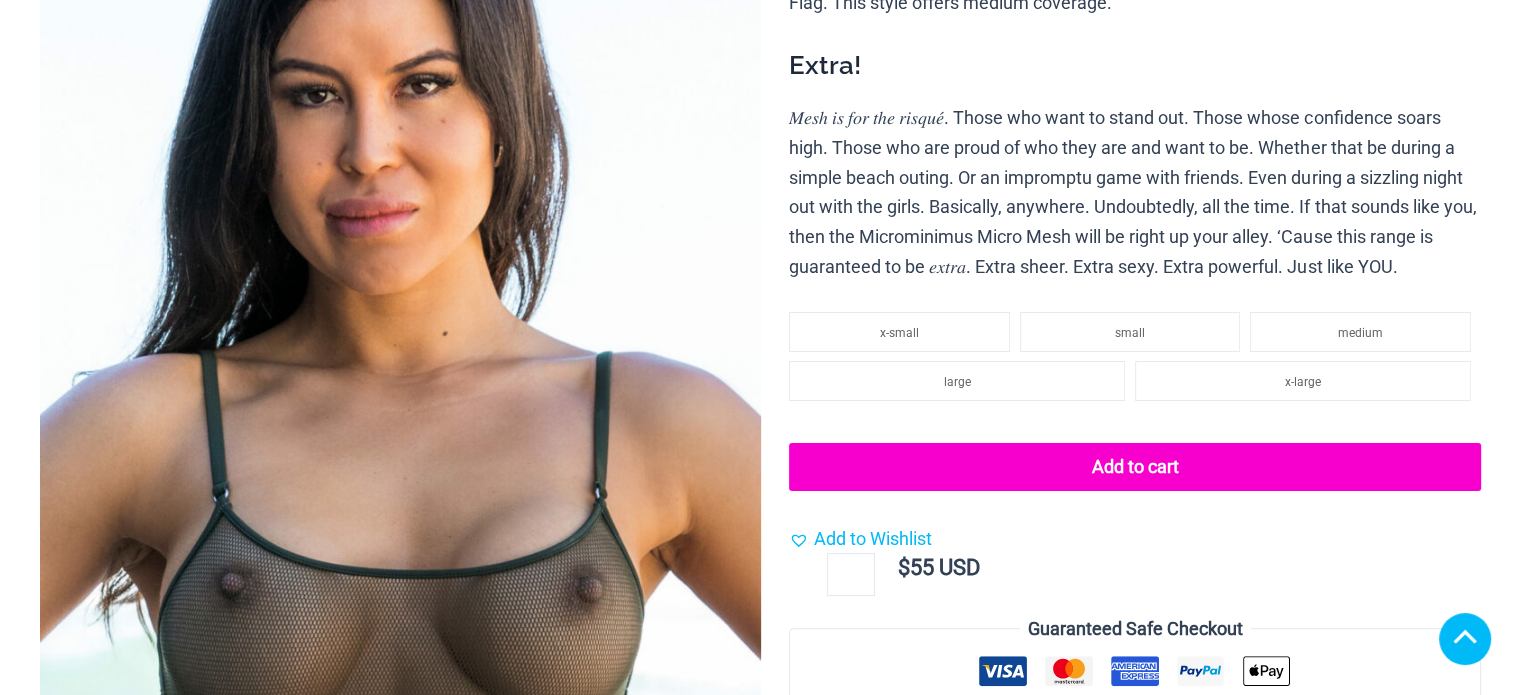 scroll, scrollTop: 400, scrollLeft: 0, axis: vertical 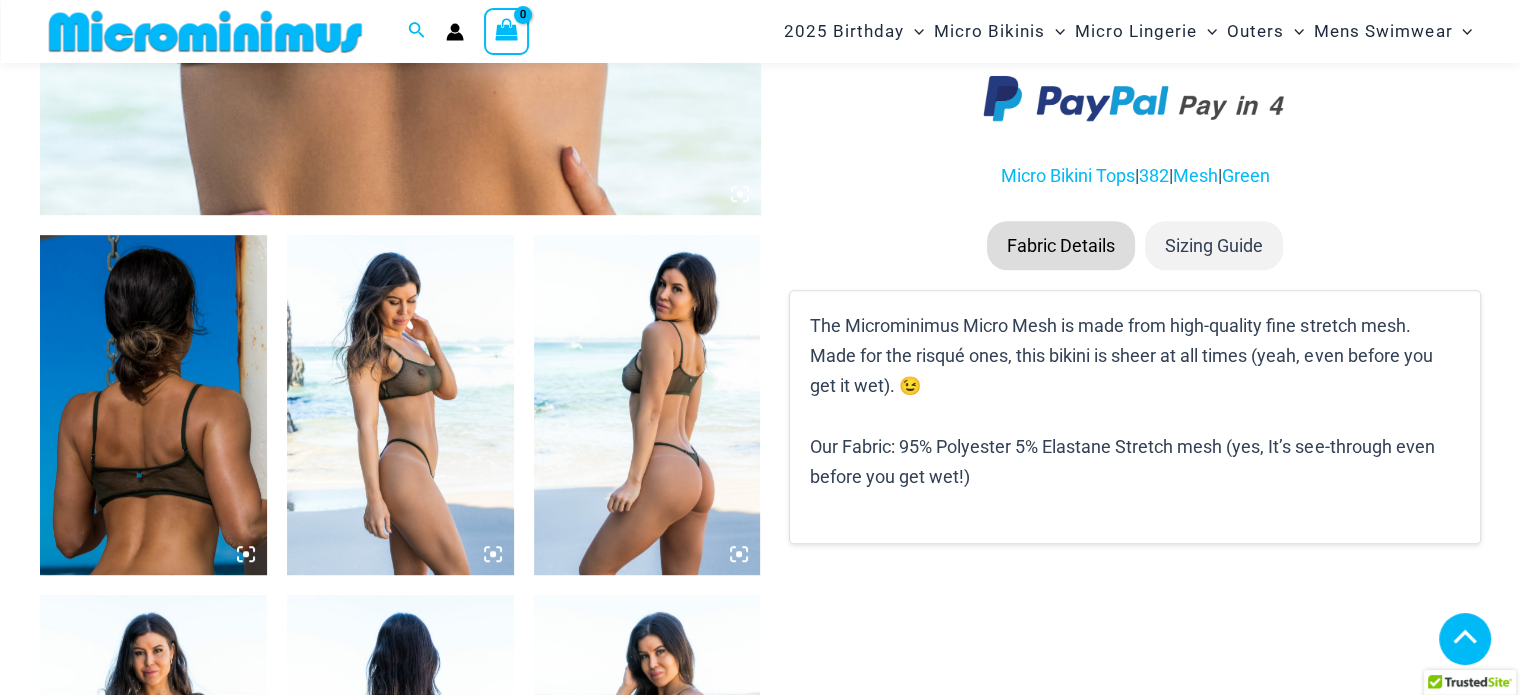 click at bounding box center (153, 405) 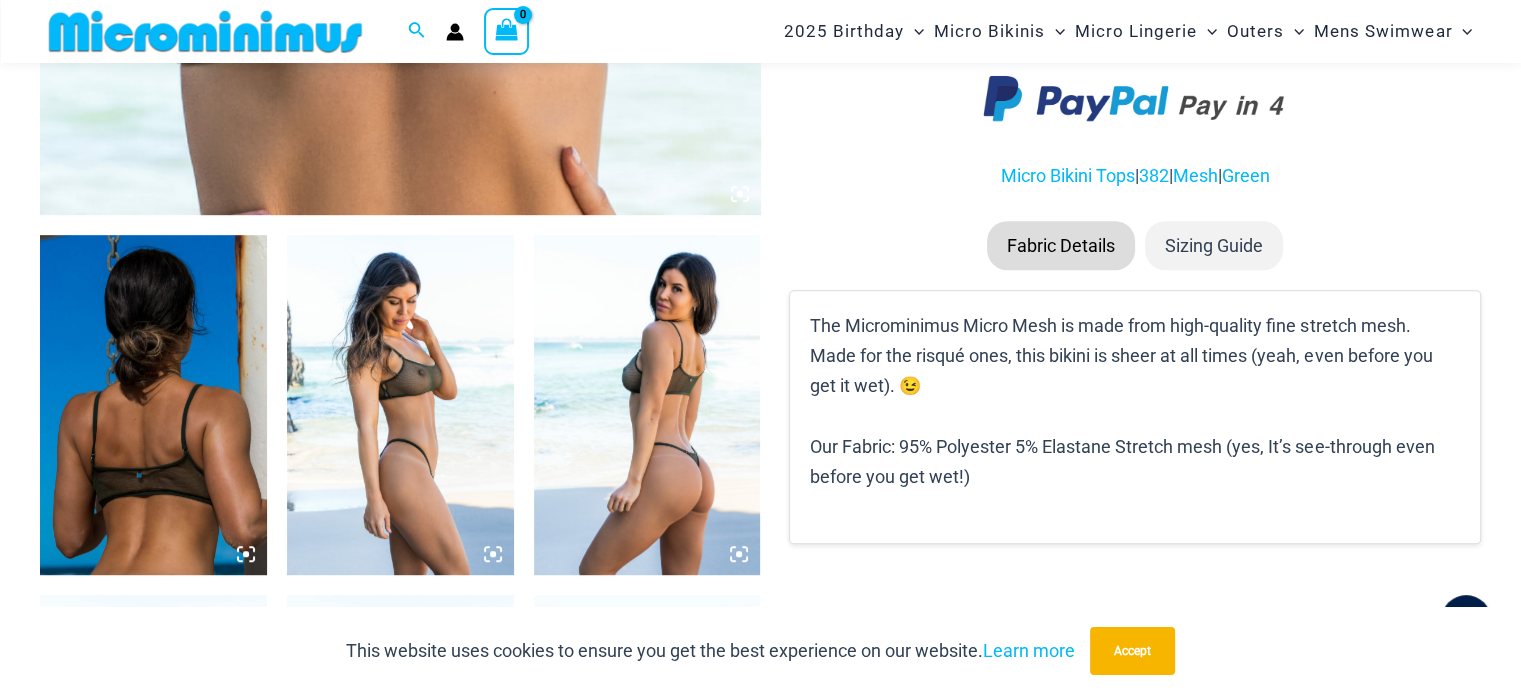 click 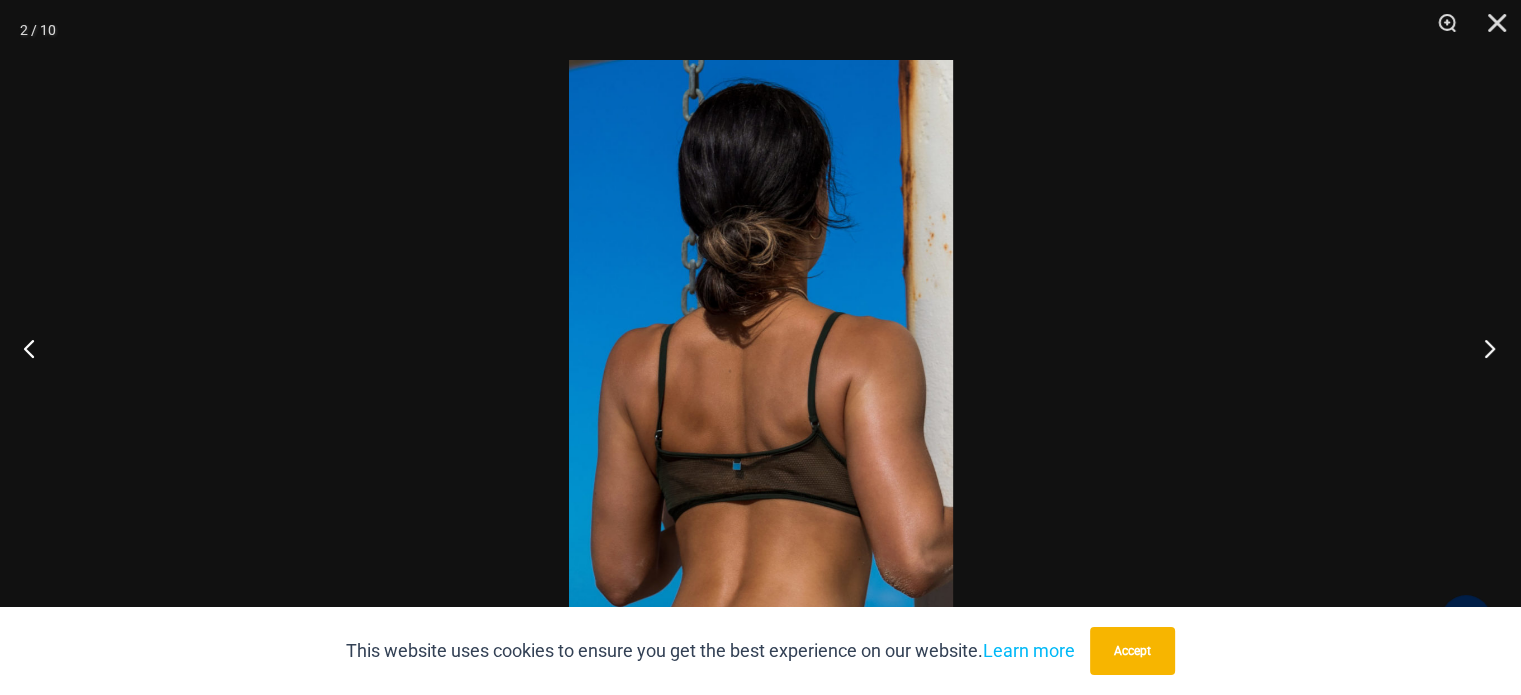 click at bounding box center (1483, 348) 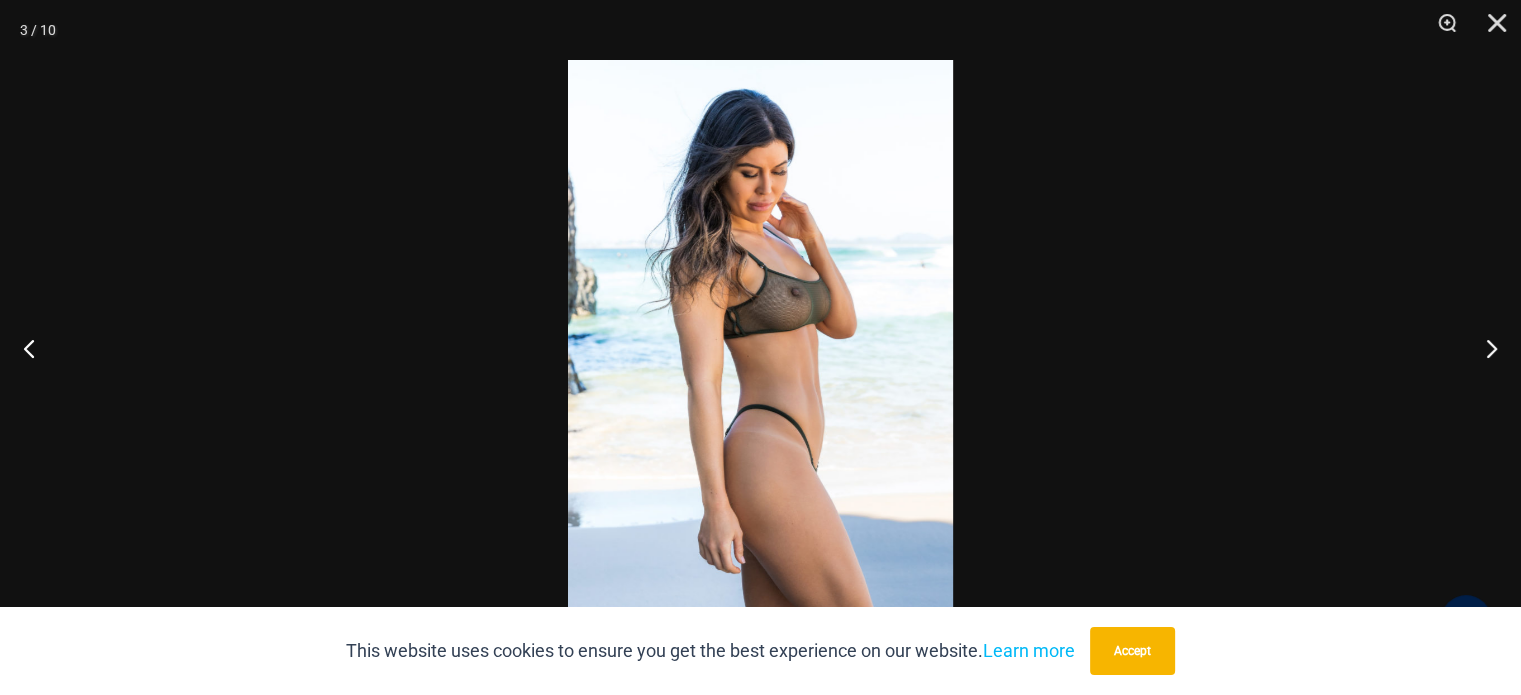 click at bounding box center (760, 347) 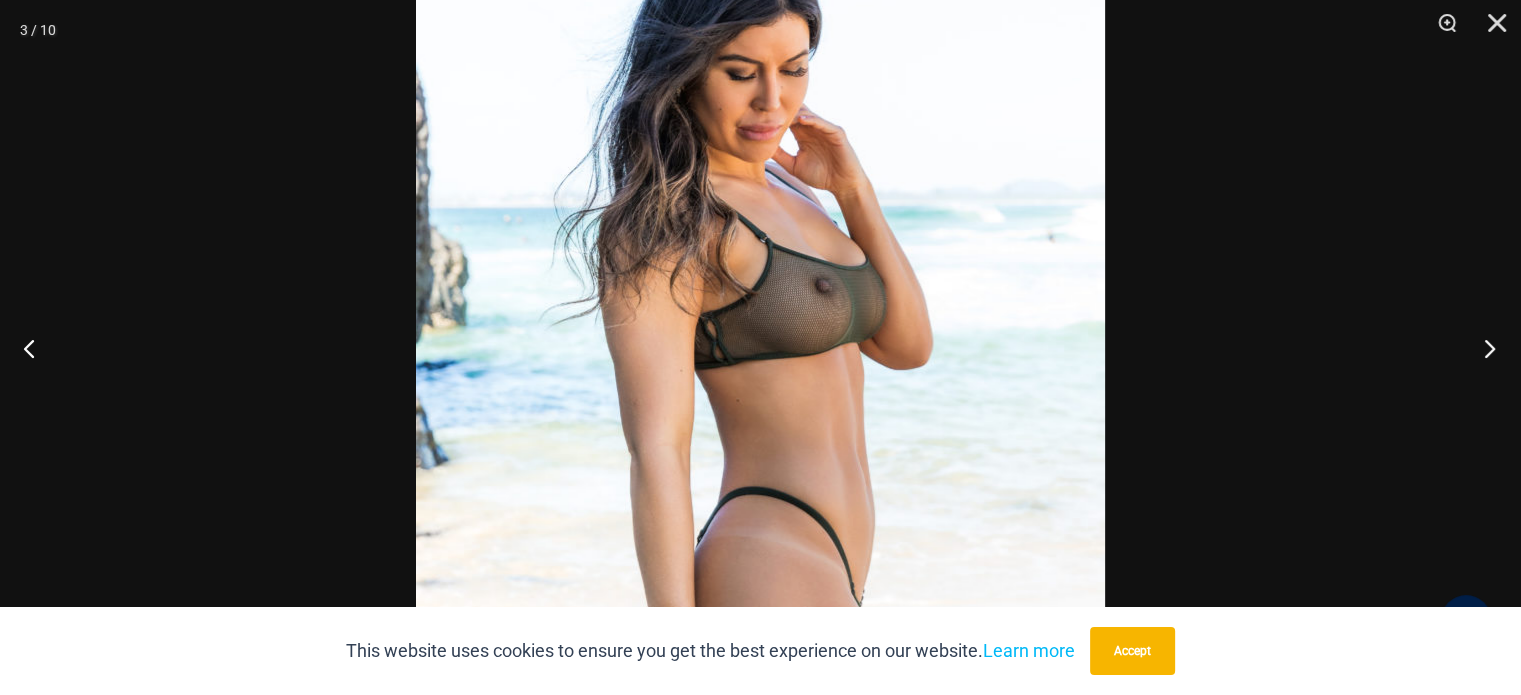 click at bounding box center [1483, 348] 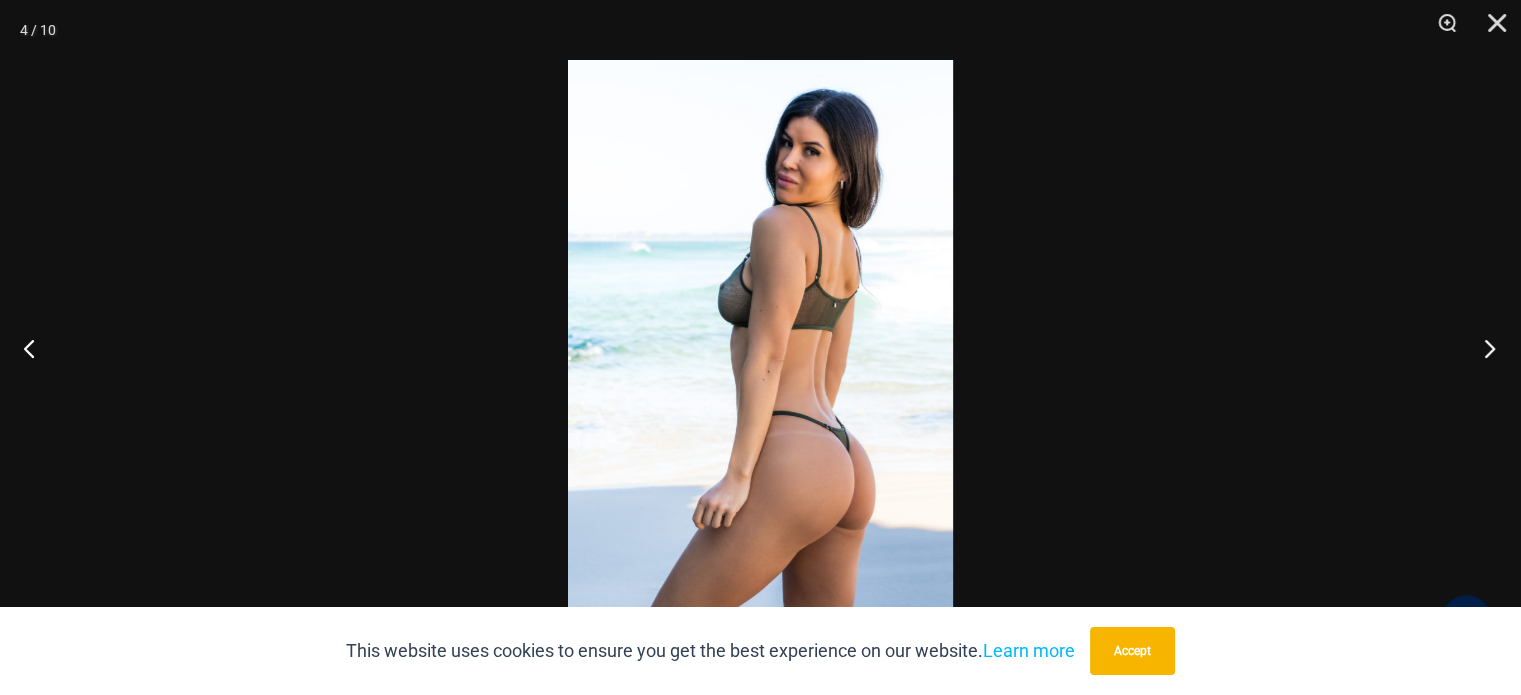 click at bounding box center (1483, 348) 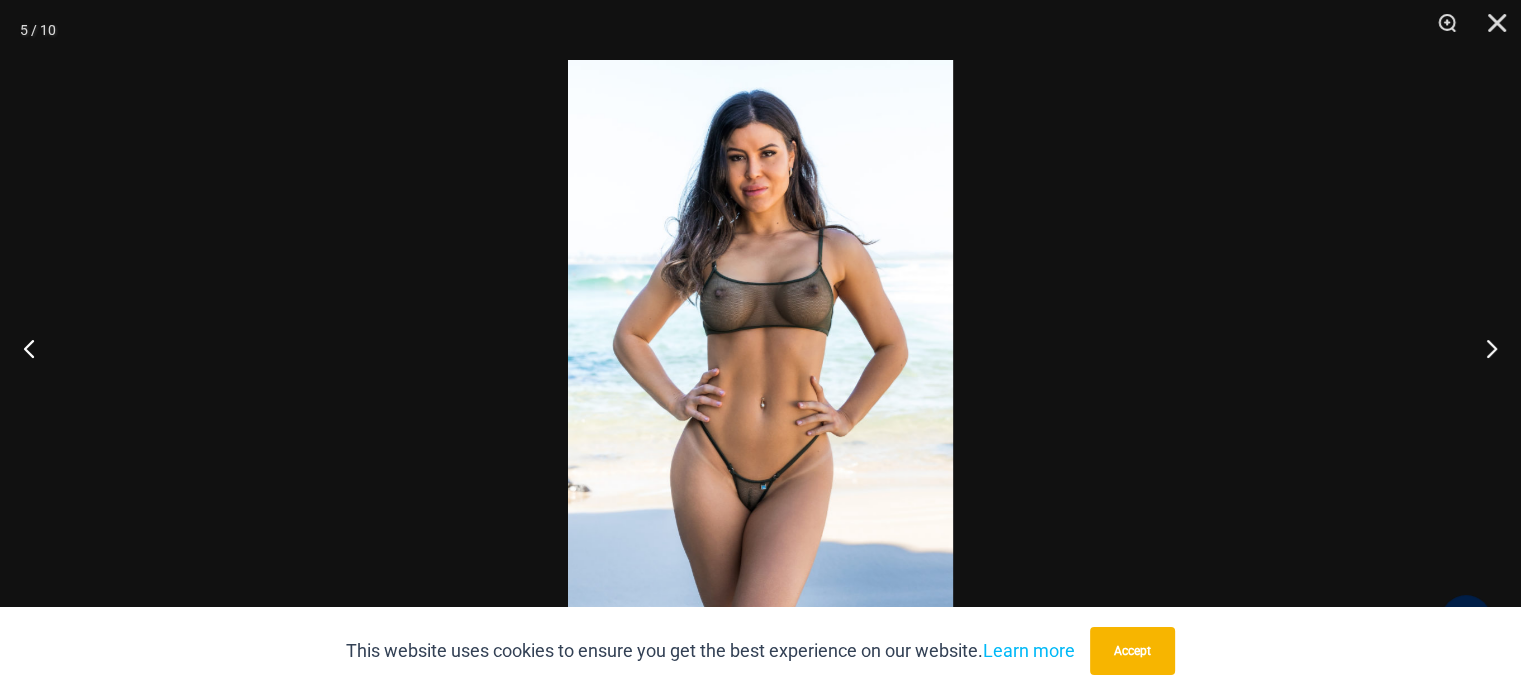 click at bounding box center (760, 347) 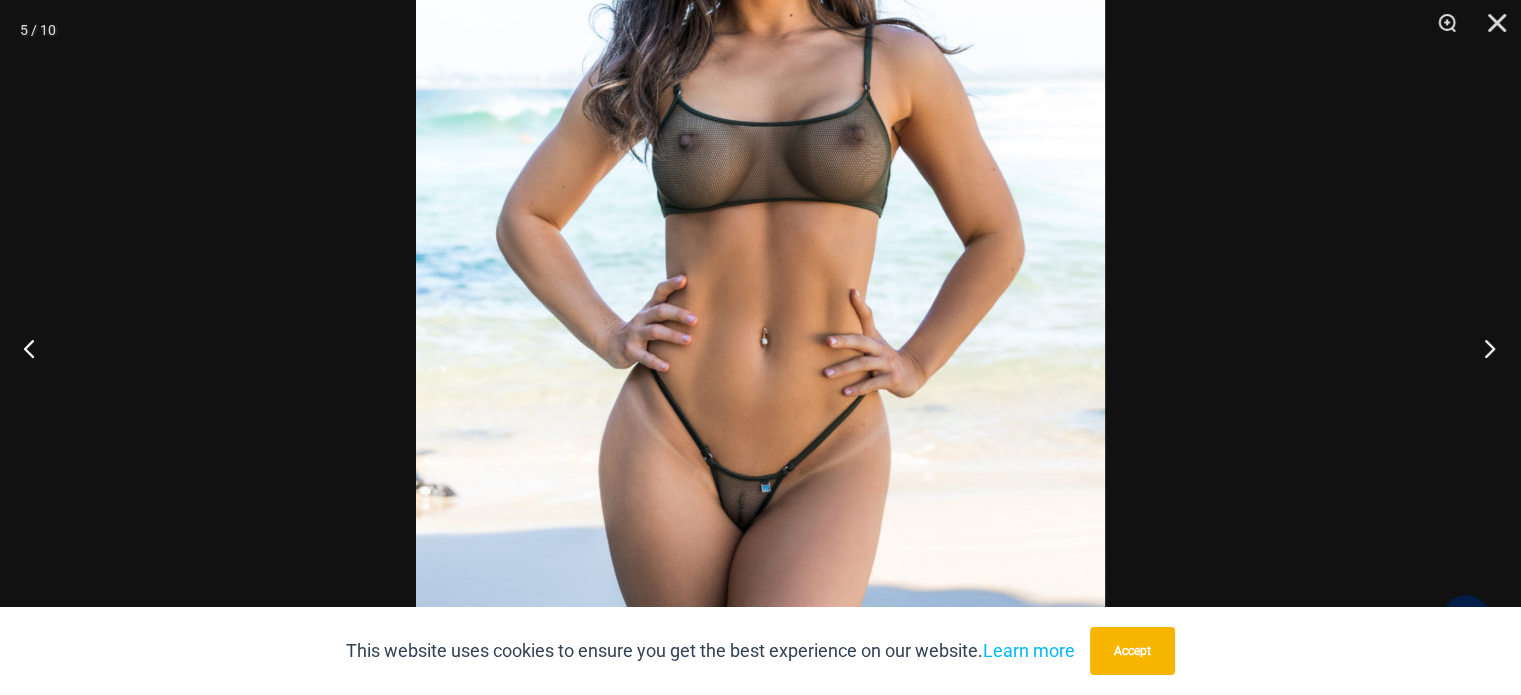 click at bounding box center (1483, 348) 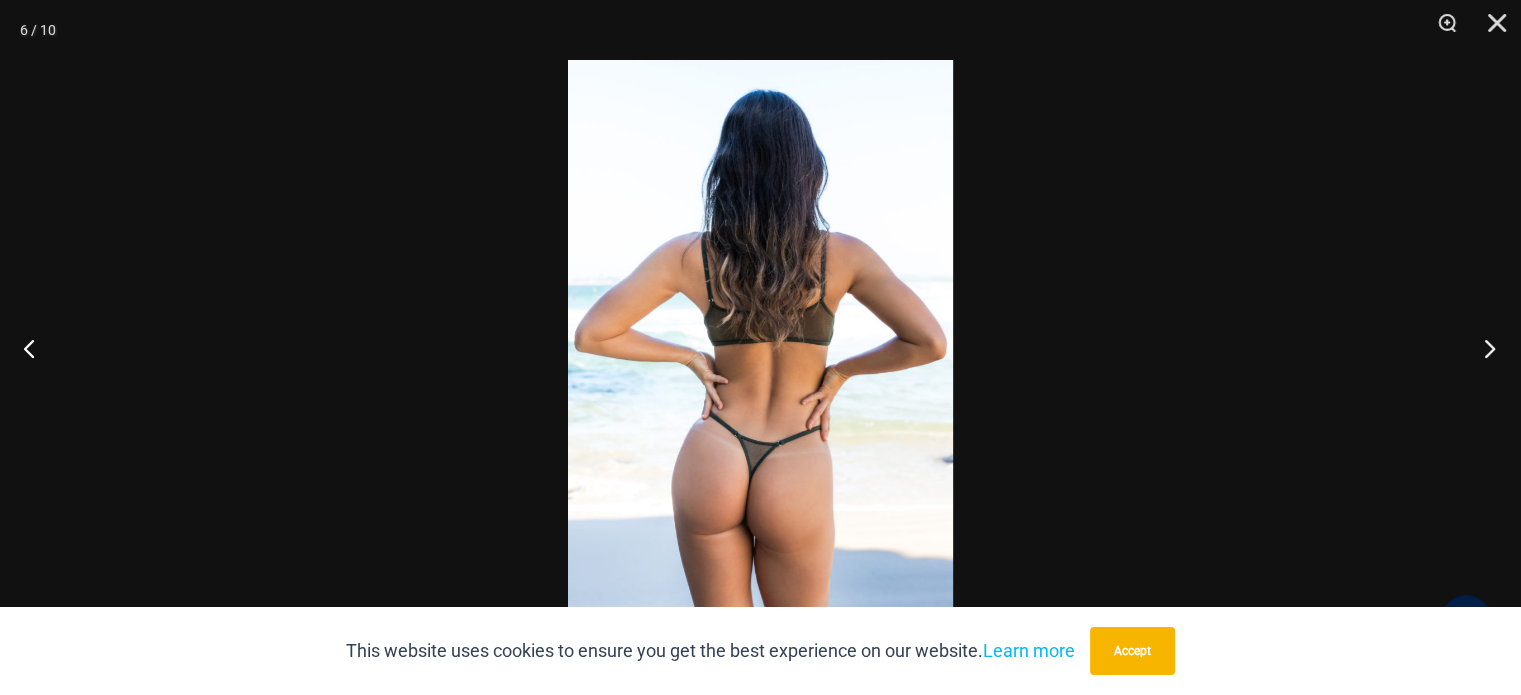 click at bounding box center (1483, 348) 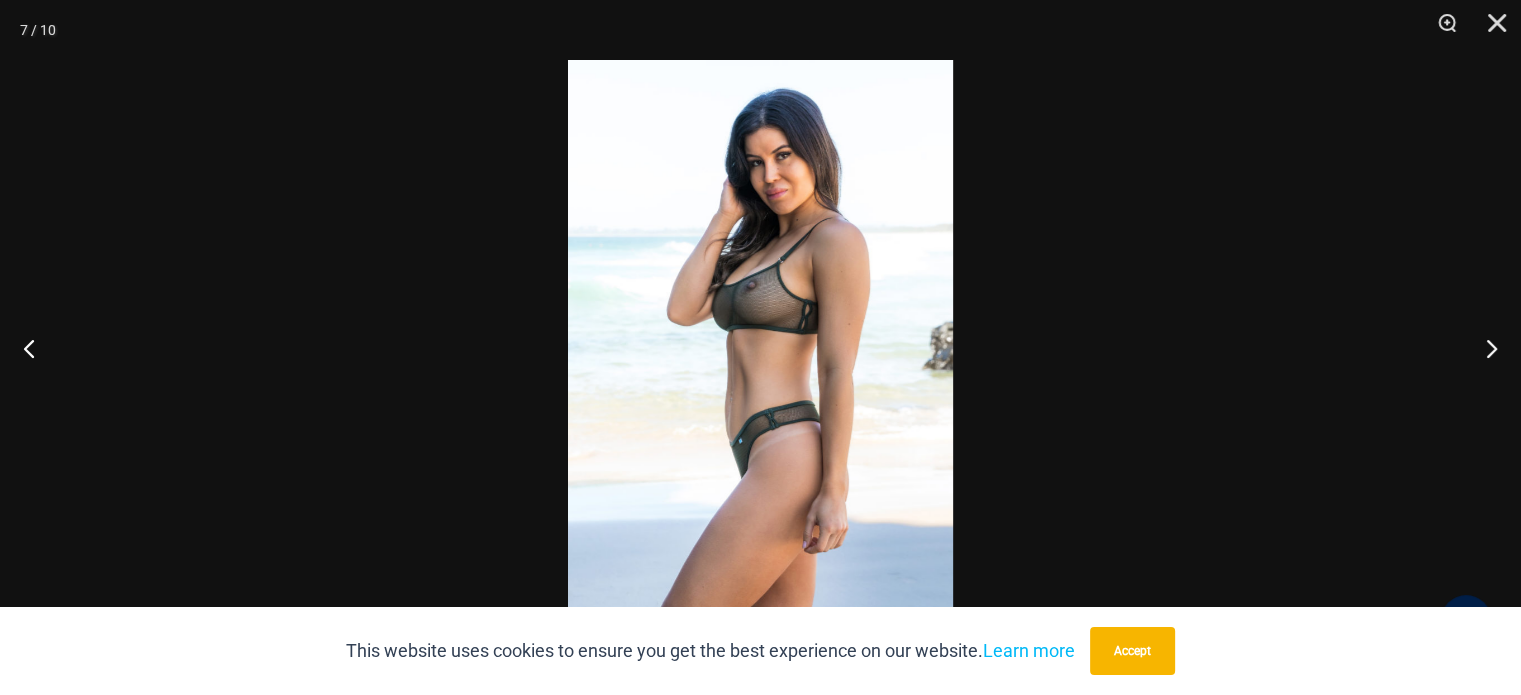 click at bounding box center [760, 347] 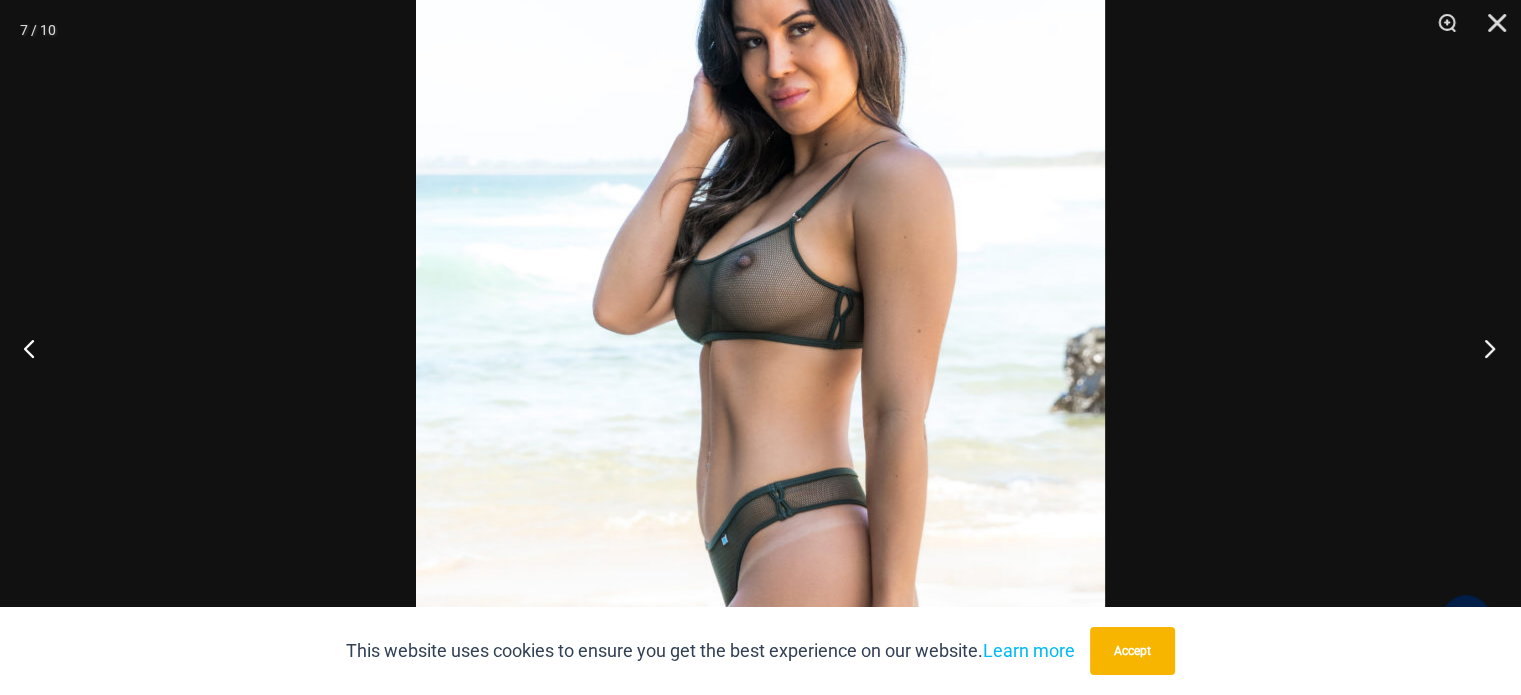 click at bounding box center (1483, 348) 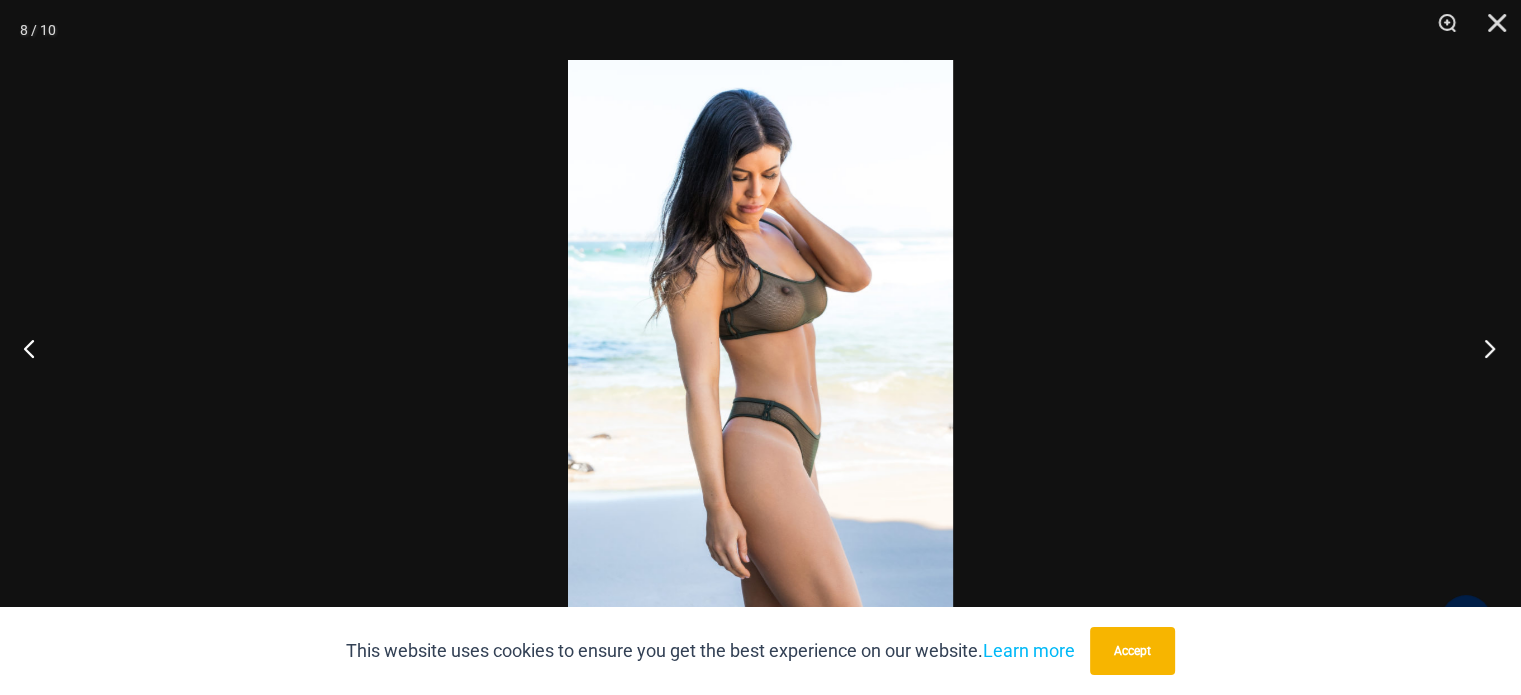 click at bounding box center [1483, 348] 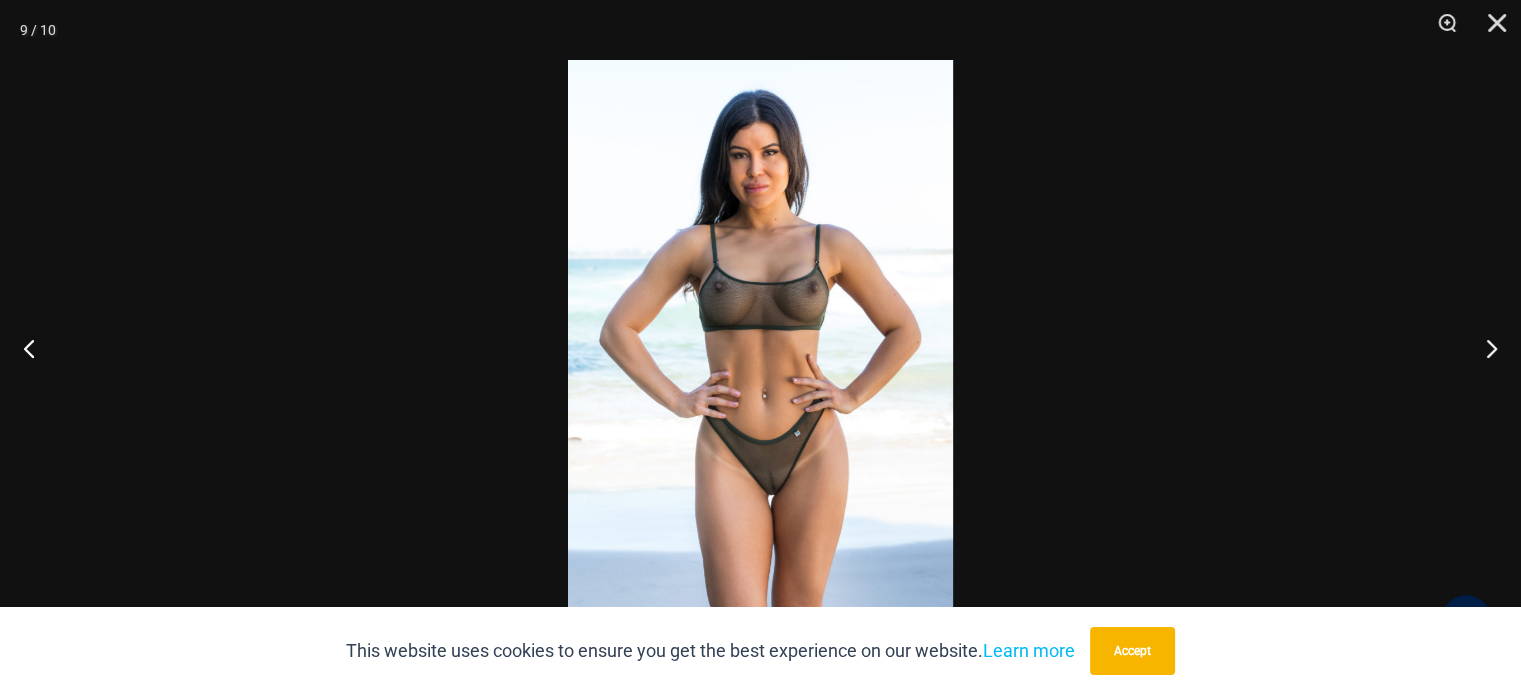 click at bounding box center [760, 347] 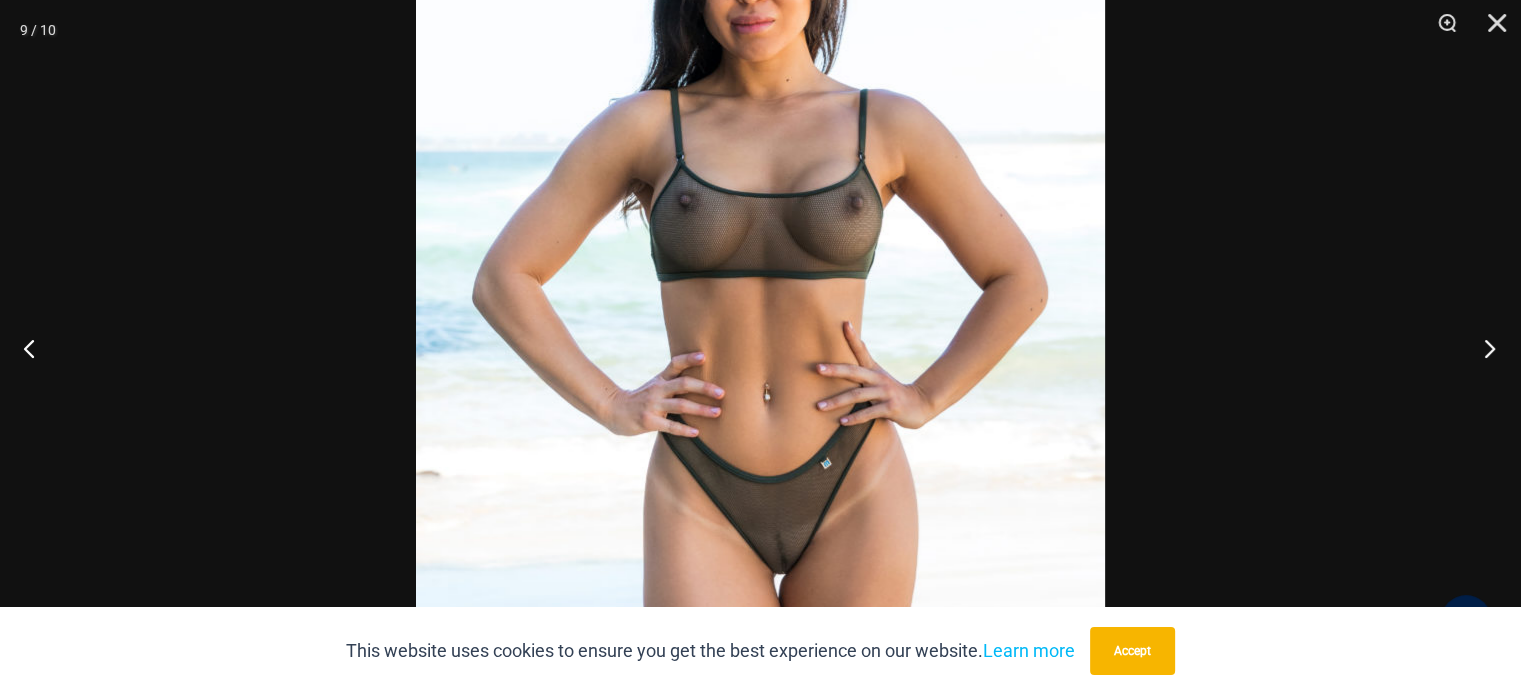 click at bounding box center [1483, 348] 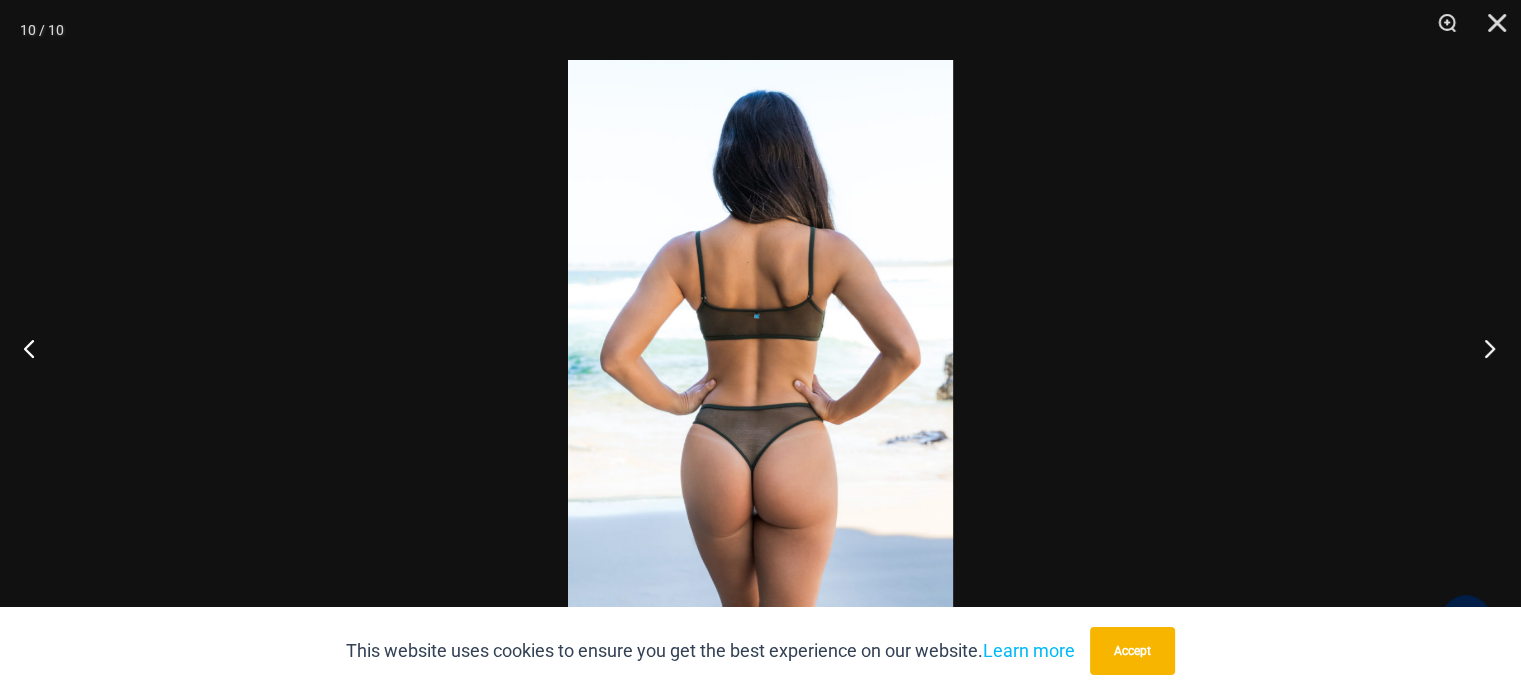 click at bounding box center [1483, 348] 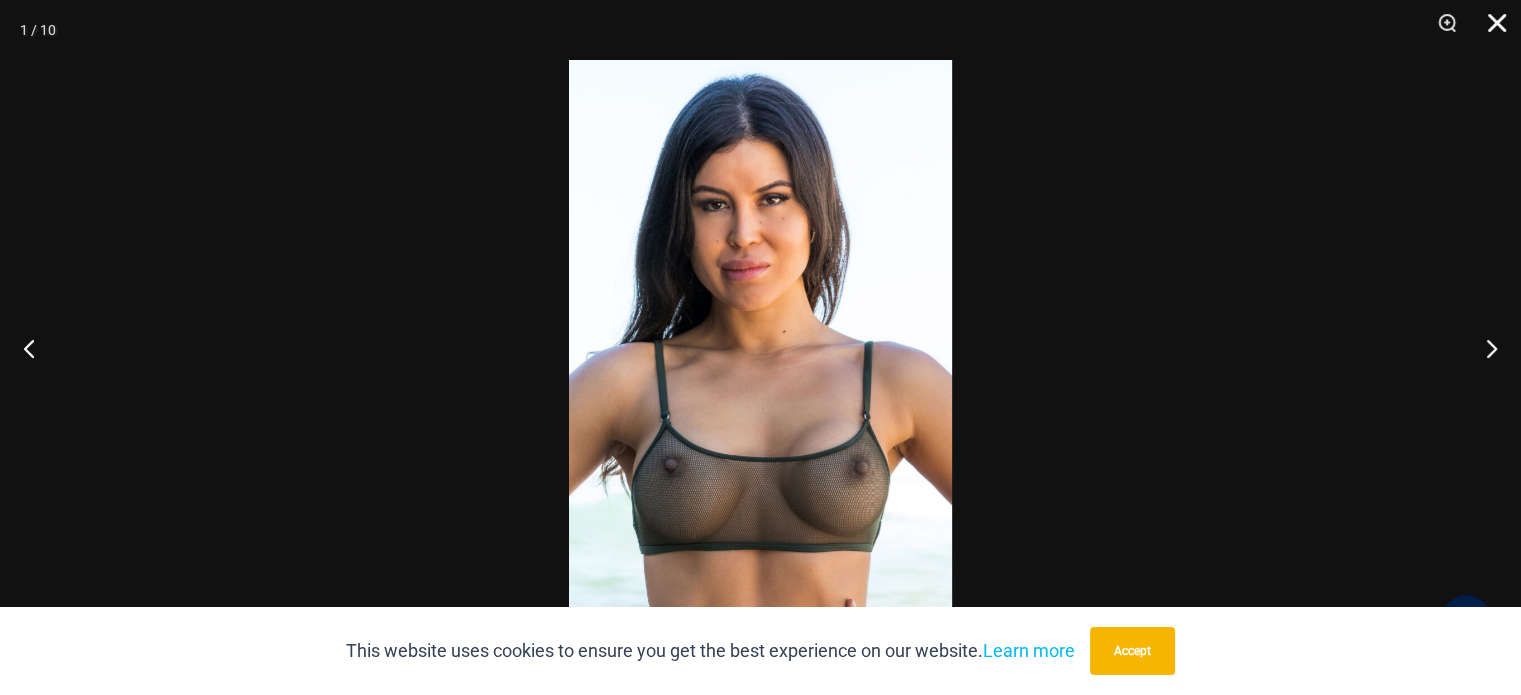 click at bounding box center [1490, 30] 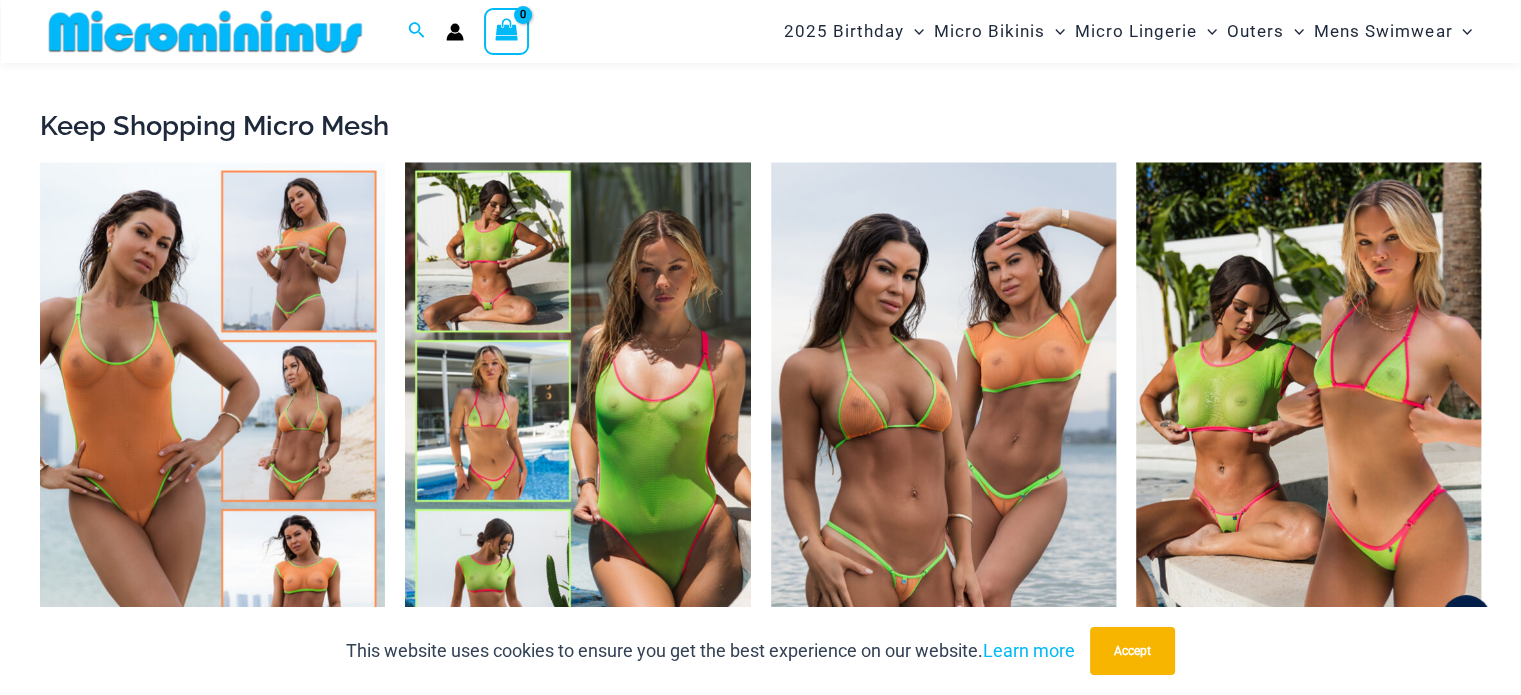 scroll, scrollTop: 3181, scrollLeft: 0, axis: vertical 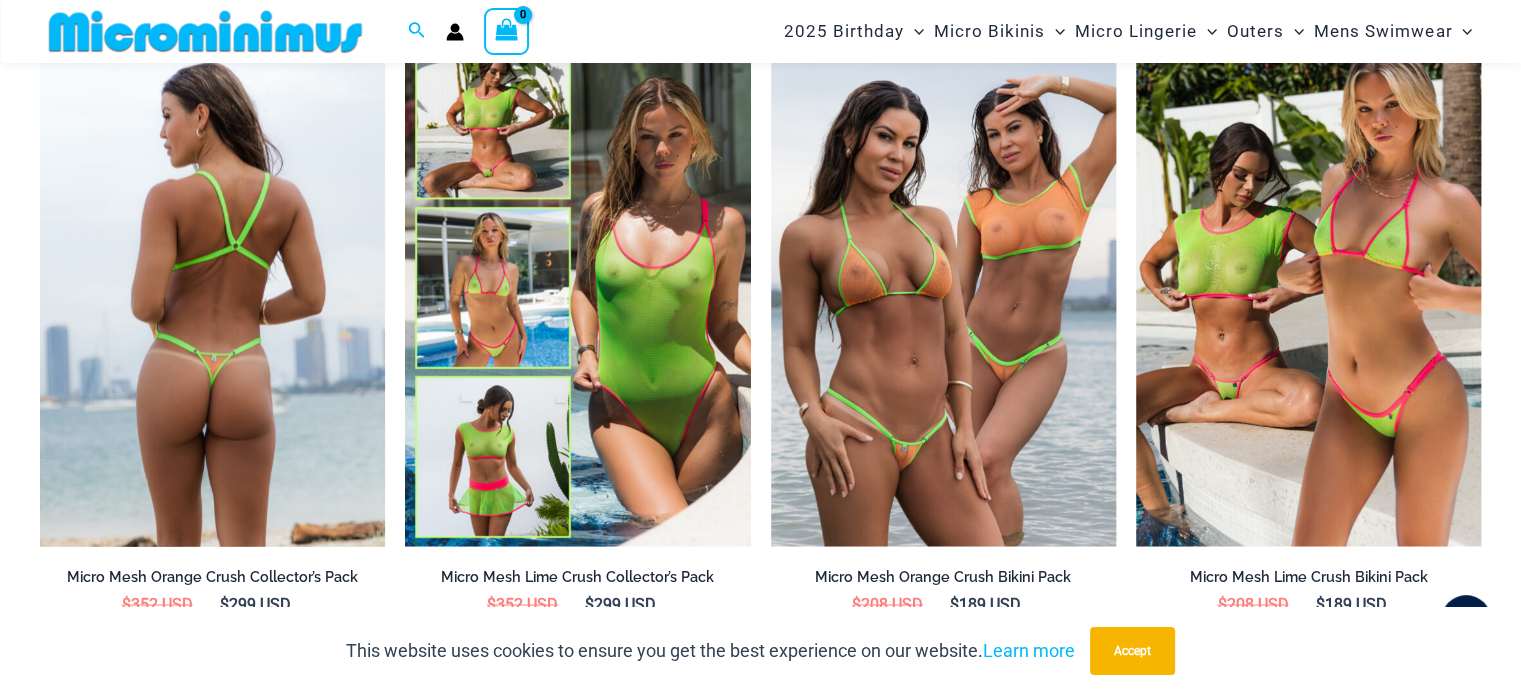 click at bounding box center [212, 288] 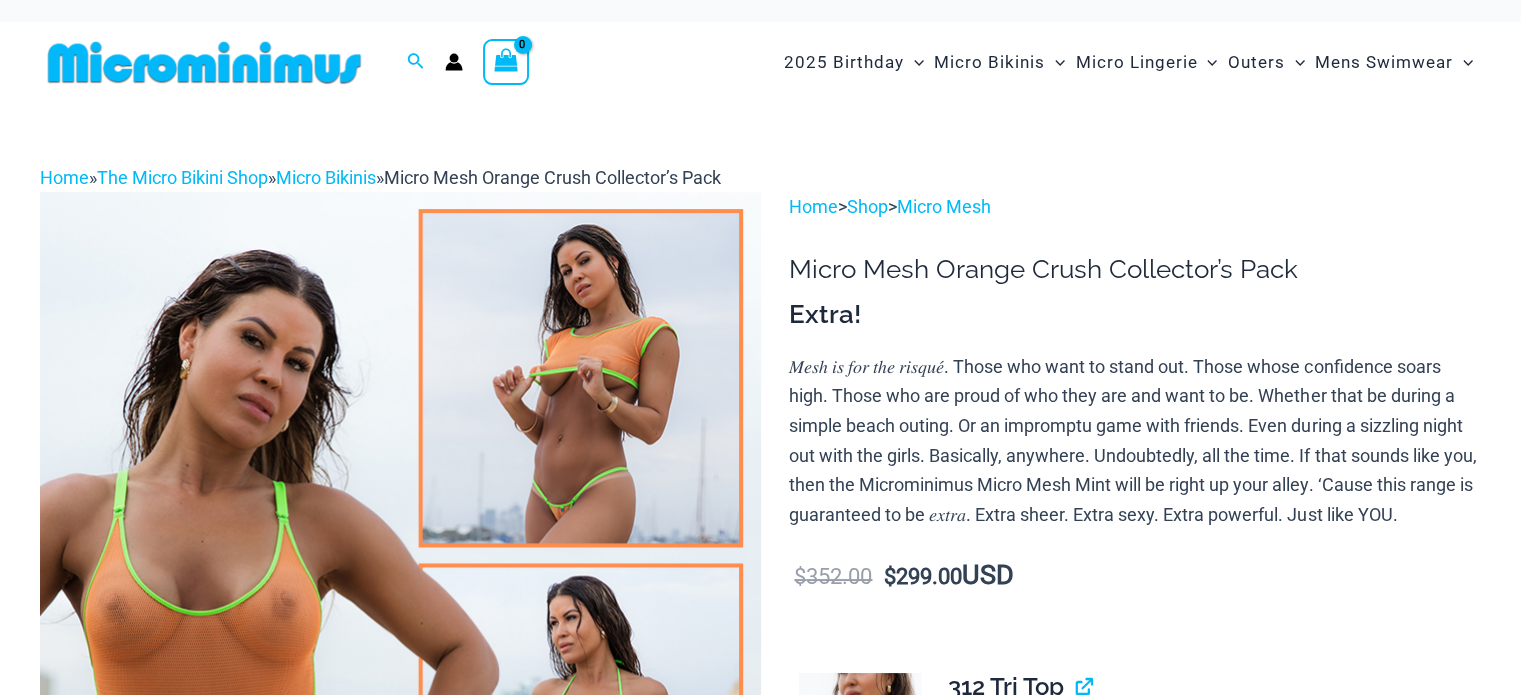 scroll, scrollTop: 133, scrollLeft: 0, axis: vertical 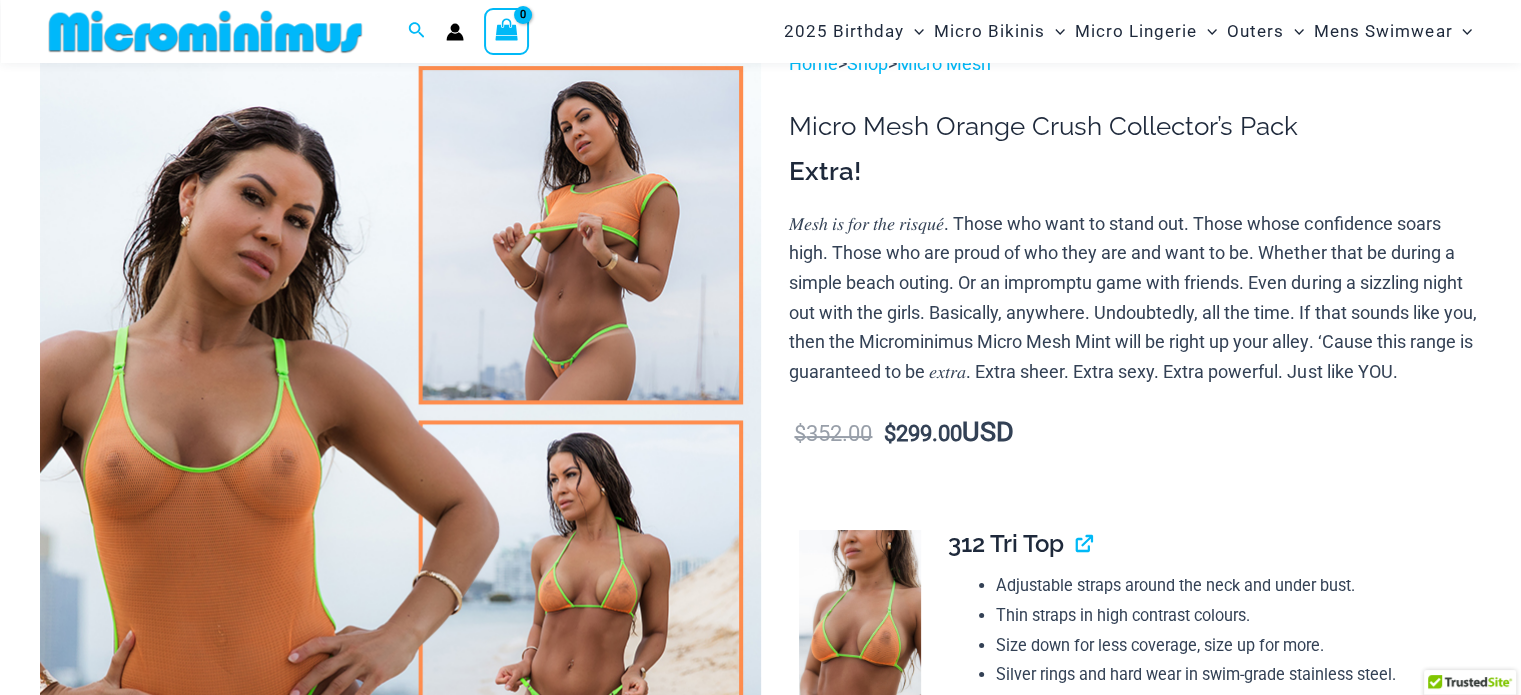 select 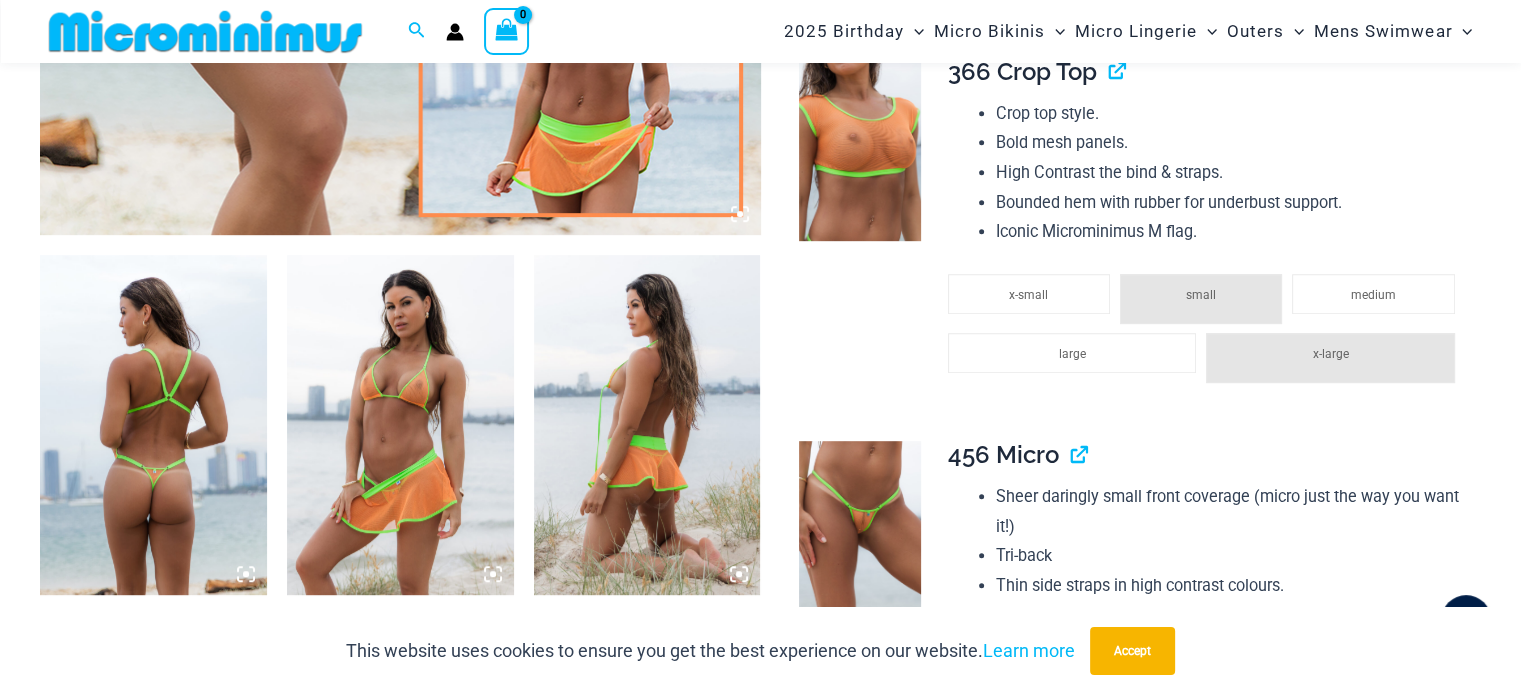 scroll, scrollTop: 1066, scrollLeft: 0, axis: vertical 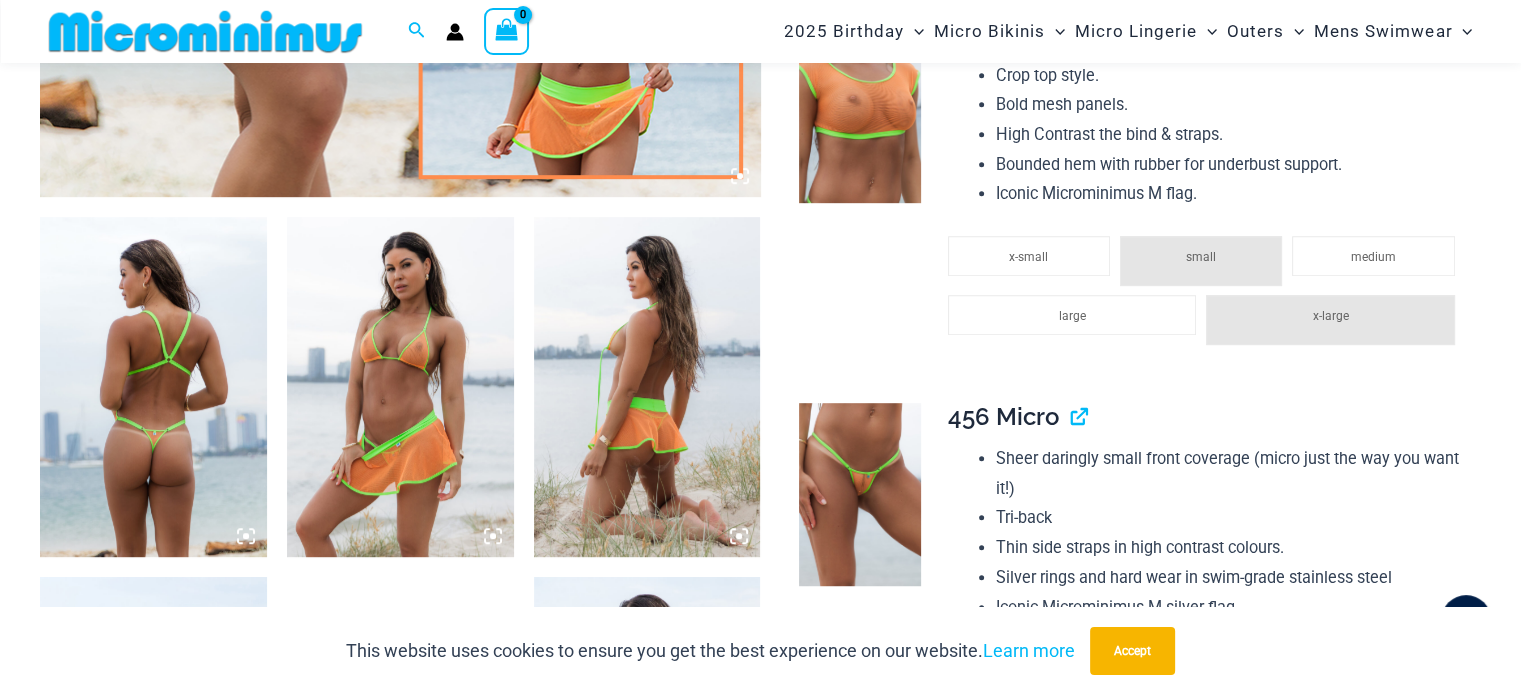 click 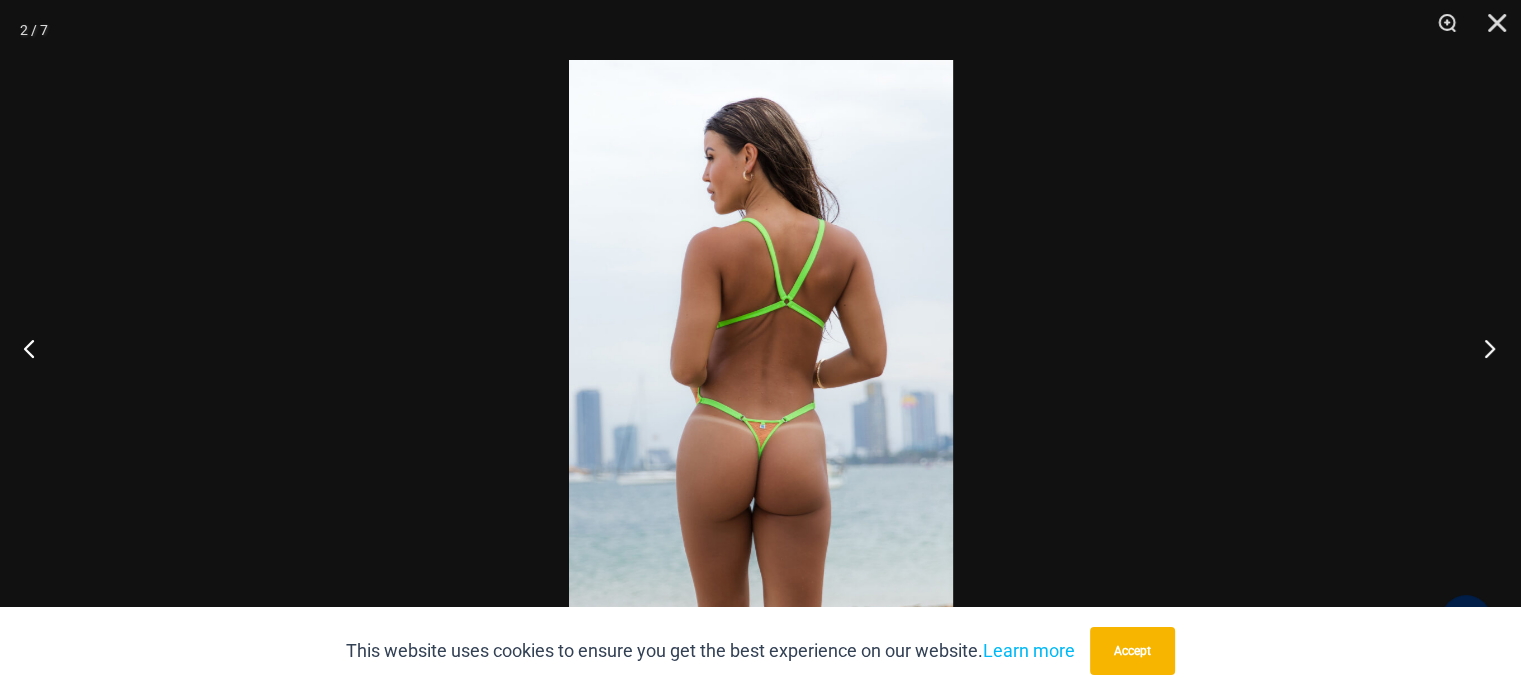 click at bounding box center [1483, 348] 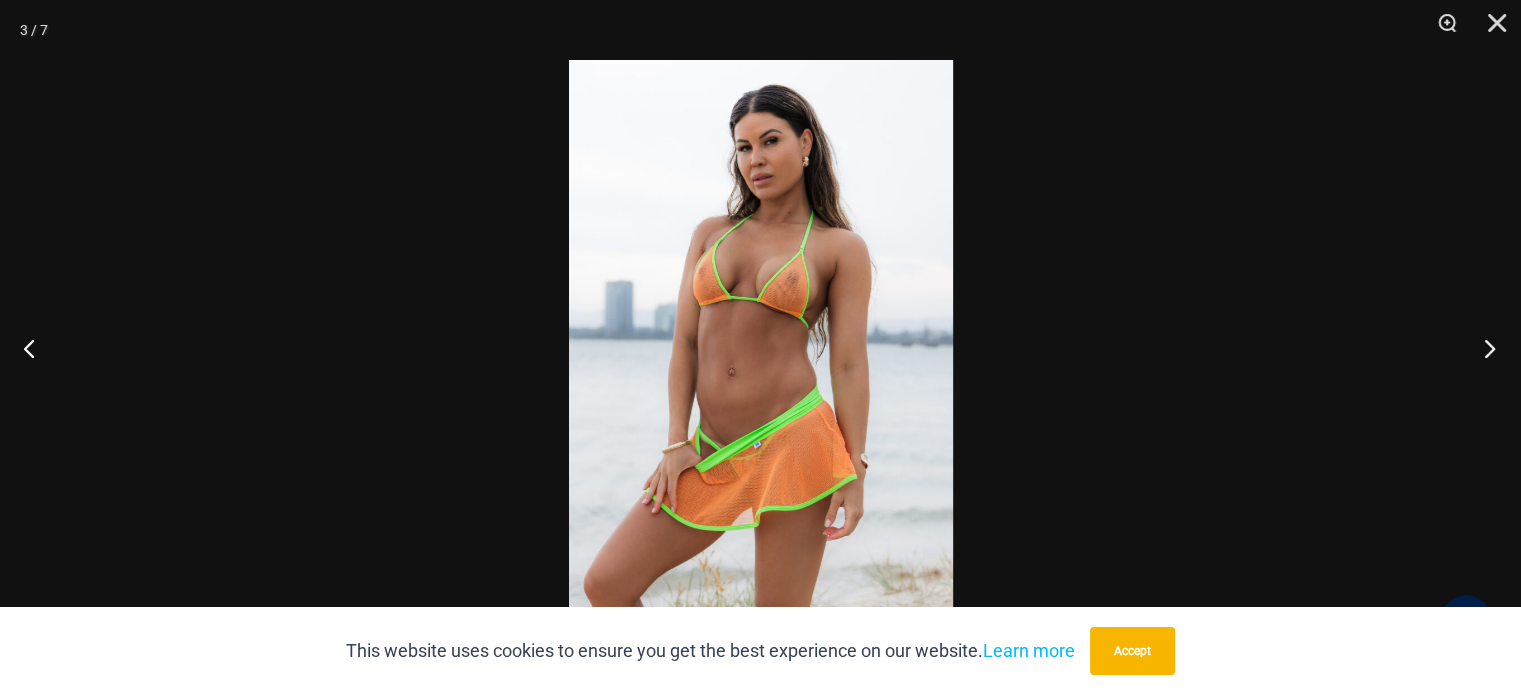 click at bounding box center (1483, 348) 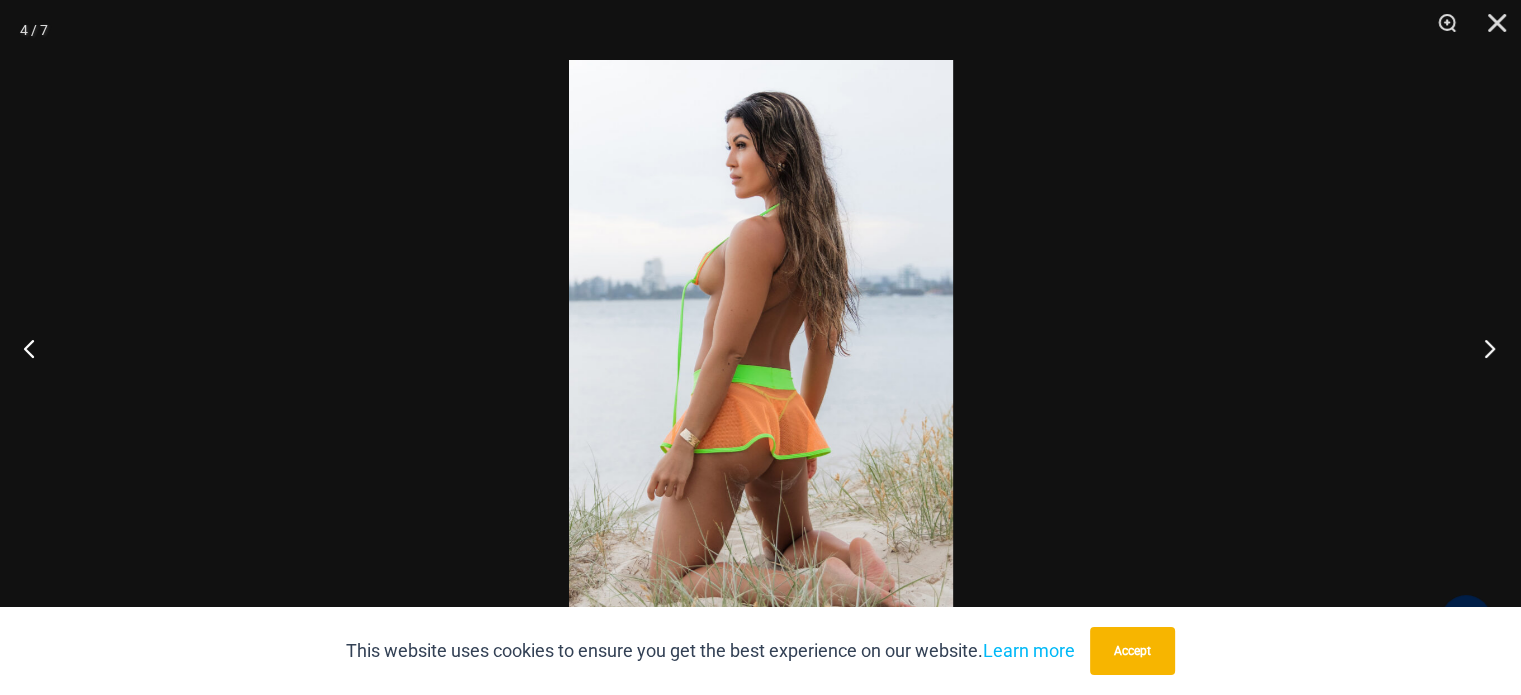 click at bounding box center [1483, 348] 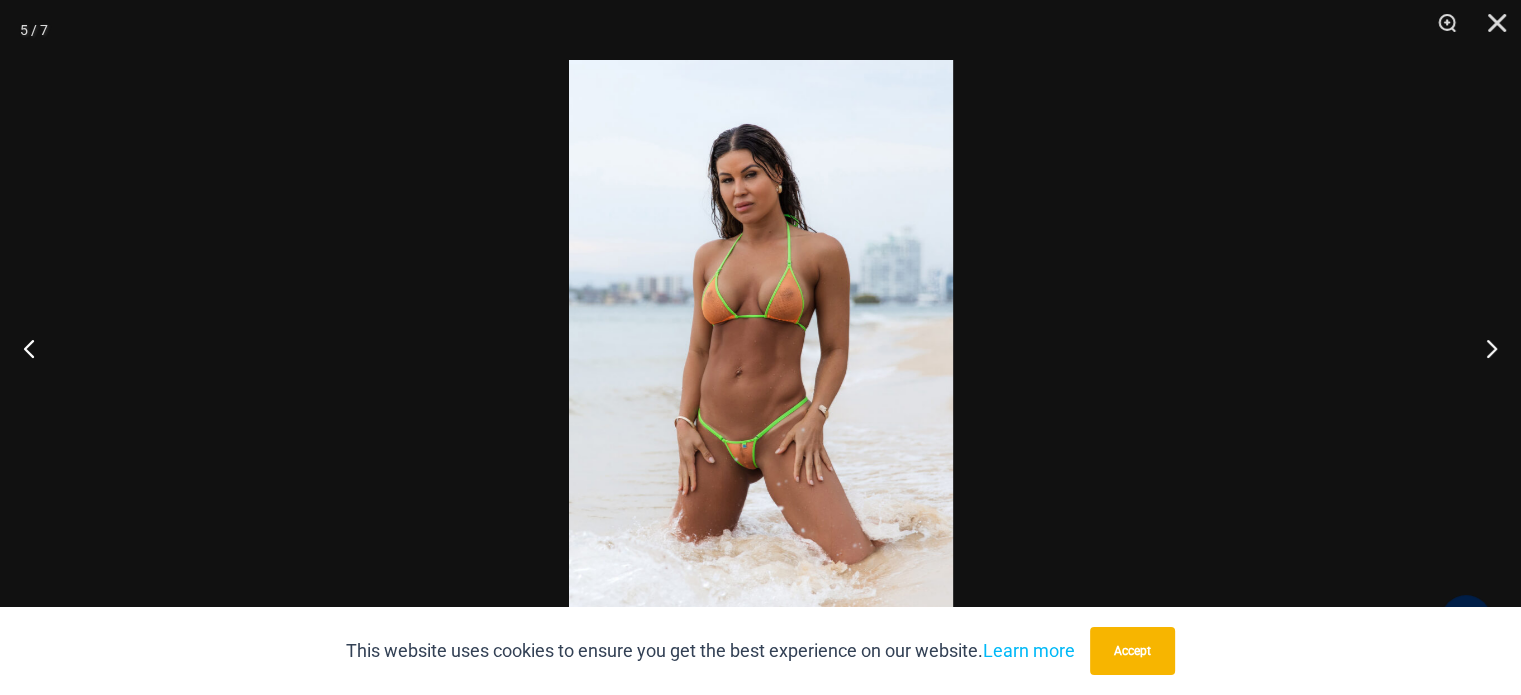 click at bounding box center [761, 347] 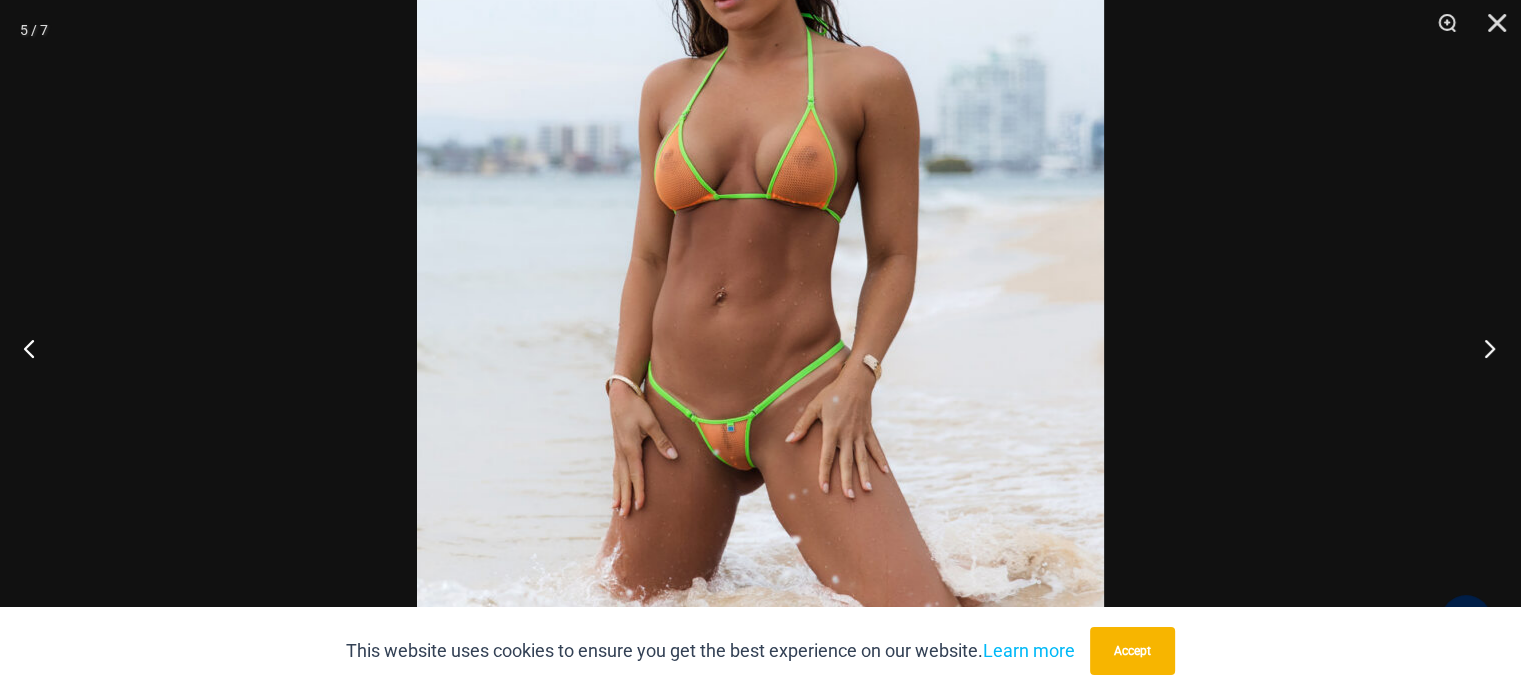 click at bounding box center [1483, 348] 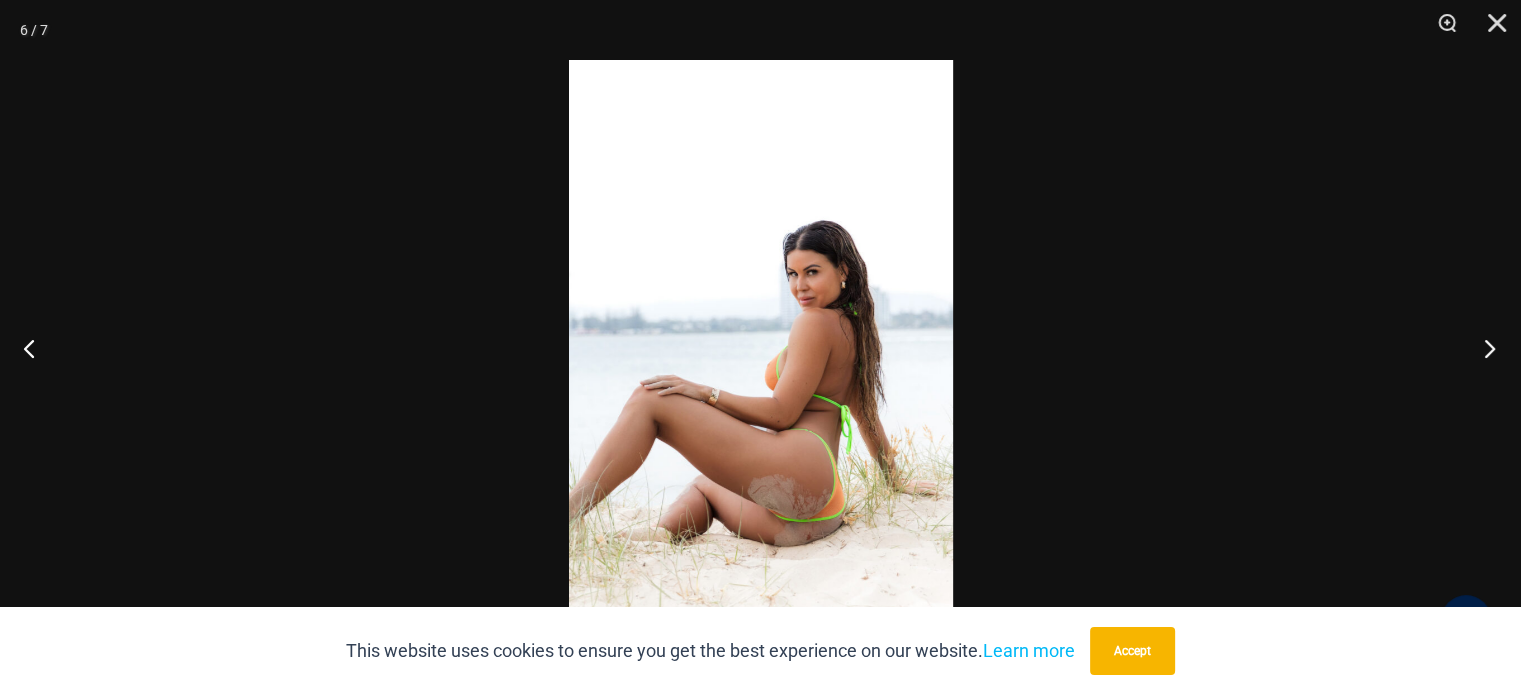 click at bounding box center (1483, 348) 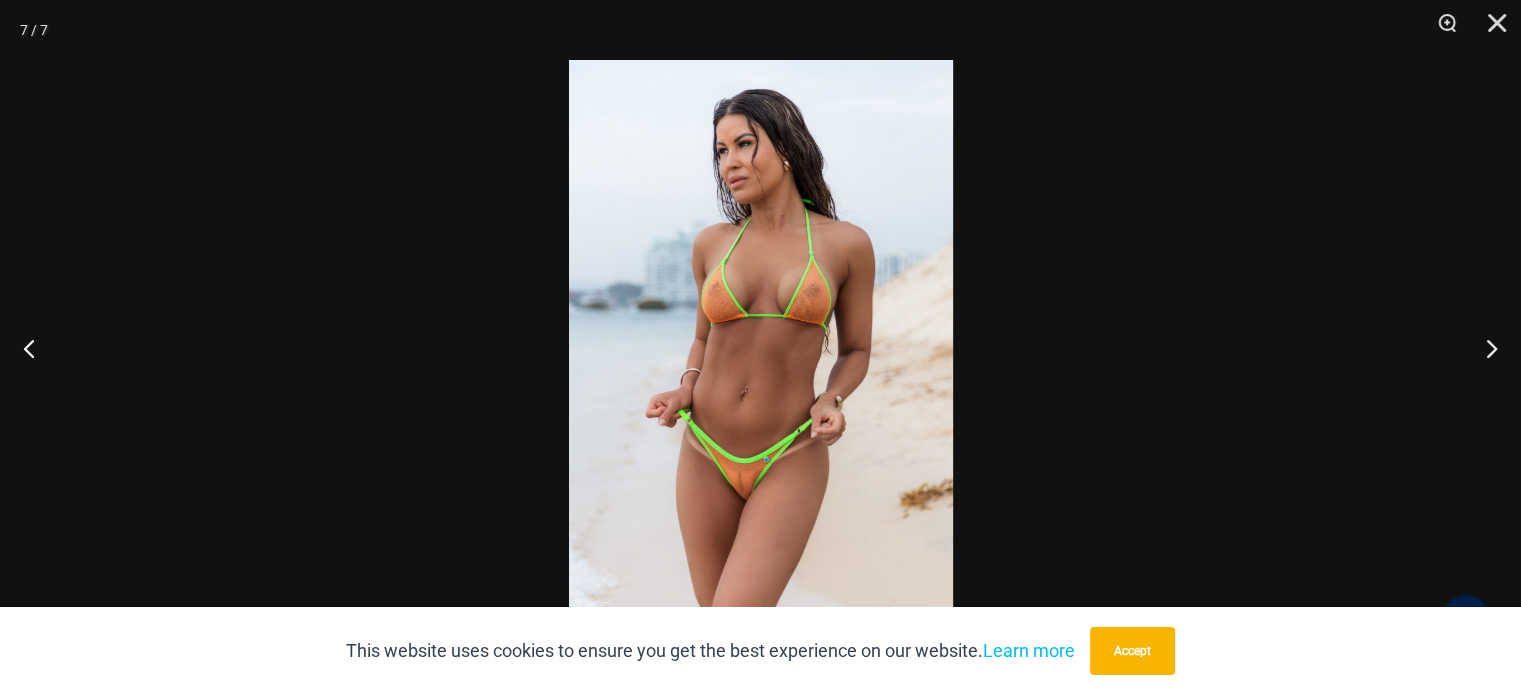 click at bounding box center (761, 347) 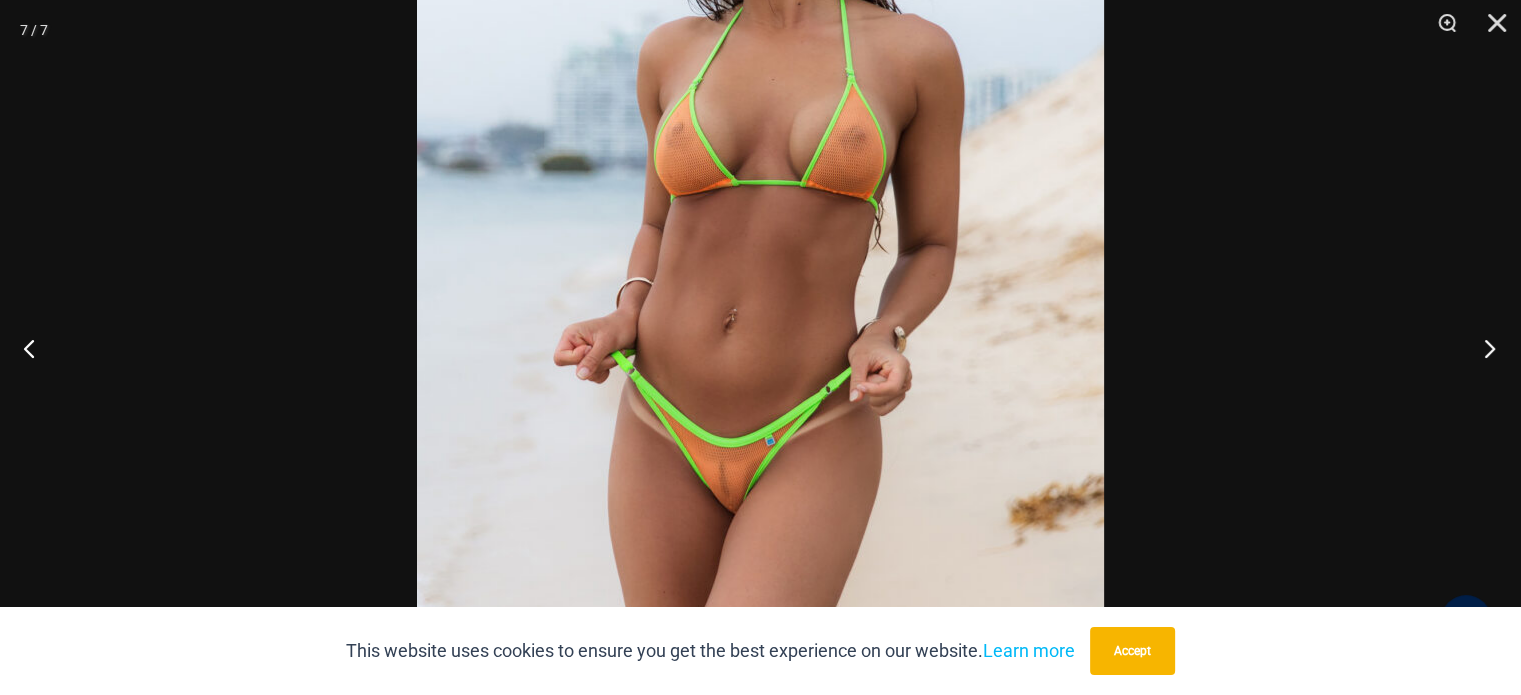 click at bounding box center [1483, 348] 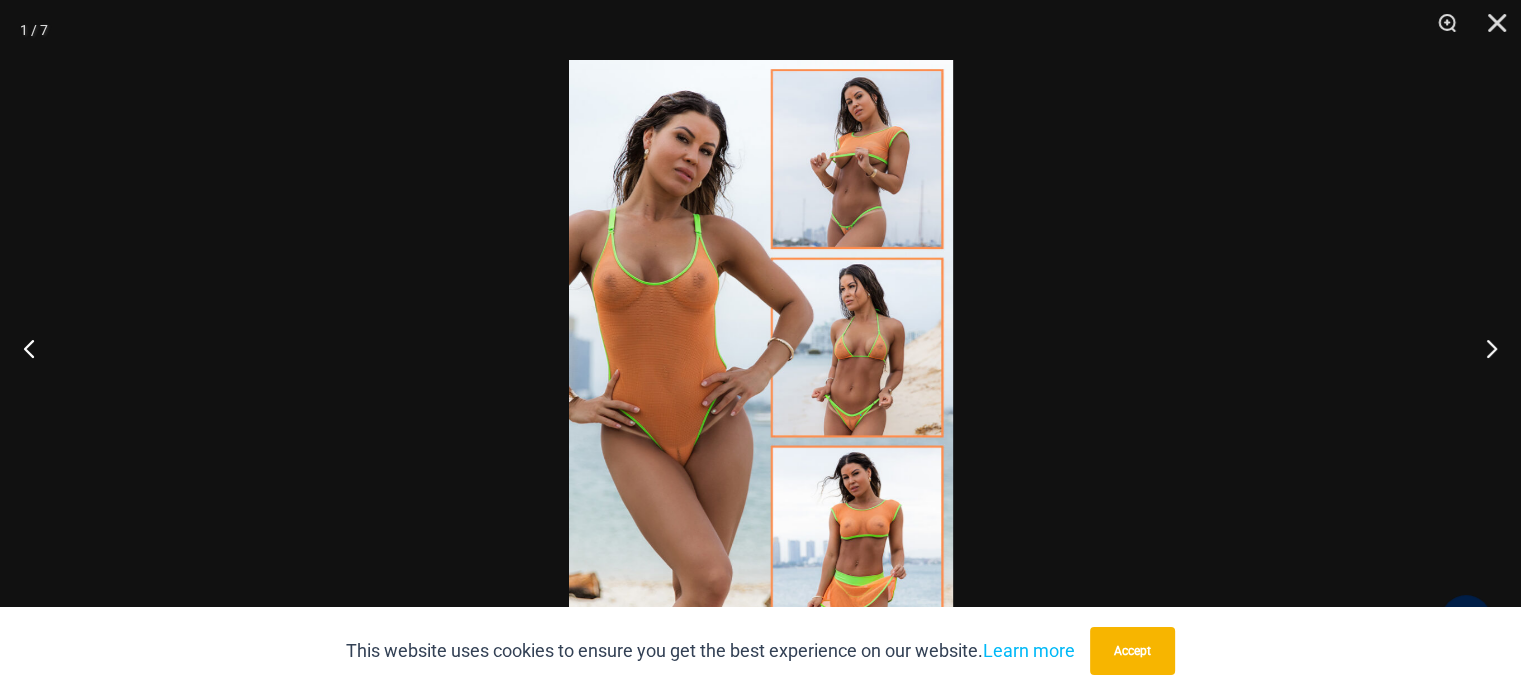 click at bounding box center [761, 347] 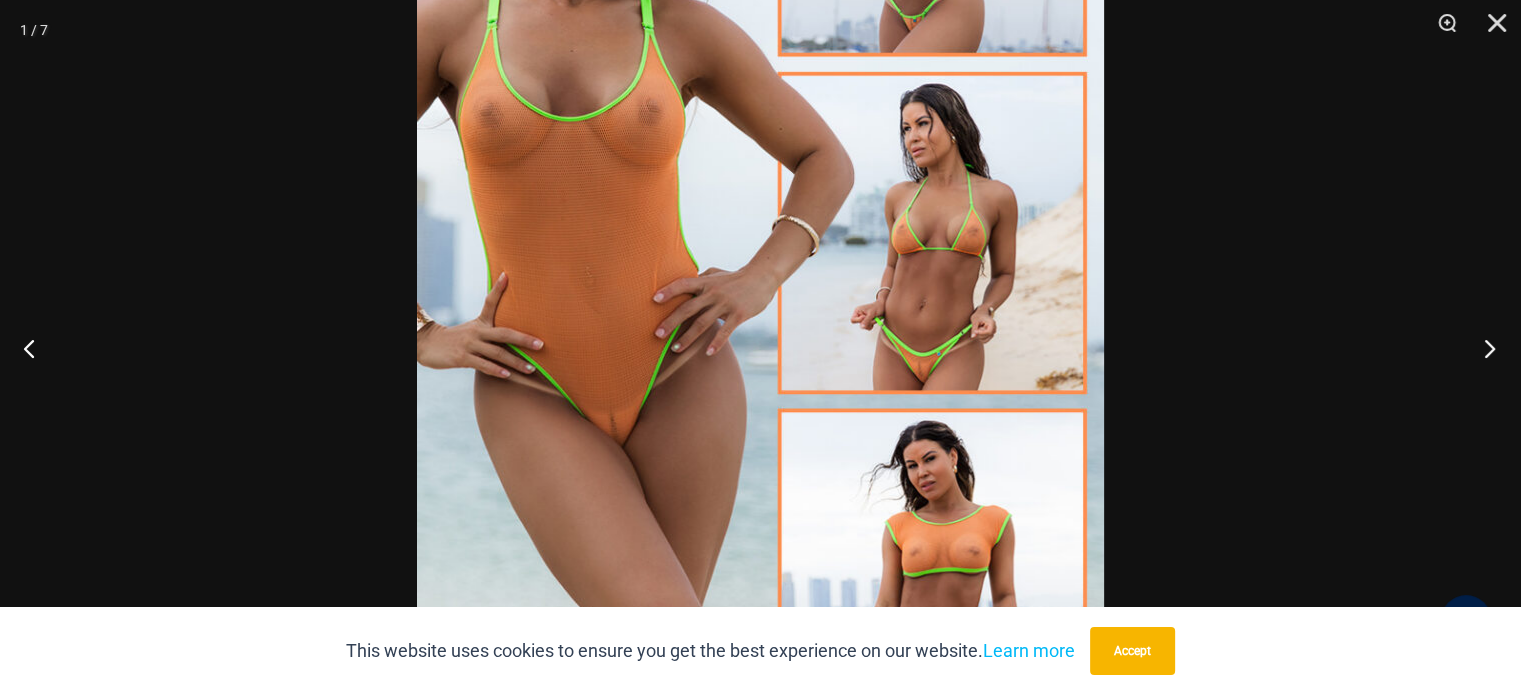 click at bounding box center (1483, 348) 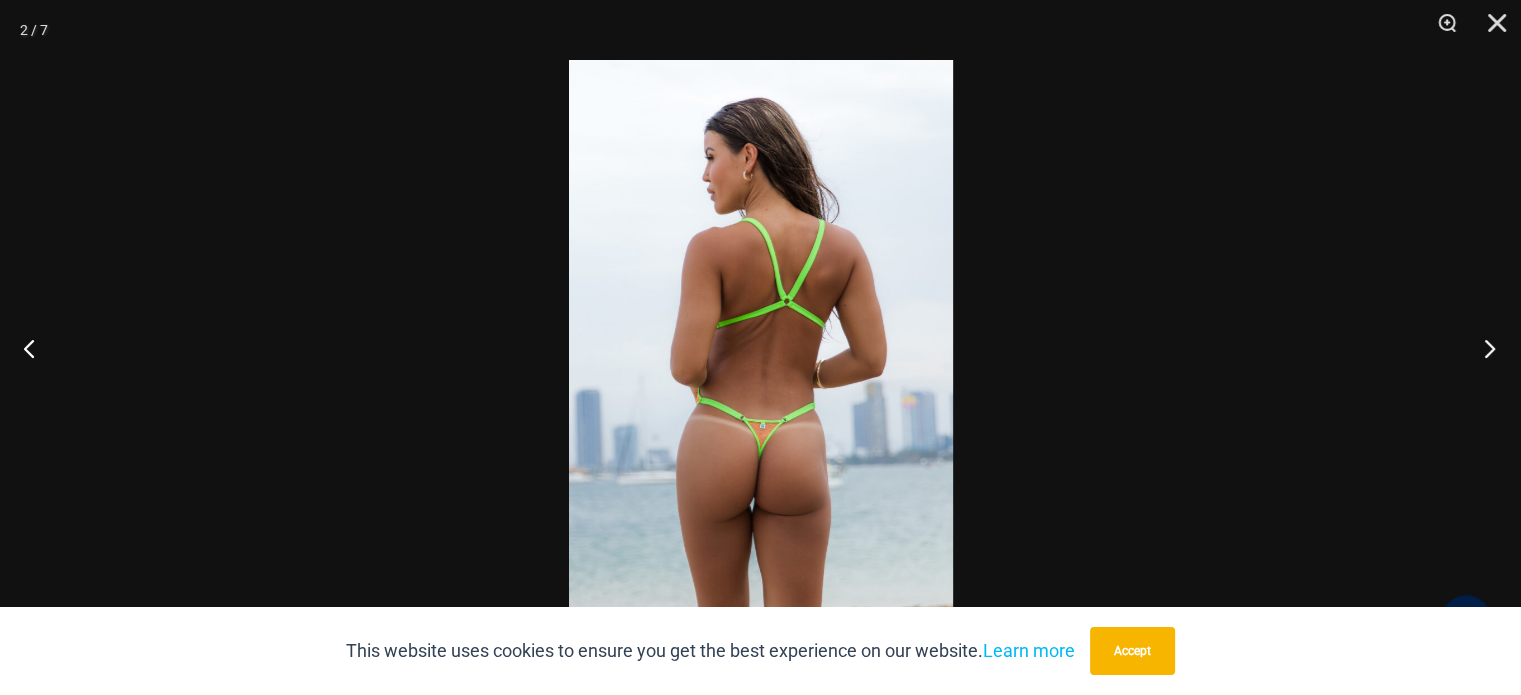click at bounding box center (1483, 348) 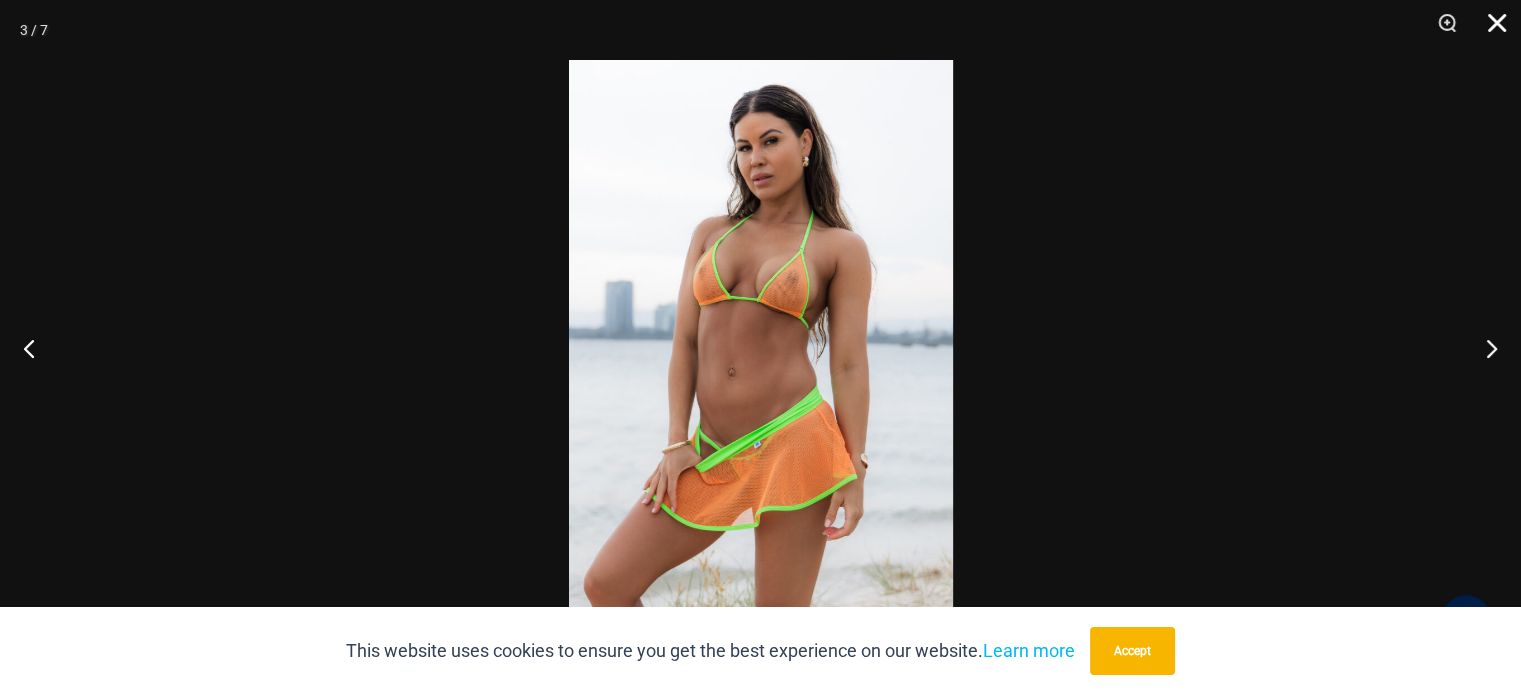 click at bounding box center (1490, 30) 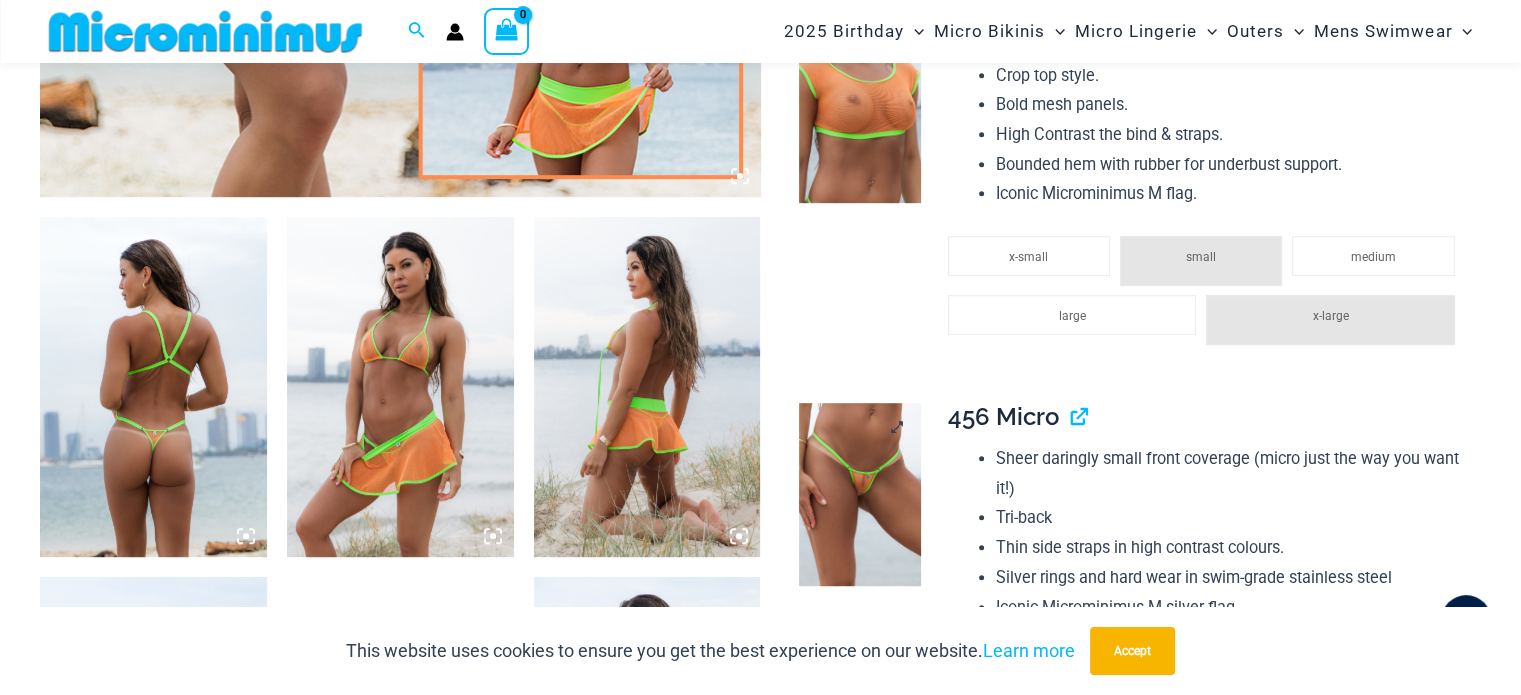 click 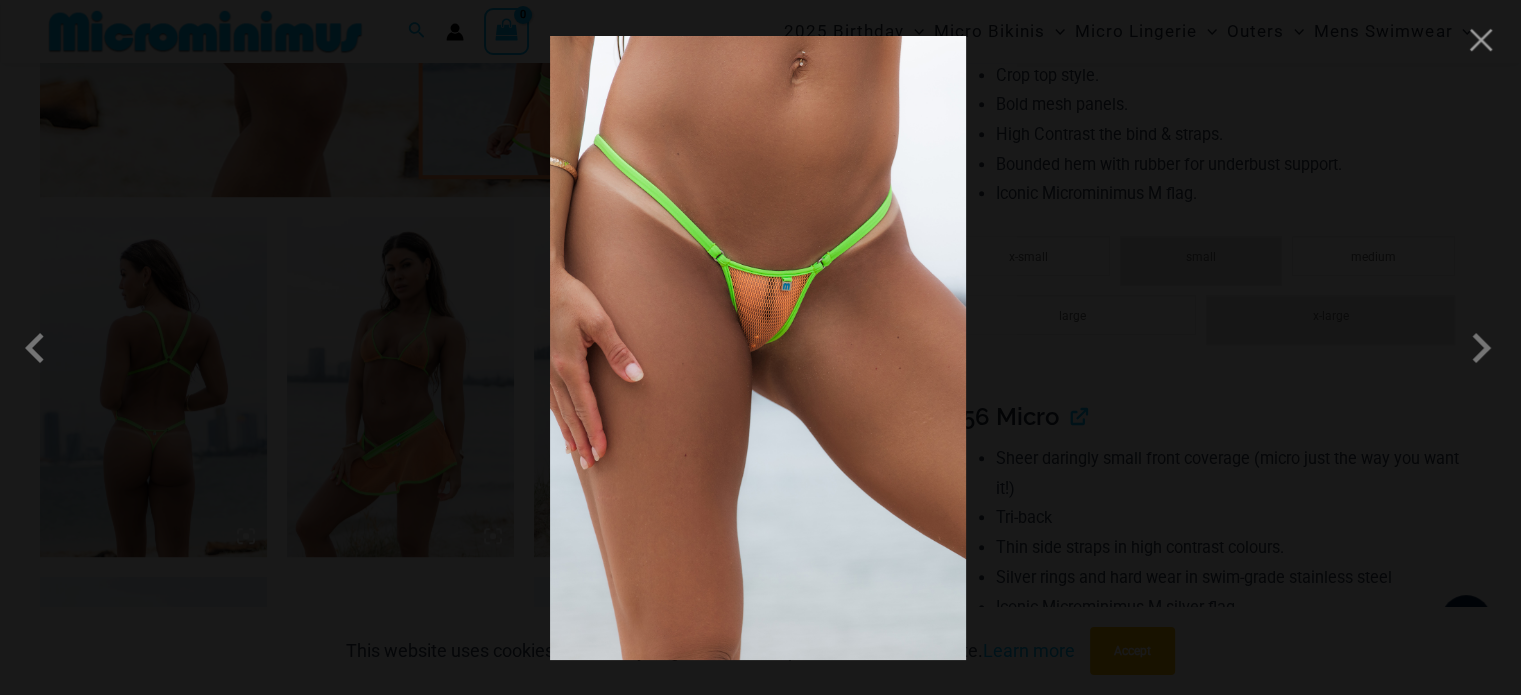click at bounding box center [758, 348] 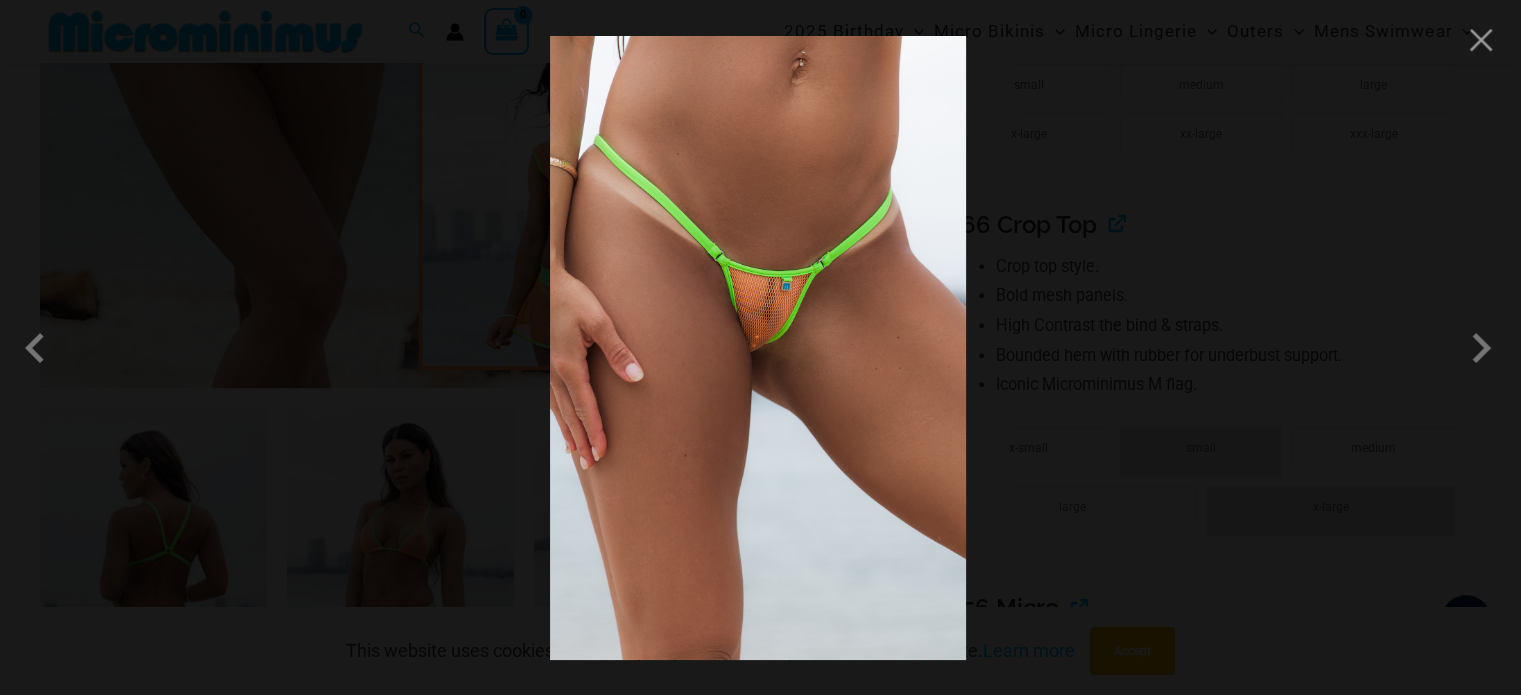 scroll, scrollTop: 1333, scrollLeft: 0, axis: vertical 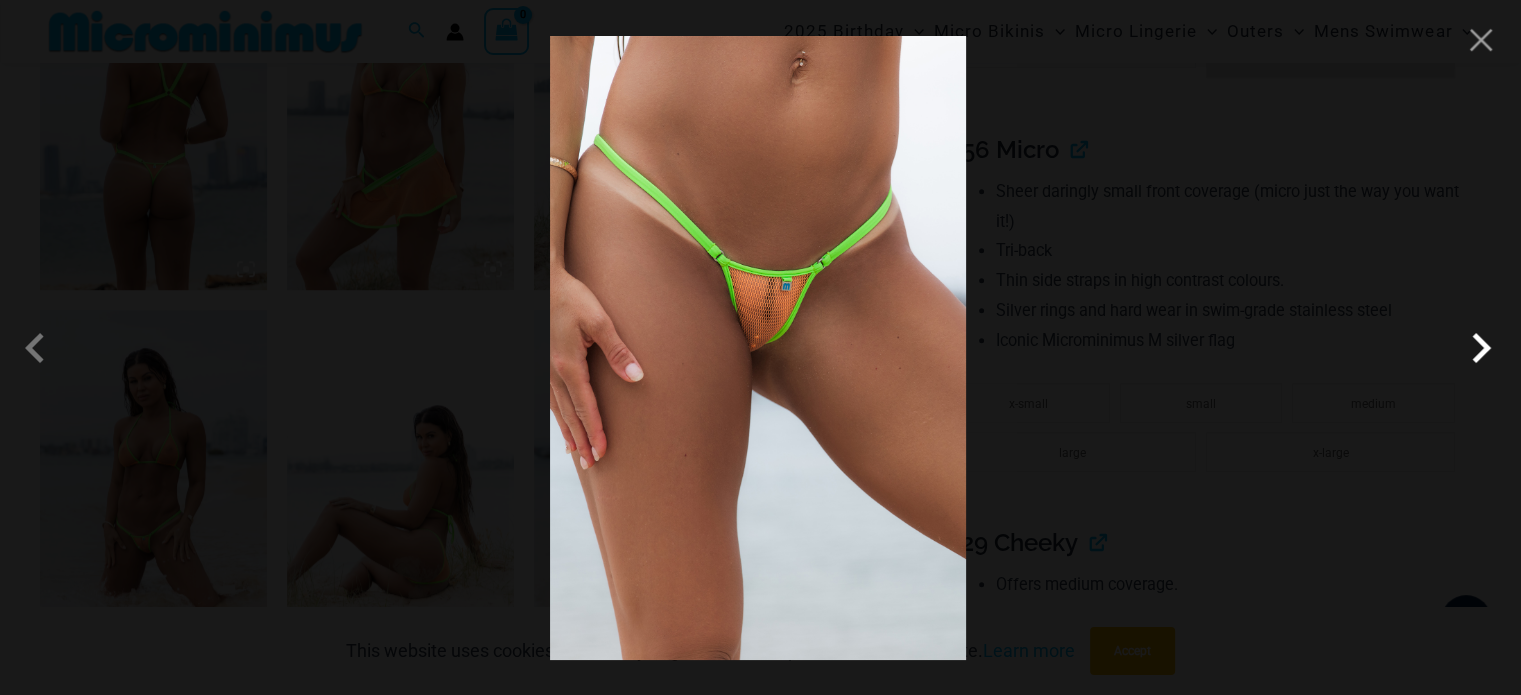 click at bounding box center (1481, 348) 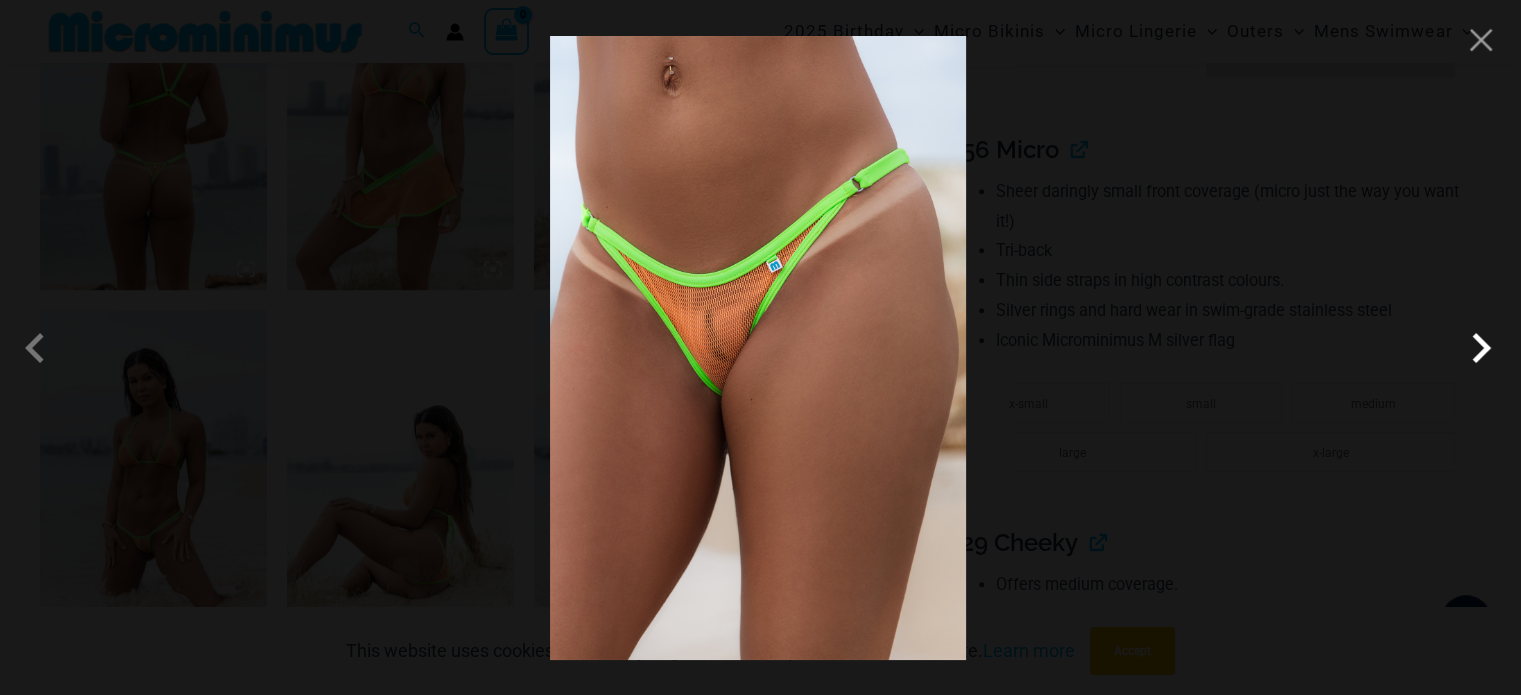 click at bounding box center [1481, 348] 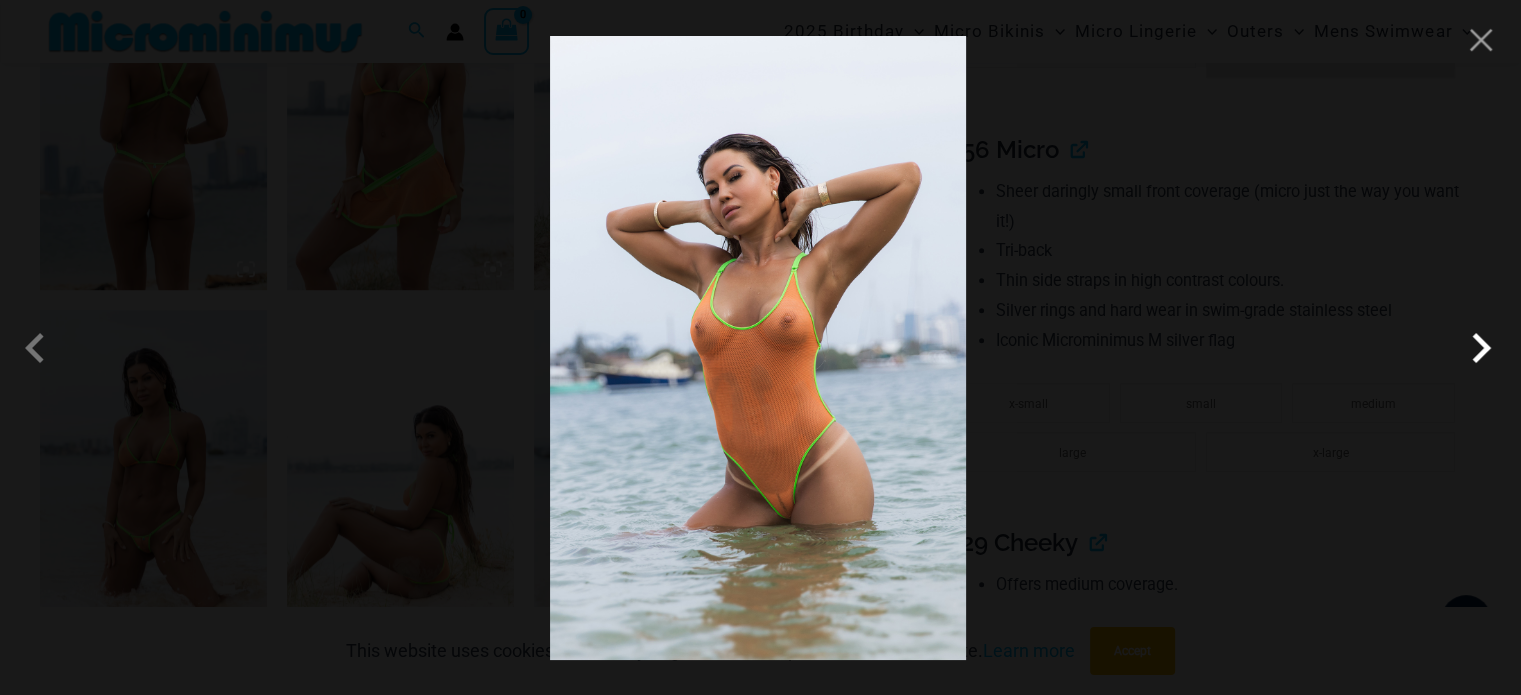 click at bounding box center [1481, 348] 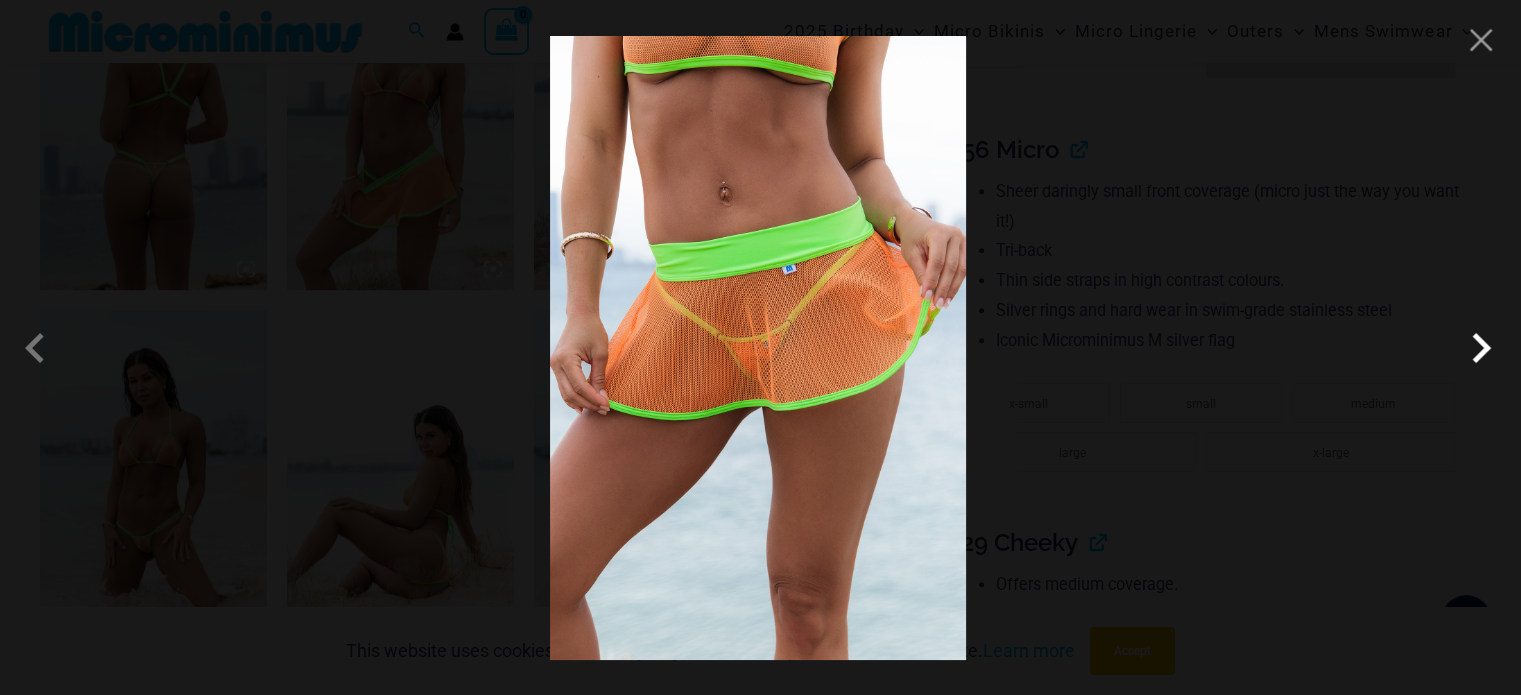 click at bounding box center (1481, 348) 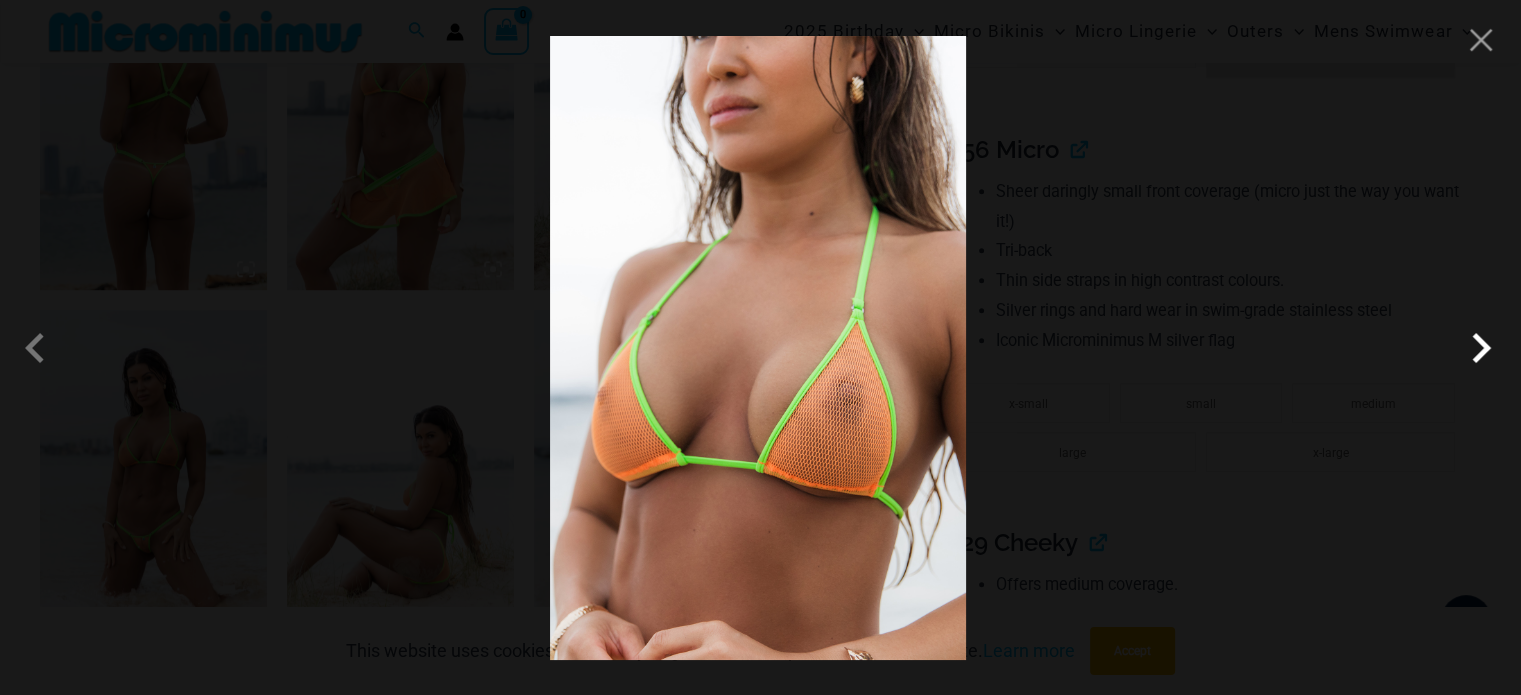 click at bounding box center (1481, 348) 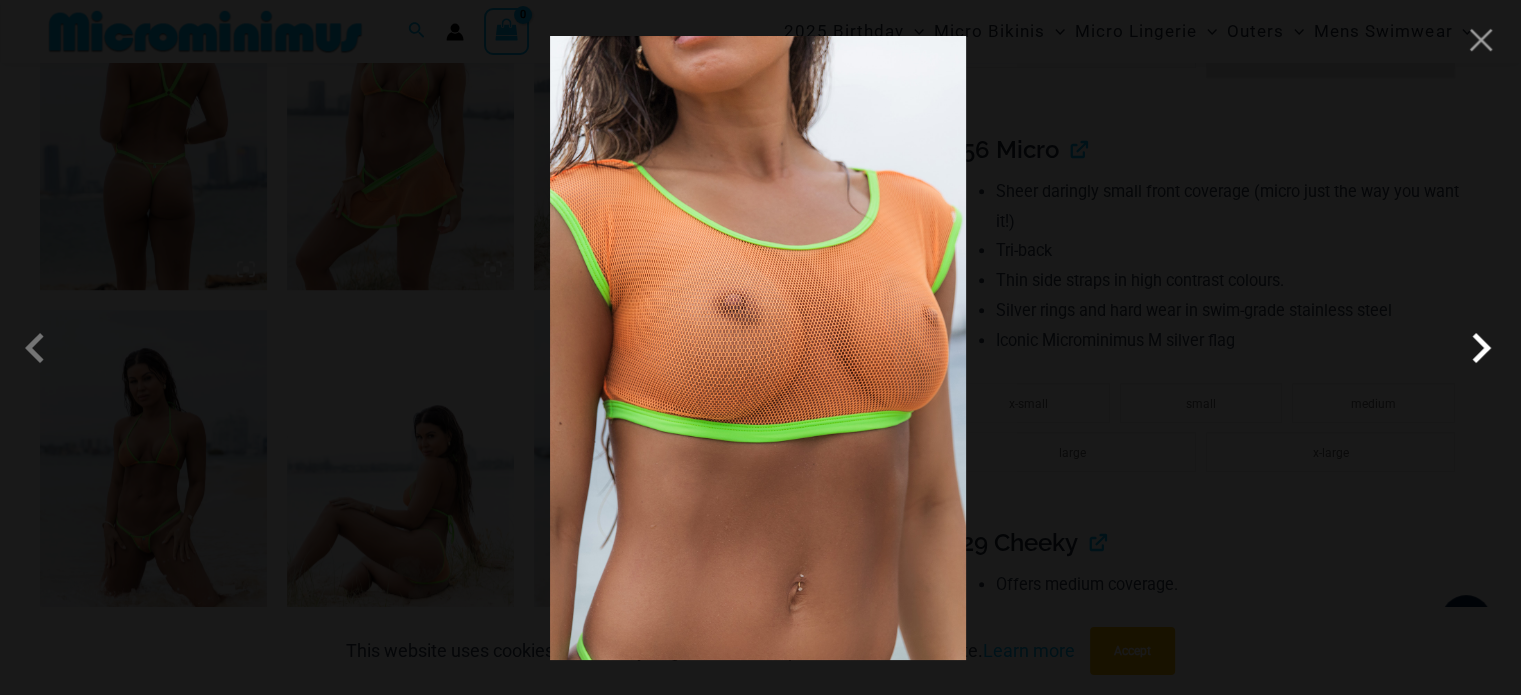click at bounding box center (1481, 348) 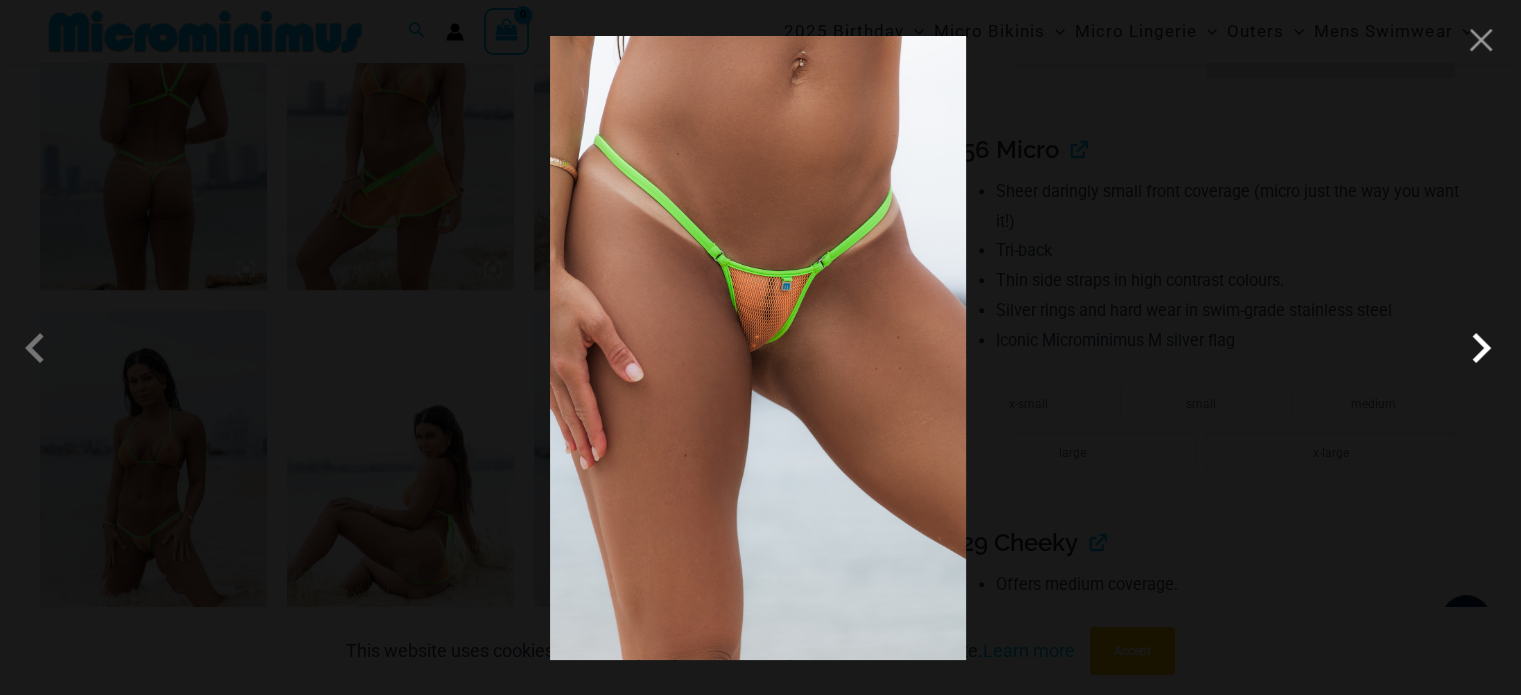 click at bounding box center (1481, 348) 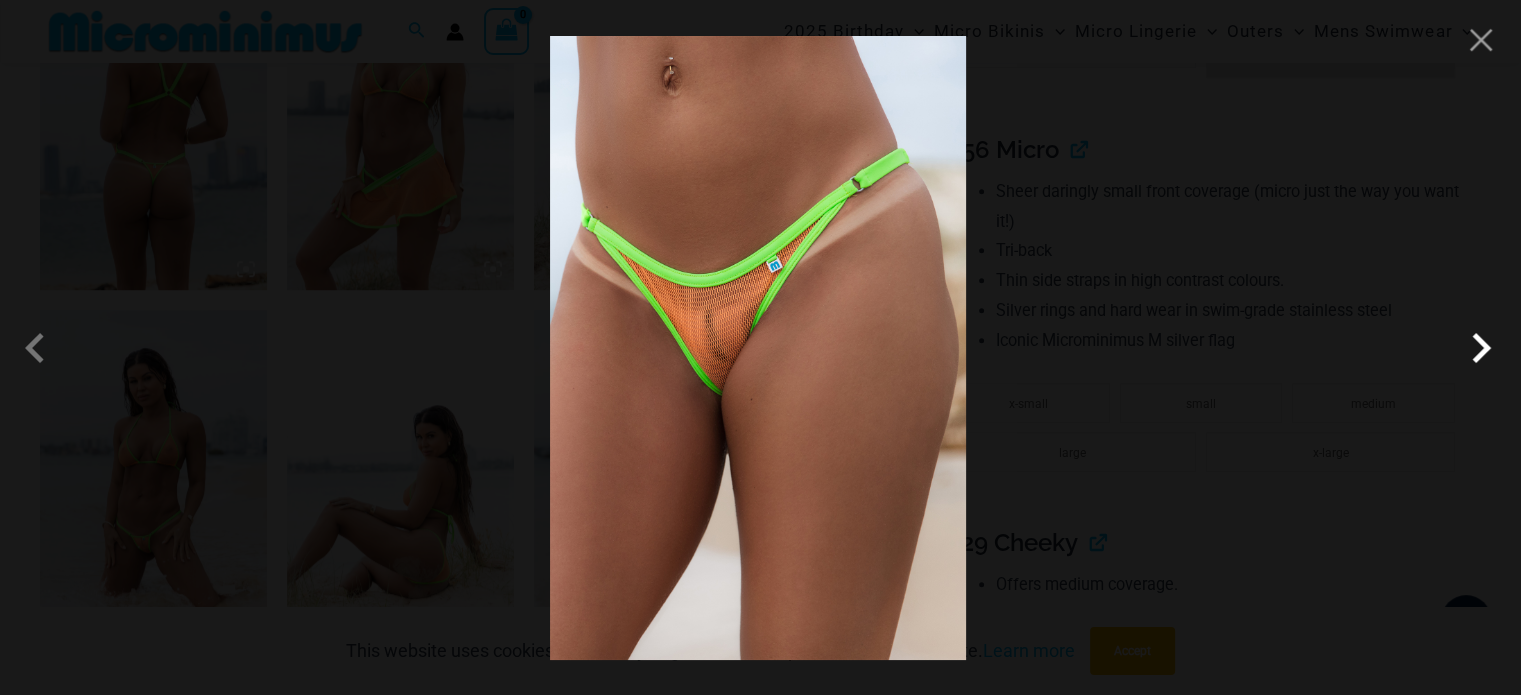 click at bounding box center (1481, 348) 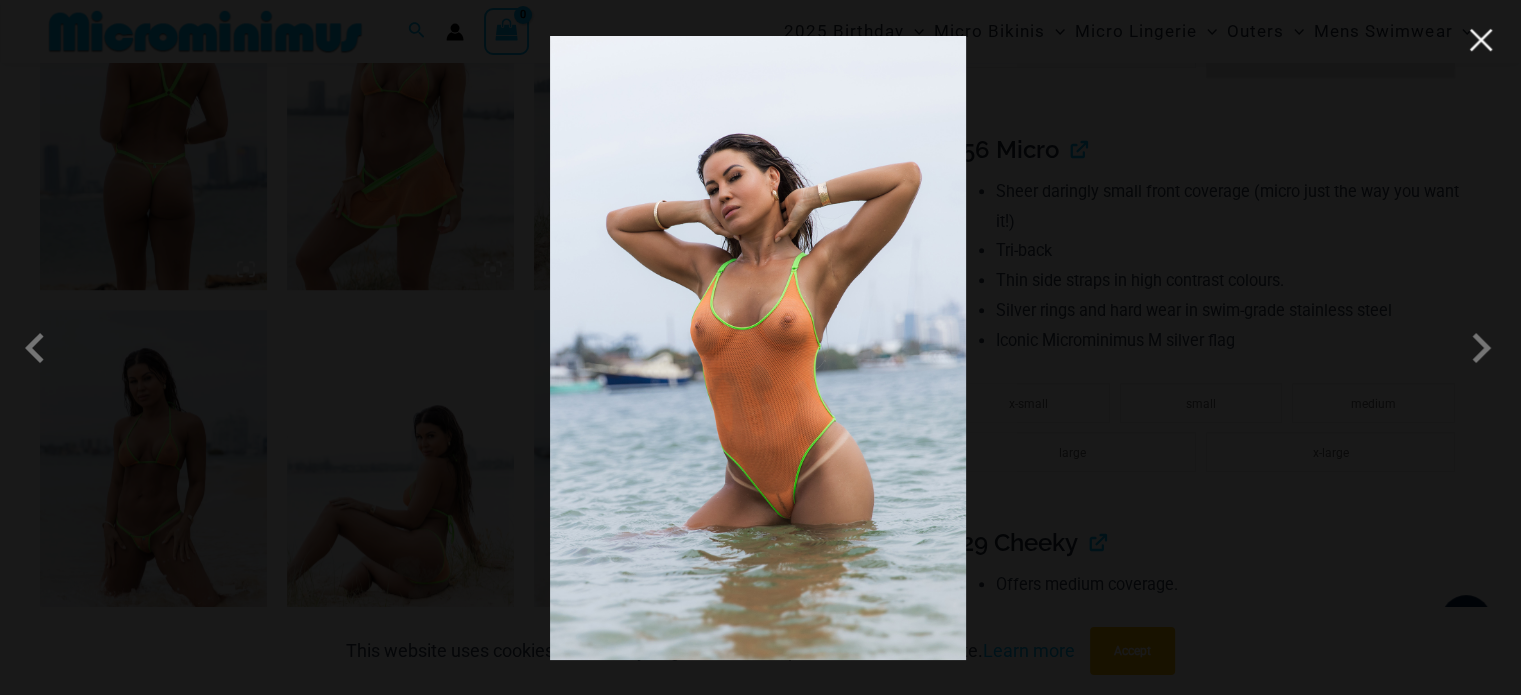 drag, startPoint x: 1488, startPoint y: 39, endPoint x: 1477, endPoint y: 43, distance: 11.7046995 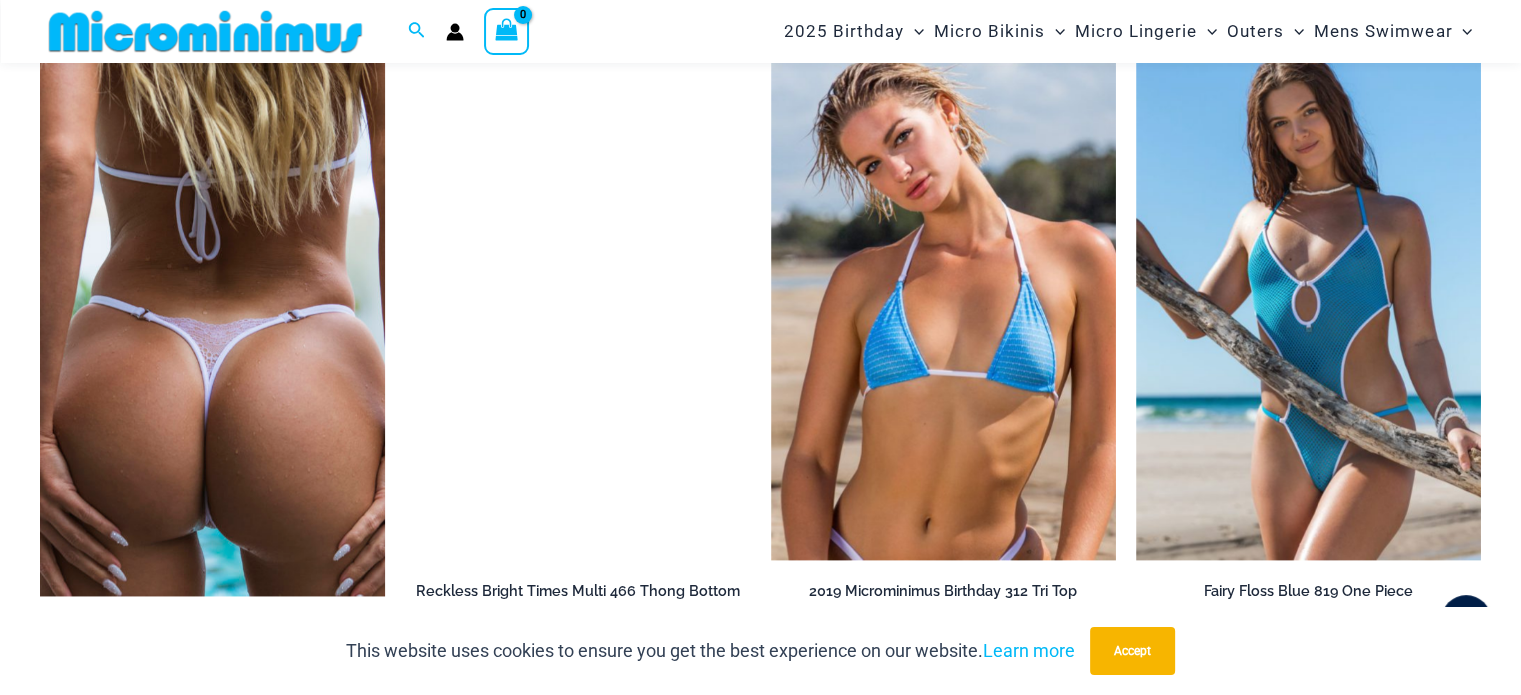 scroll, scrollTop: 8400, scrollLeft: 0, axis: vertical 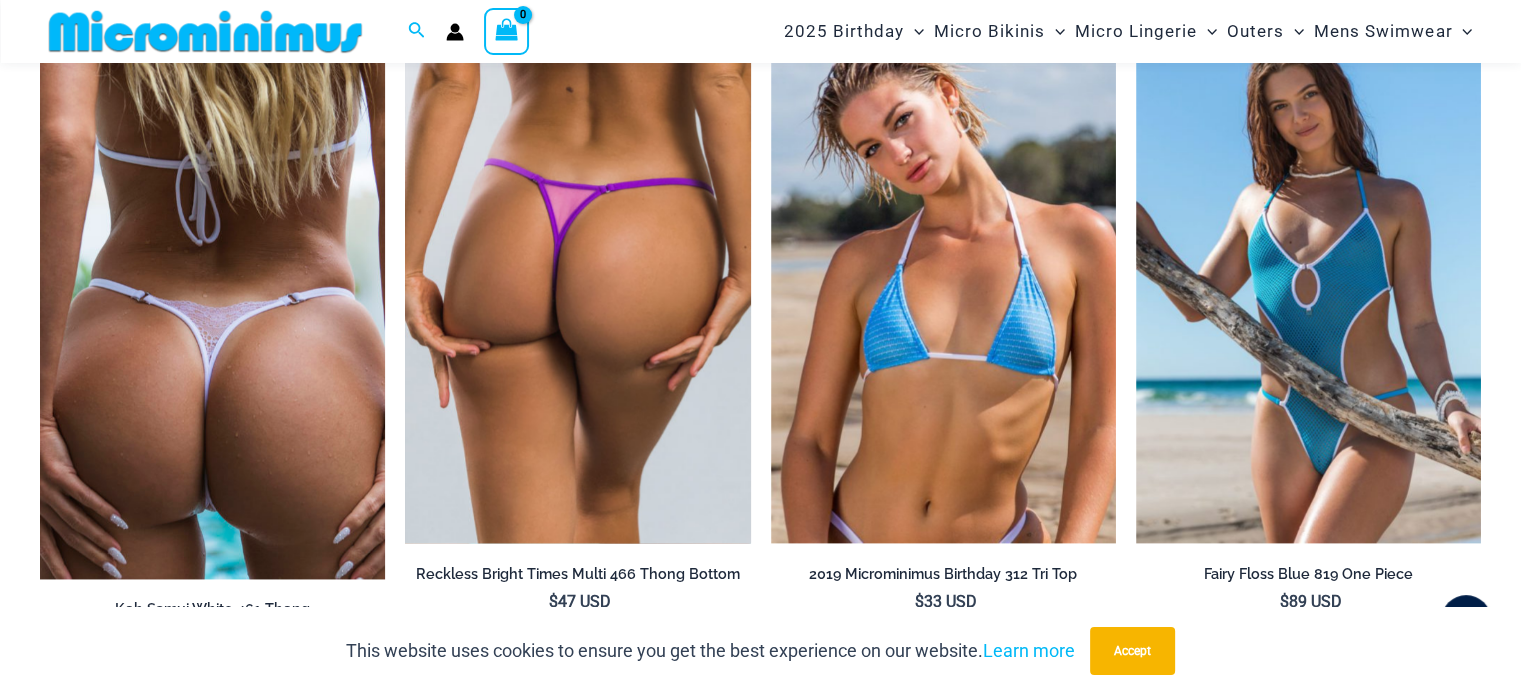 click at bounding box center [577, 285] 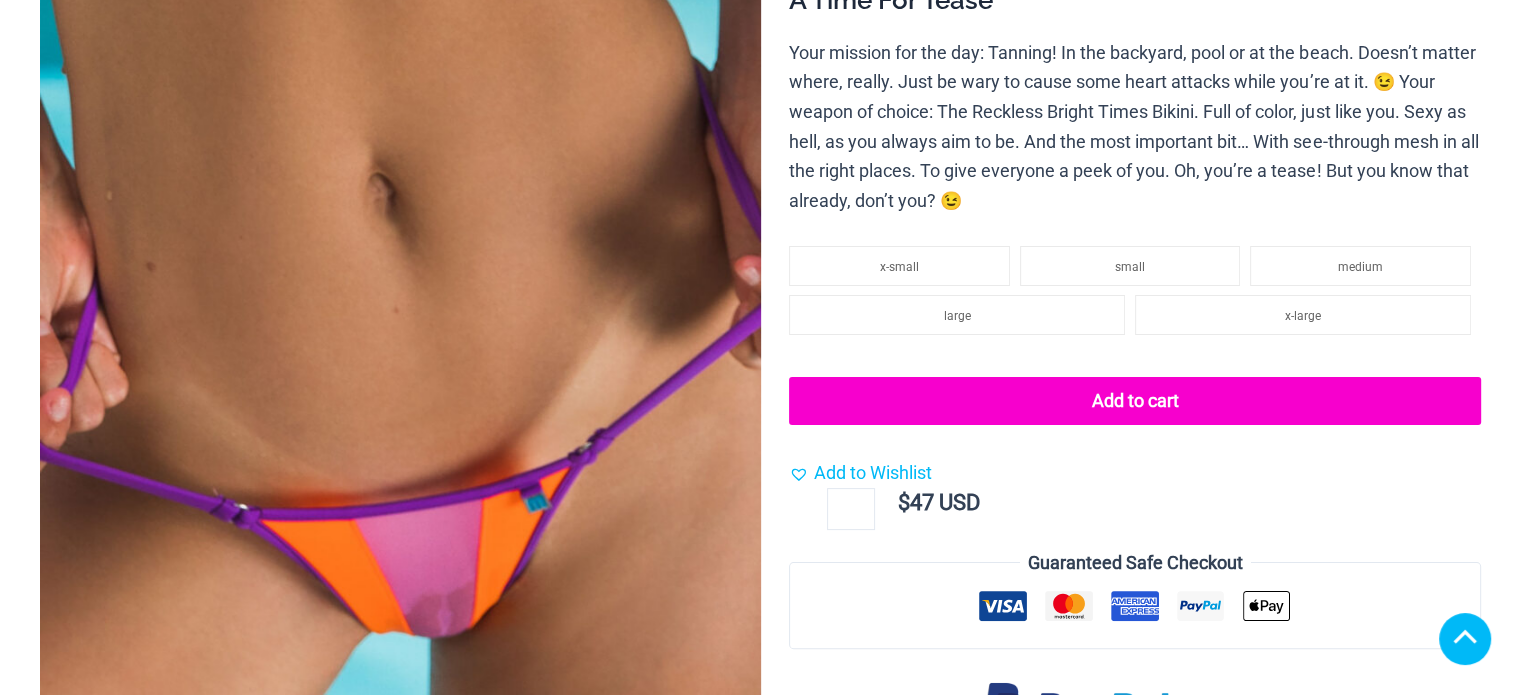 scroll, scrollTop: 400, scrollLeft: 0, axis: vertical 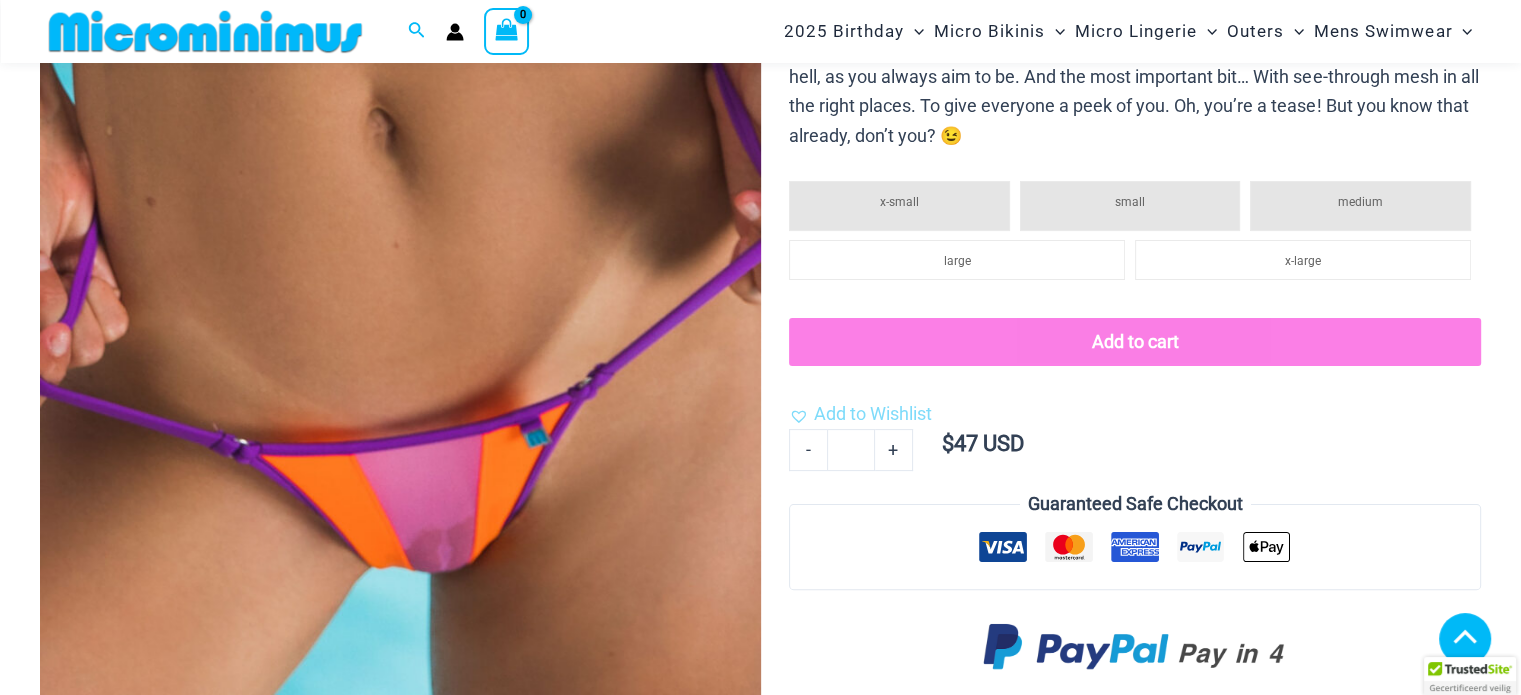click at bounding box center [400, 262] 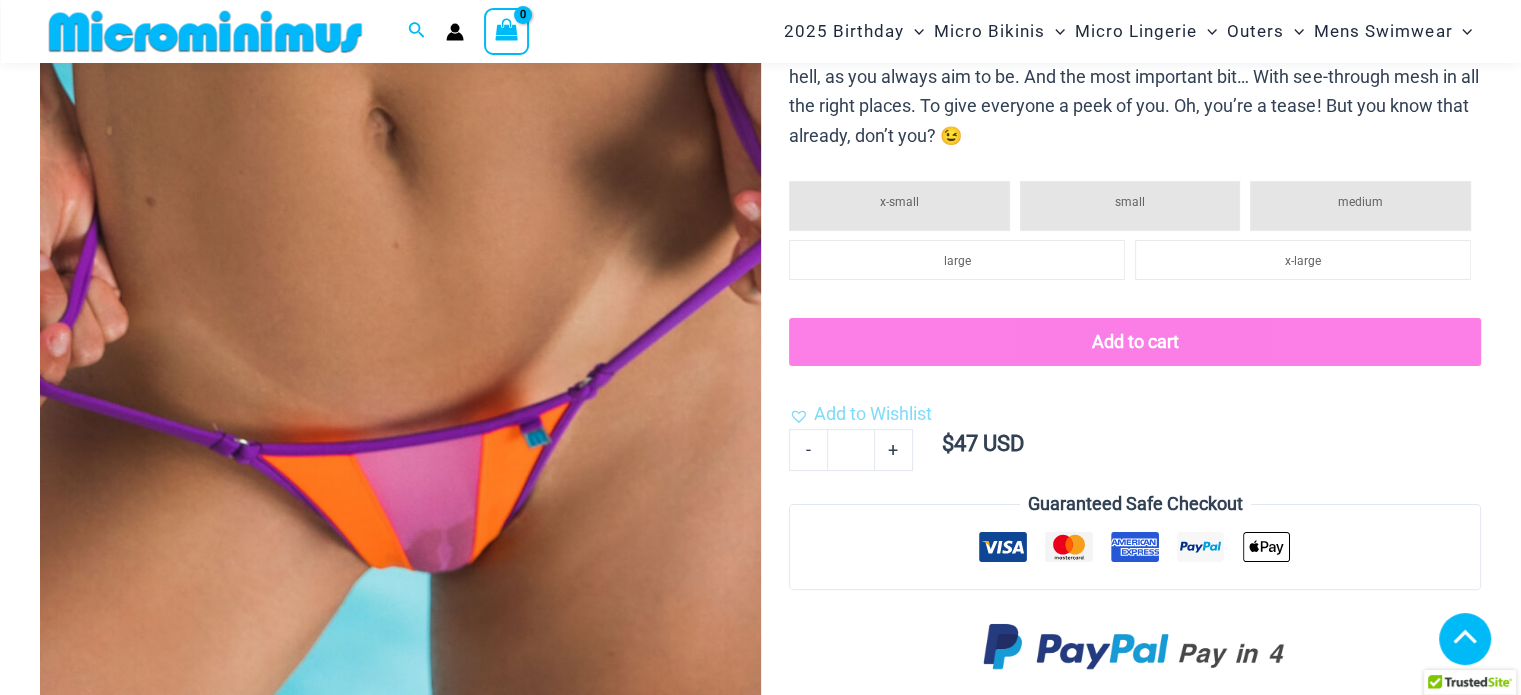 scroll, scrollTop: 933, scrollLeft: 0, axis: vertical 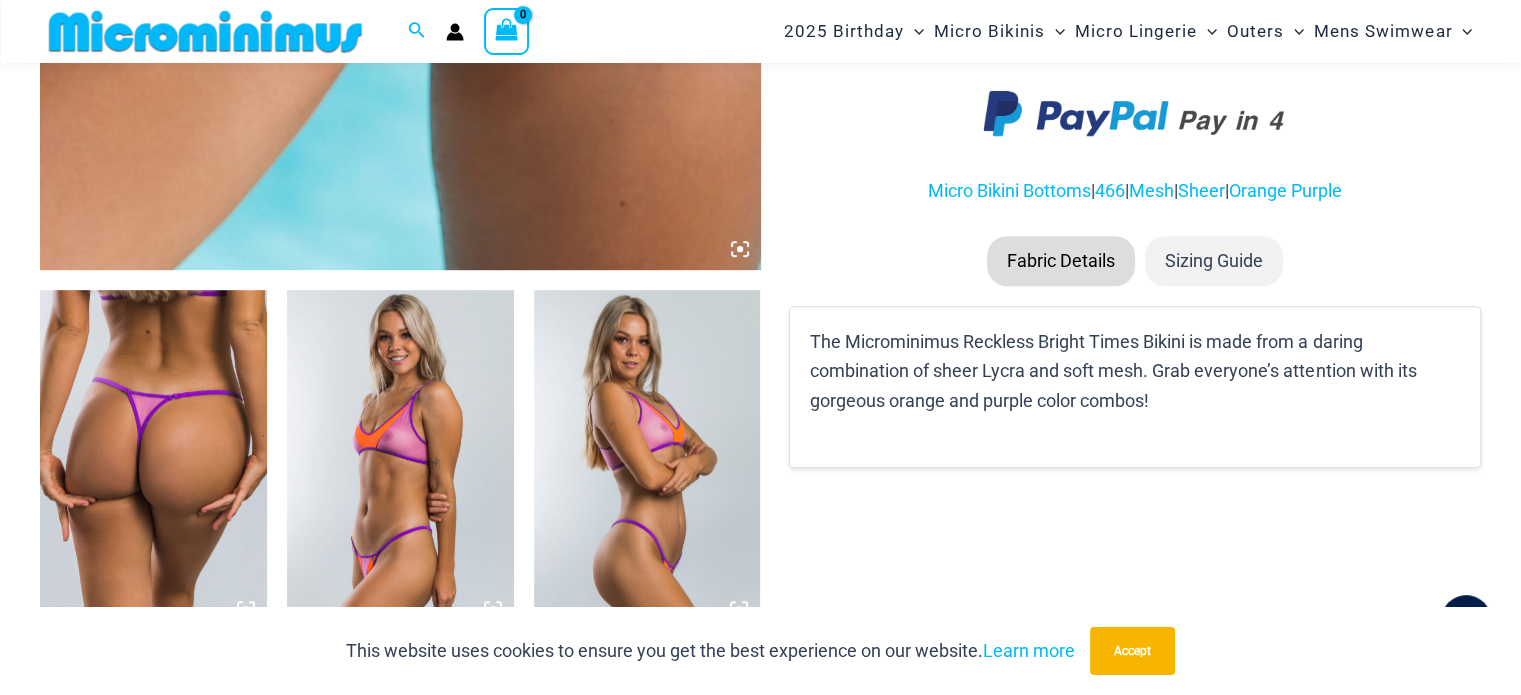 click at bounding box center [153, 460] 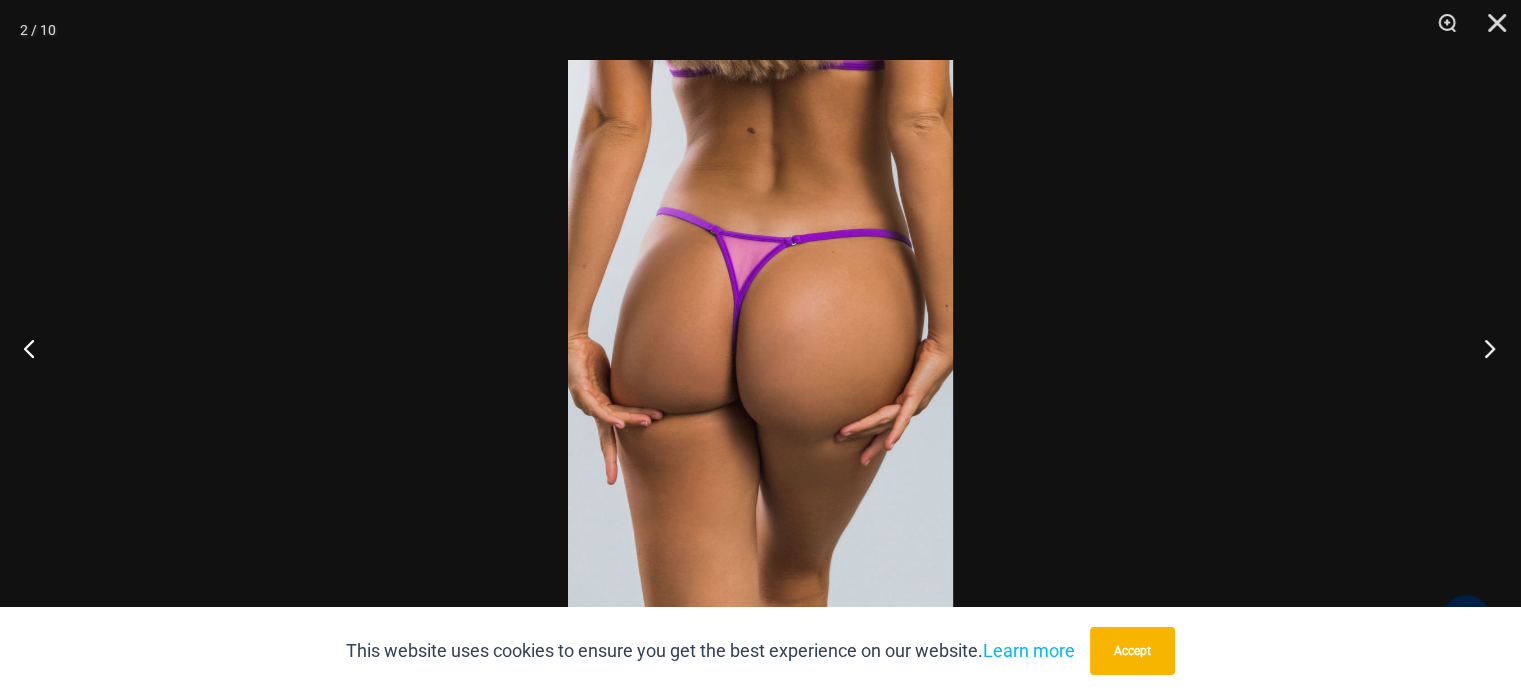 click at bounding box center (1483, 348) 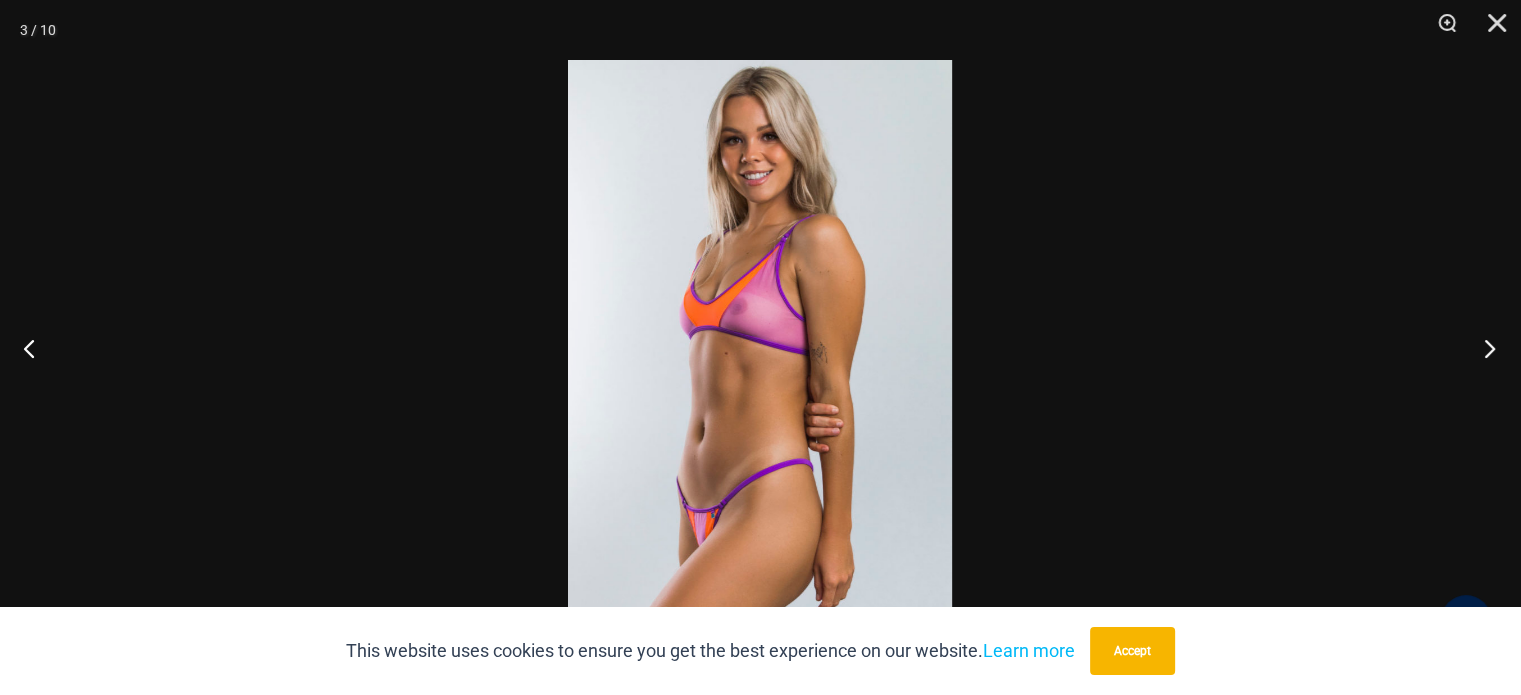 click at bounding box center [1483, 348] 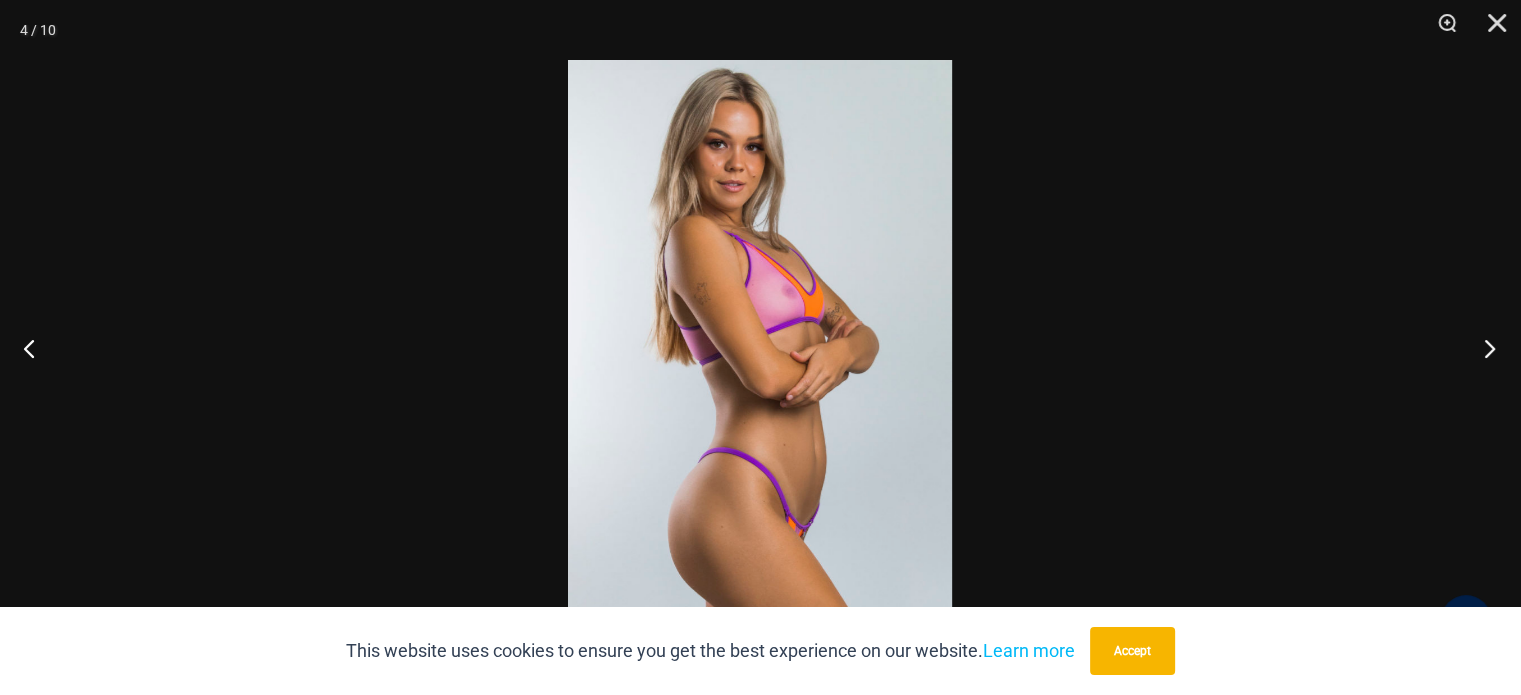 click at bounding box center [1483, 348] 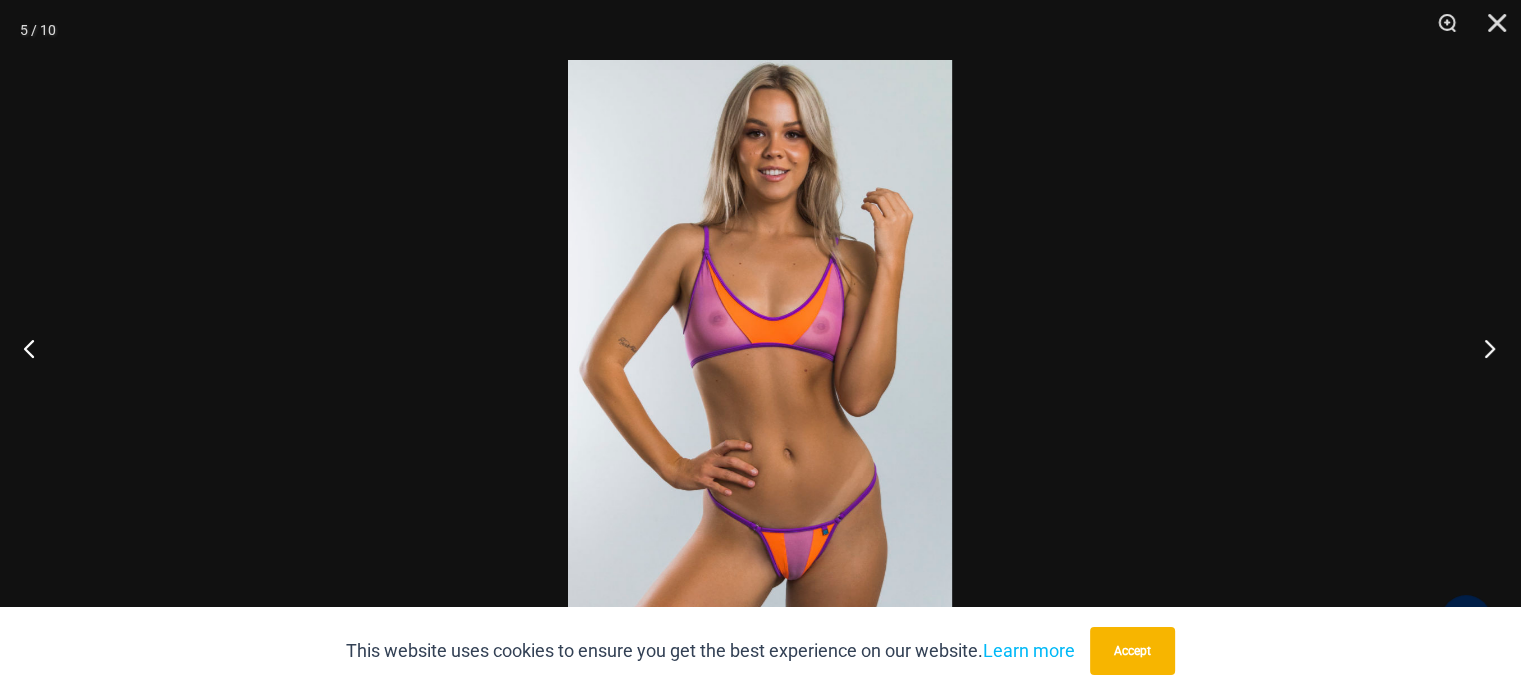 click at bounding box center [1483, 348] 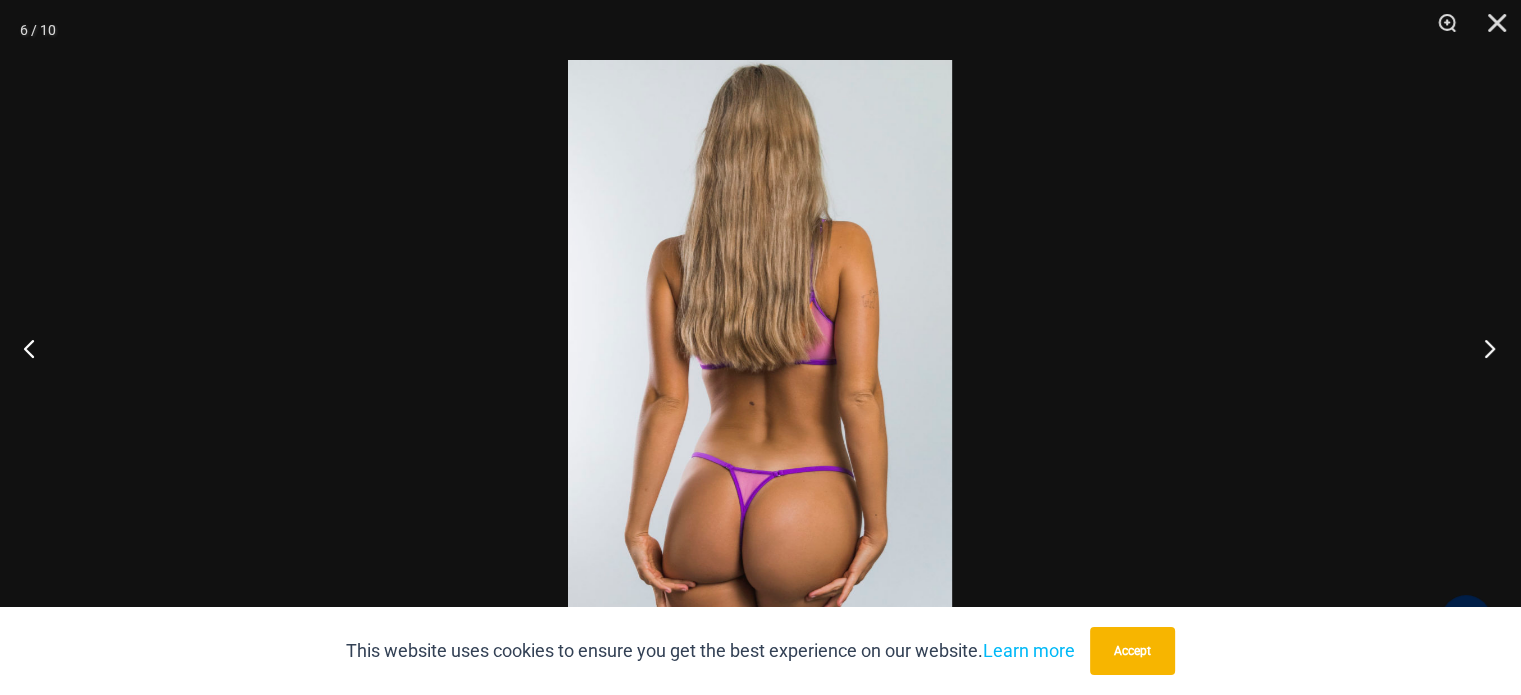 click at bounding box center [1483, 348] 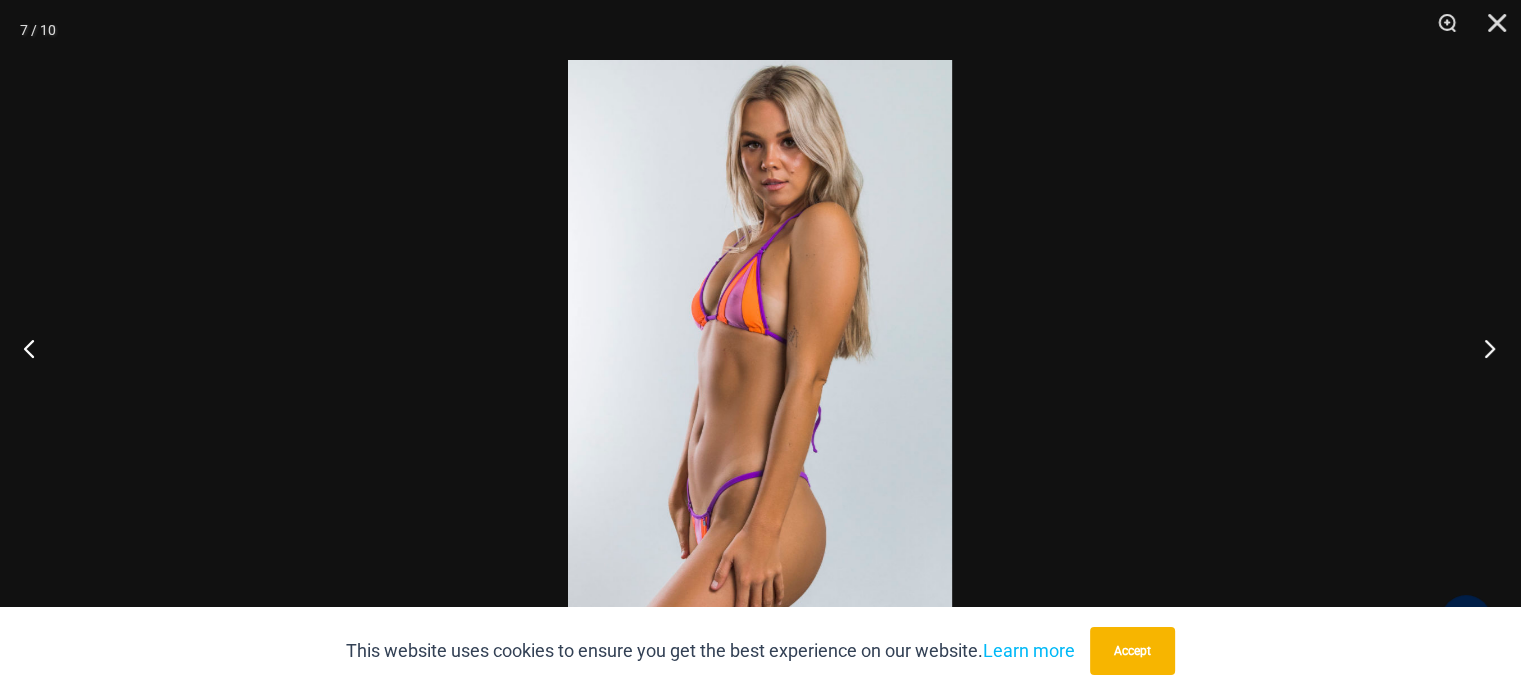 click at bounding box center [1483, 348] 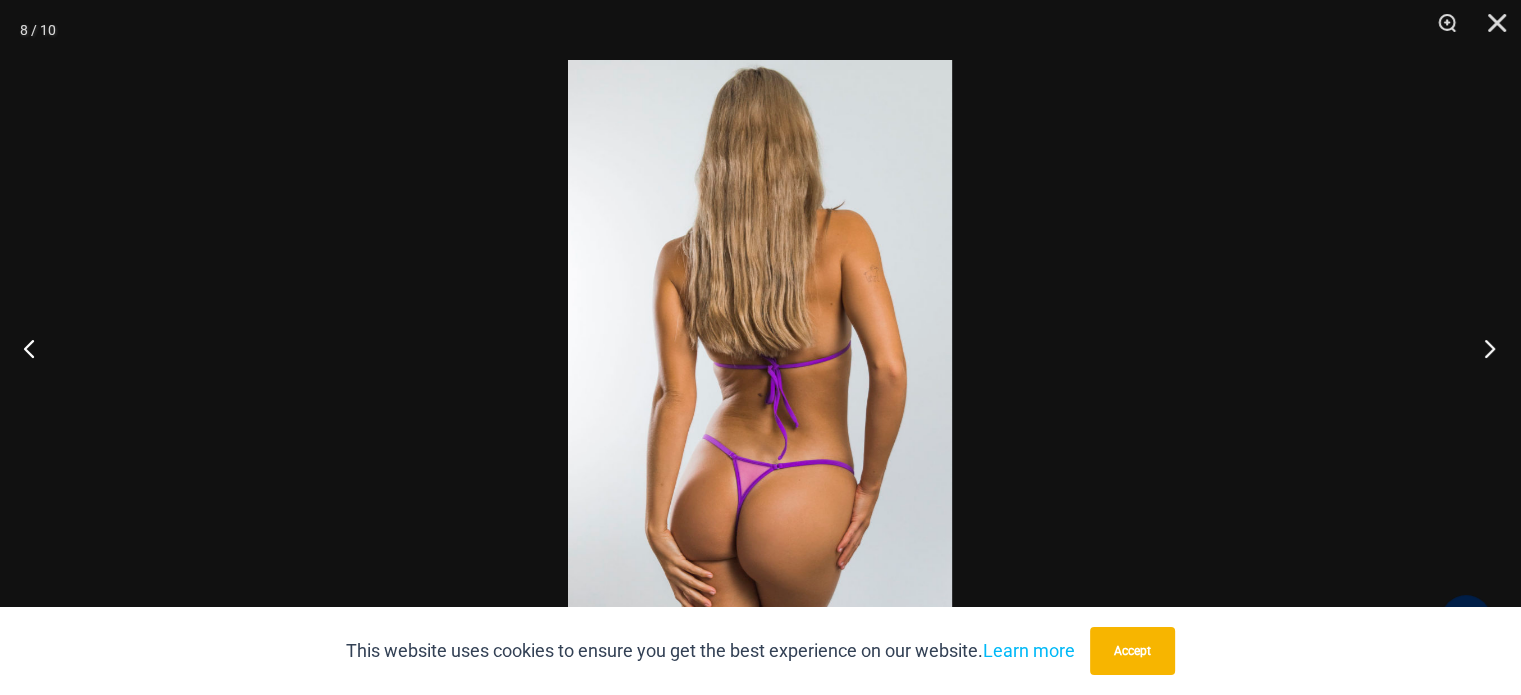 click at bounding box center (1483, 348) 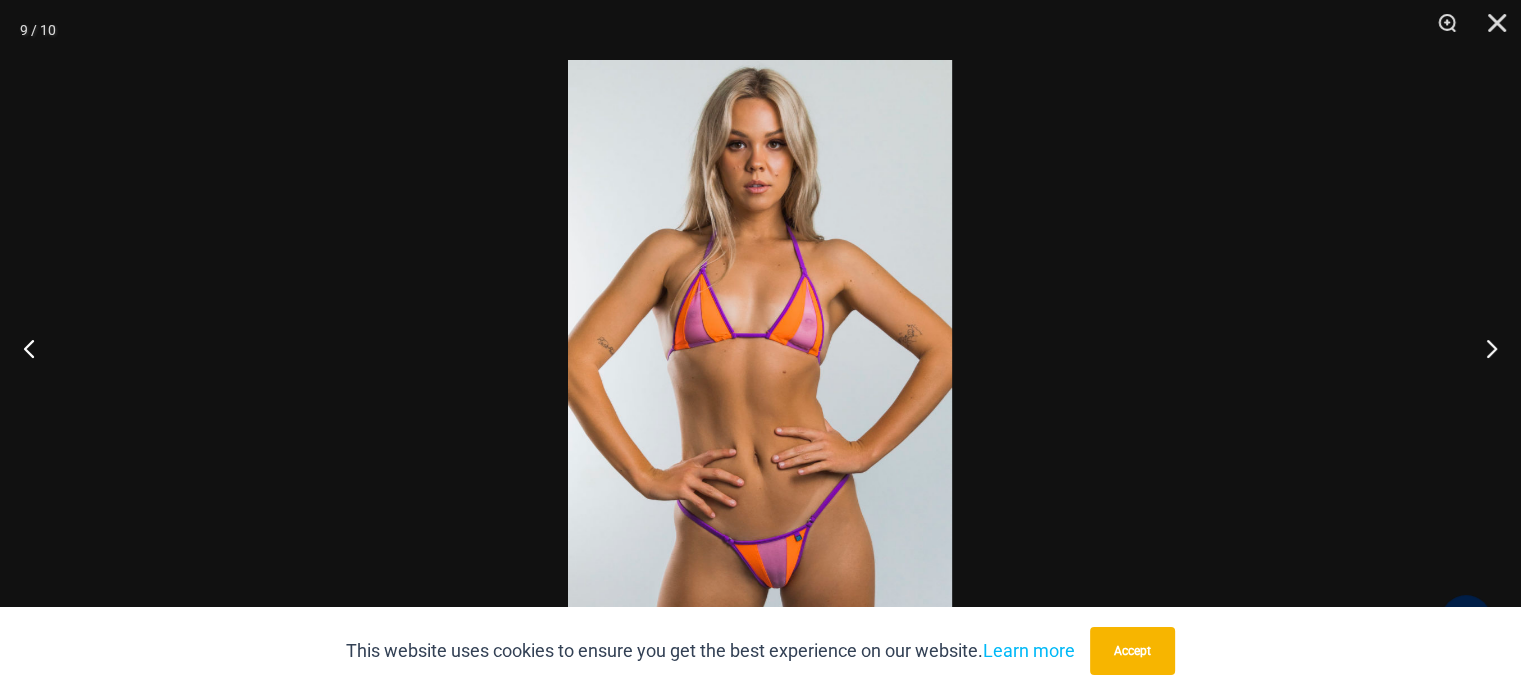 click at bounding box center (760, 347) 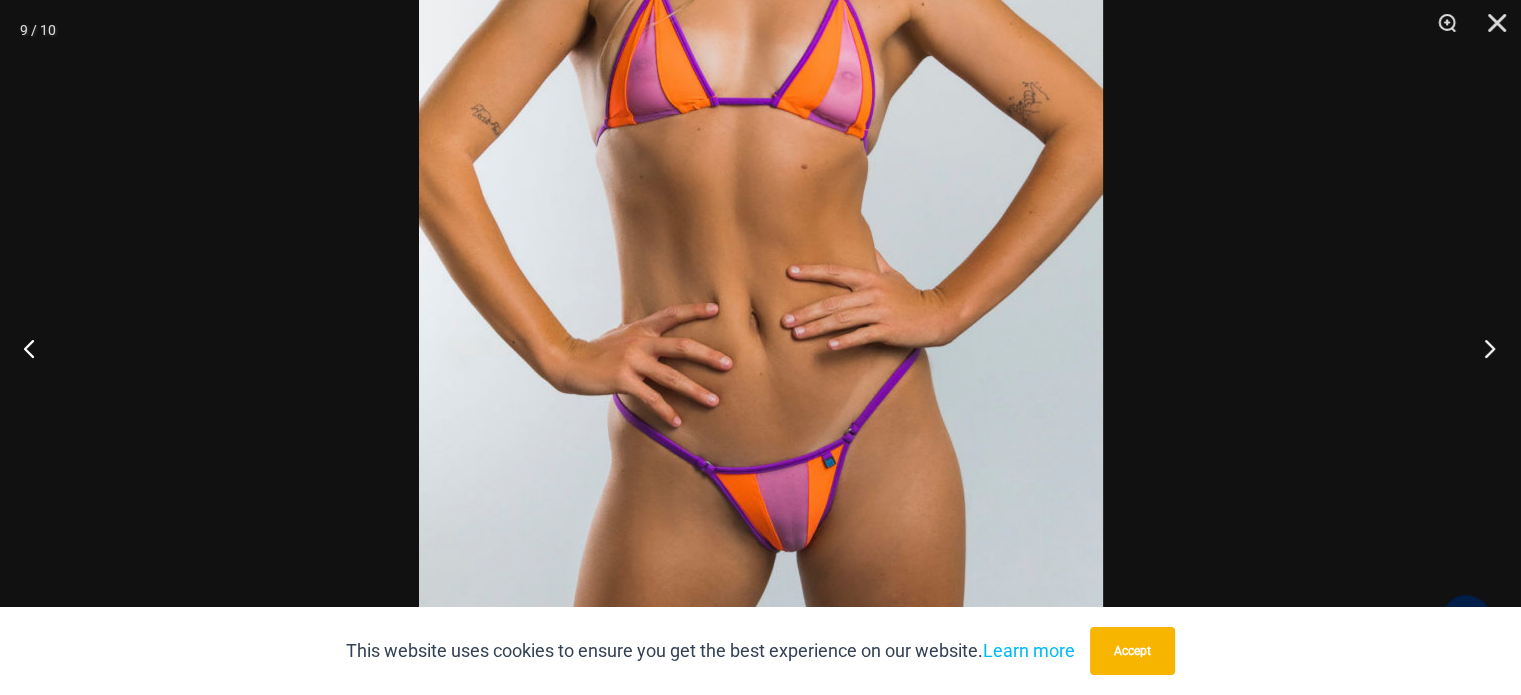 click at bounding box center (1483, 348) 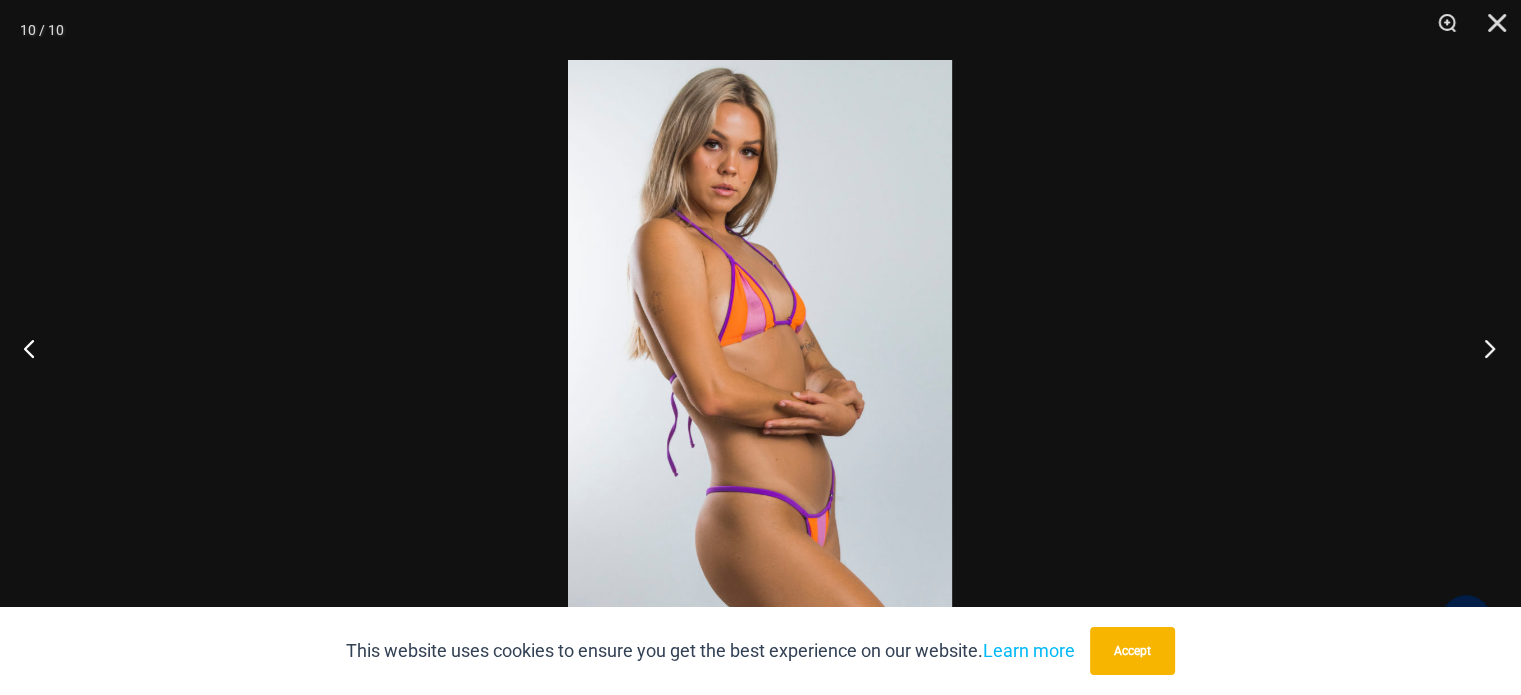 click at bounding box center (1483, 348) 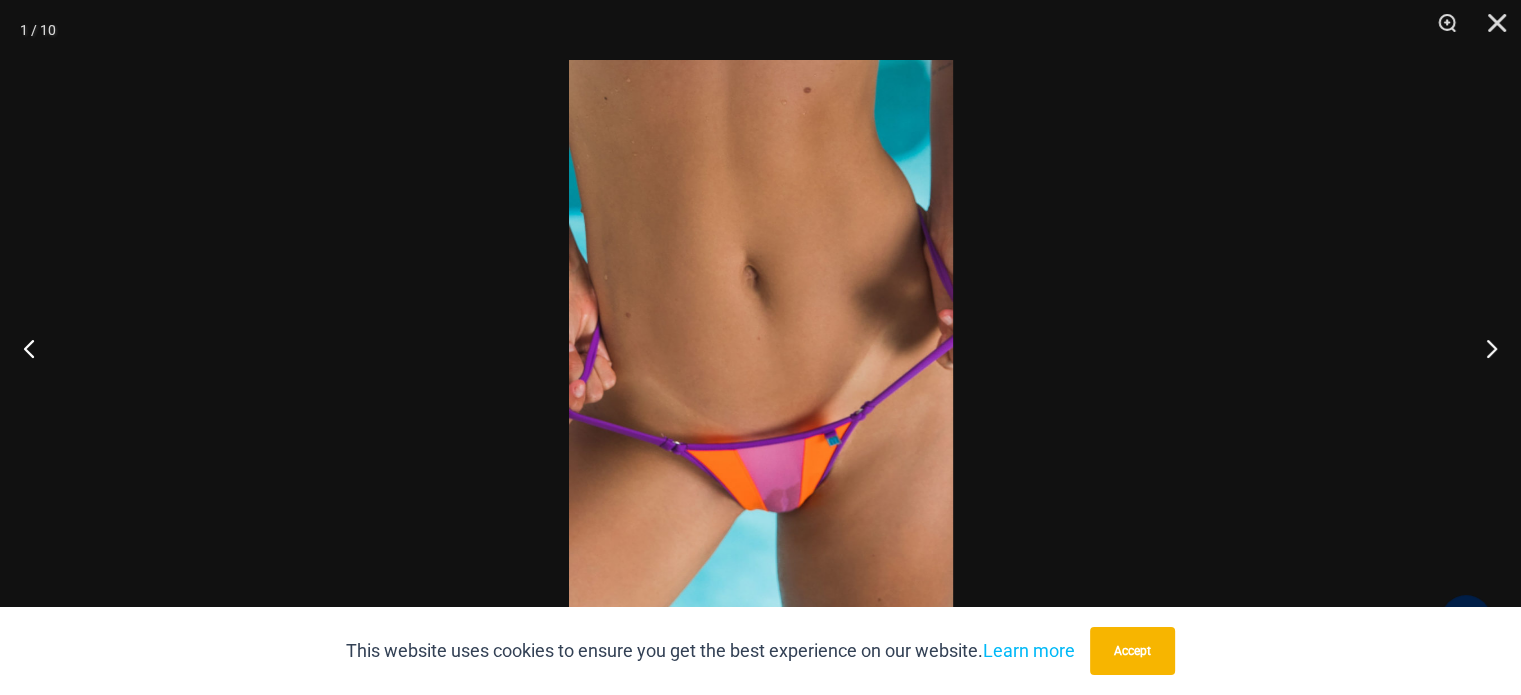 click at bounding box center [761, 347] 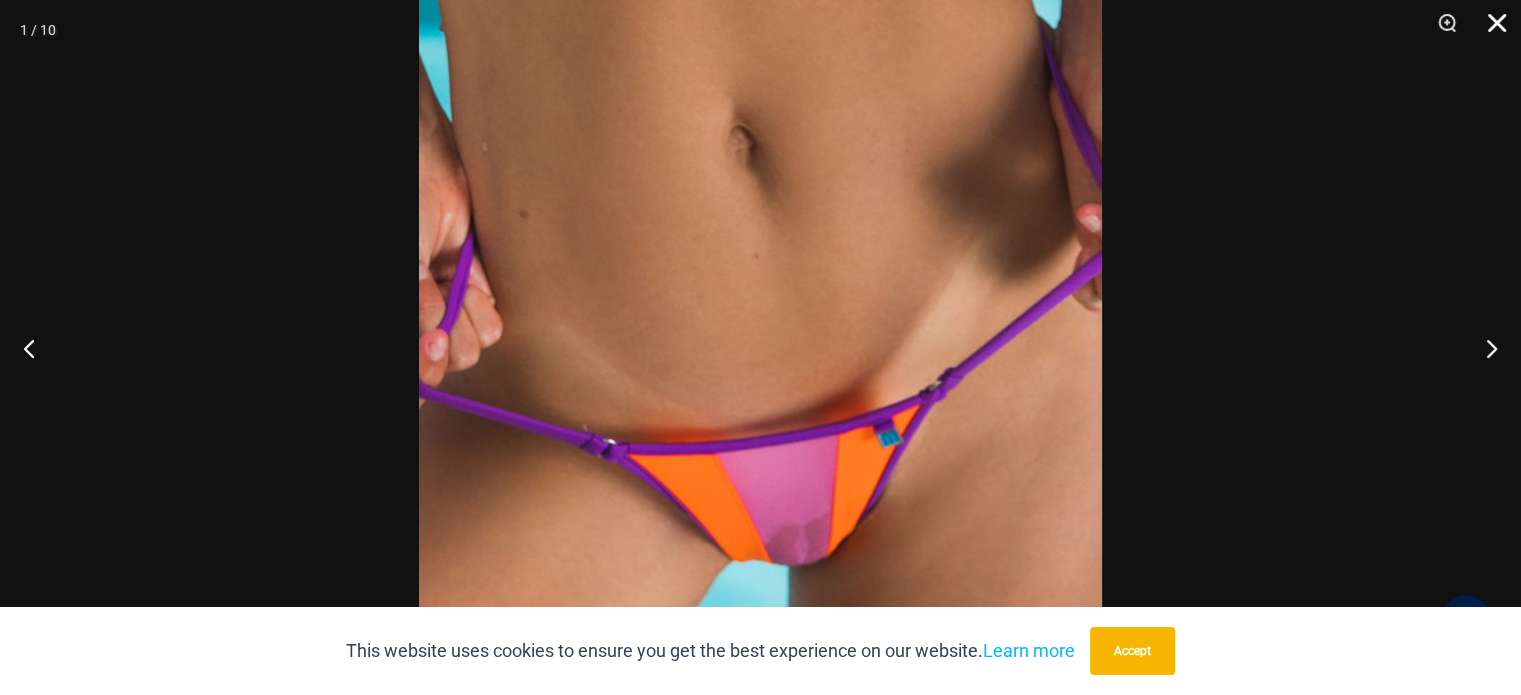 click at bounding box center (1490, 30) 